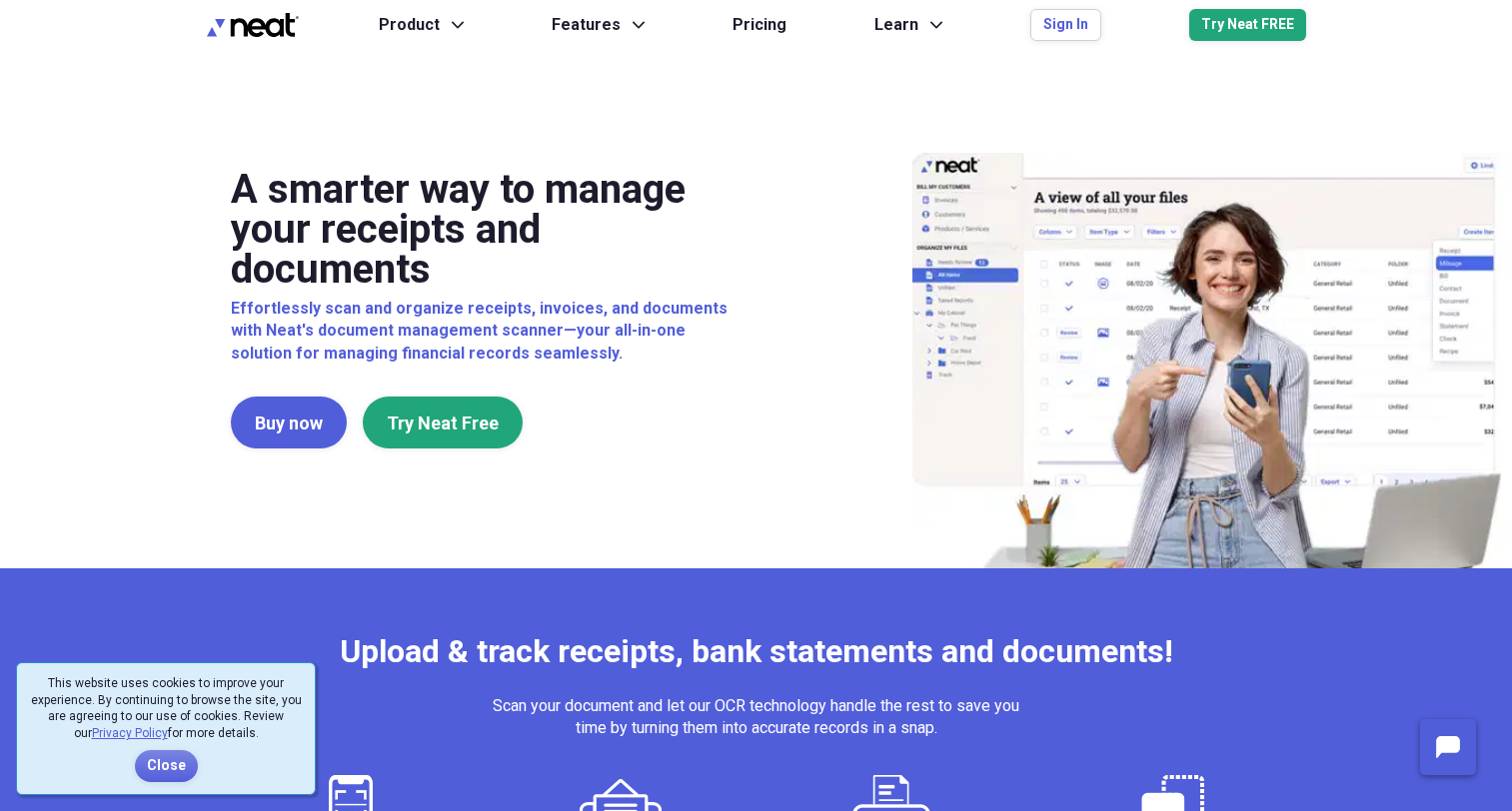 scroll, scrollTop: 0, scrollLeft: 0, axis: both 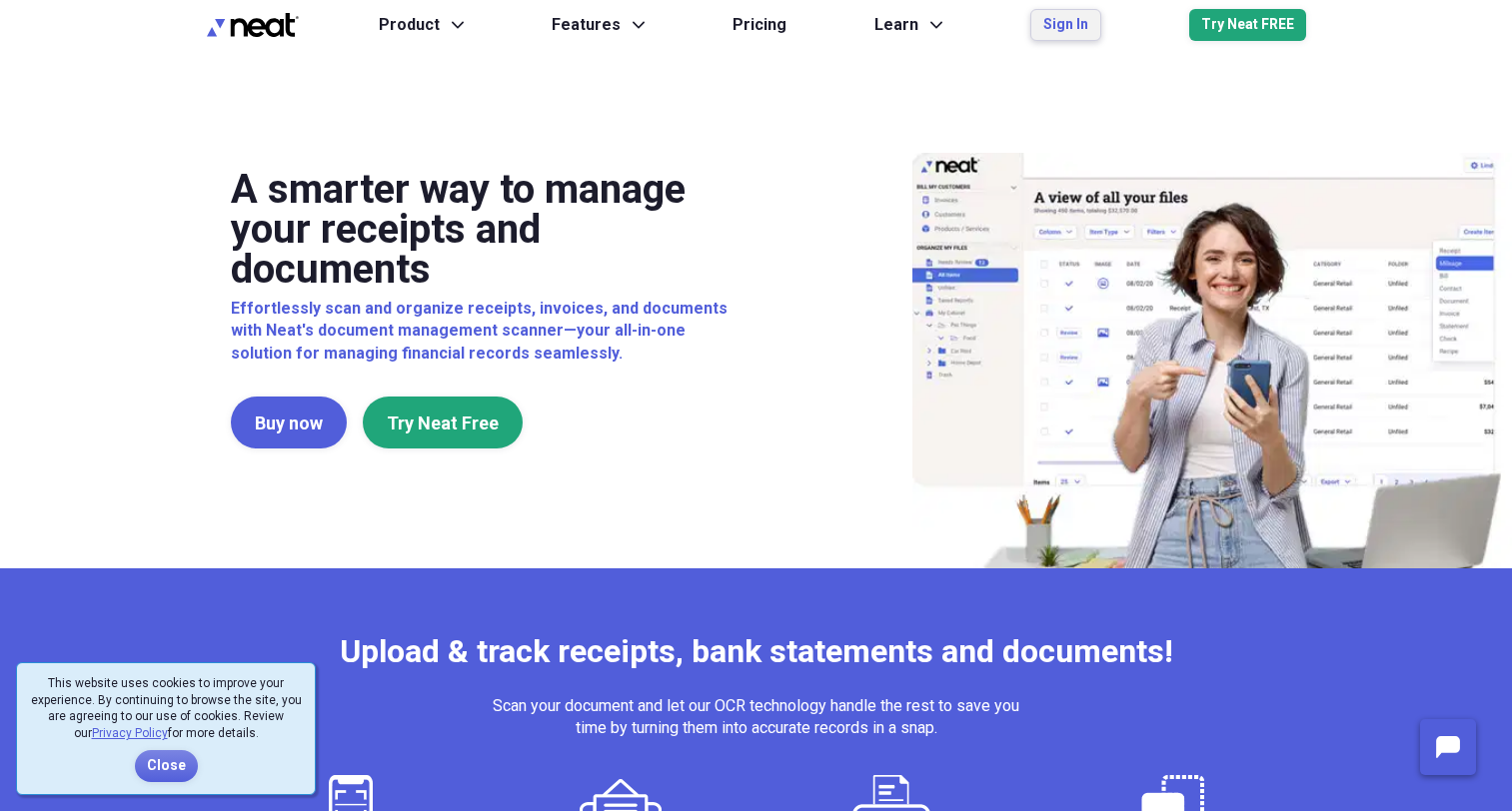 click on "Sign In" at bounding box center [1065, 25] 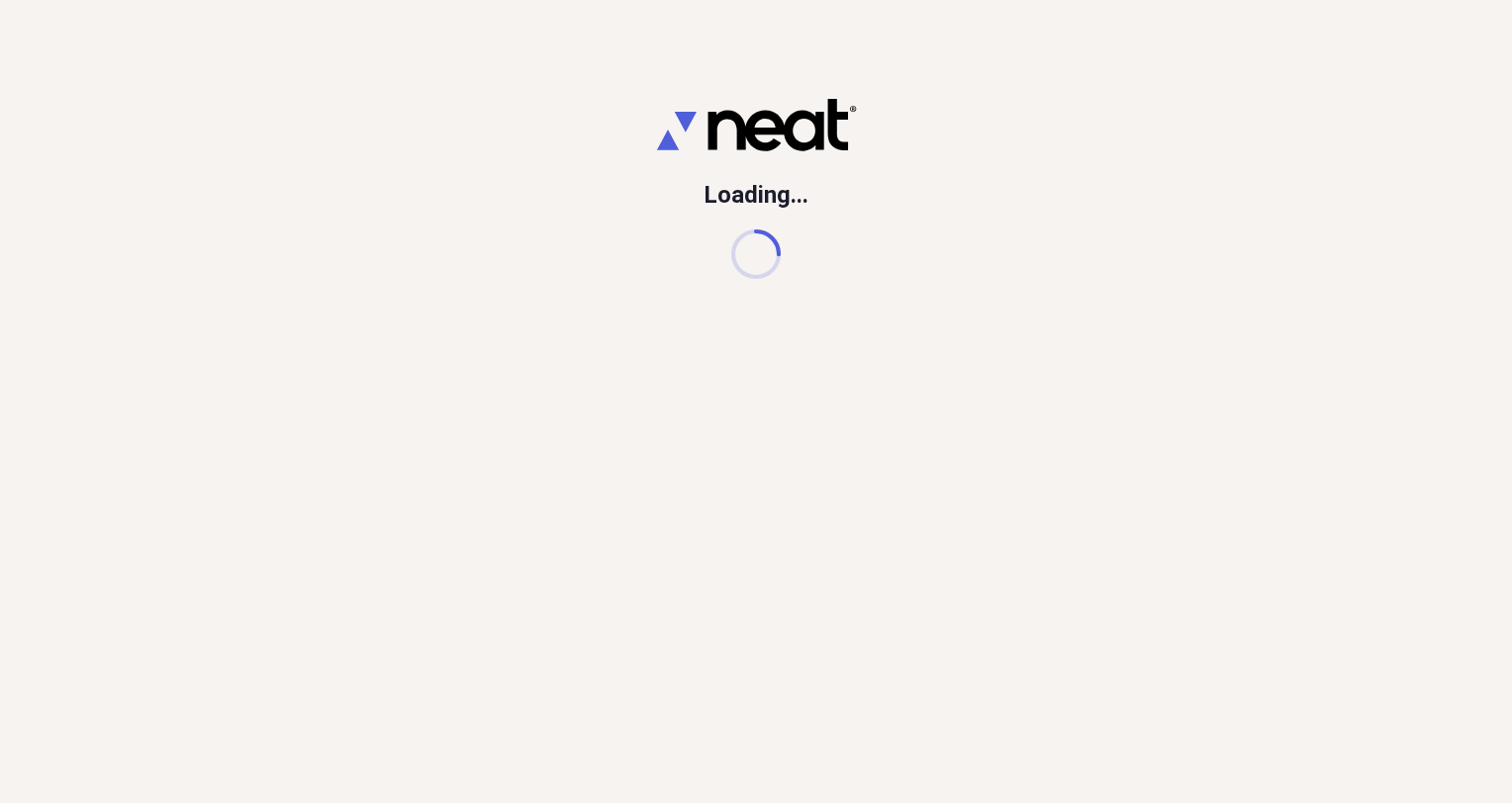 scroll, scrollTop: 0, scrollLeft: 0, axis: both 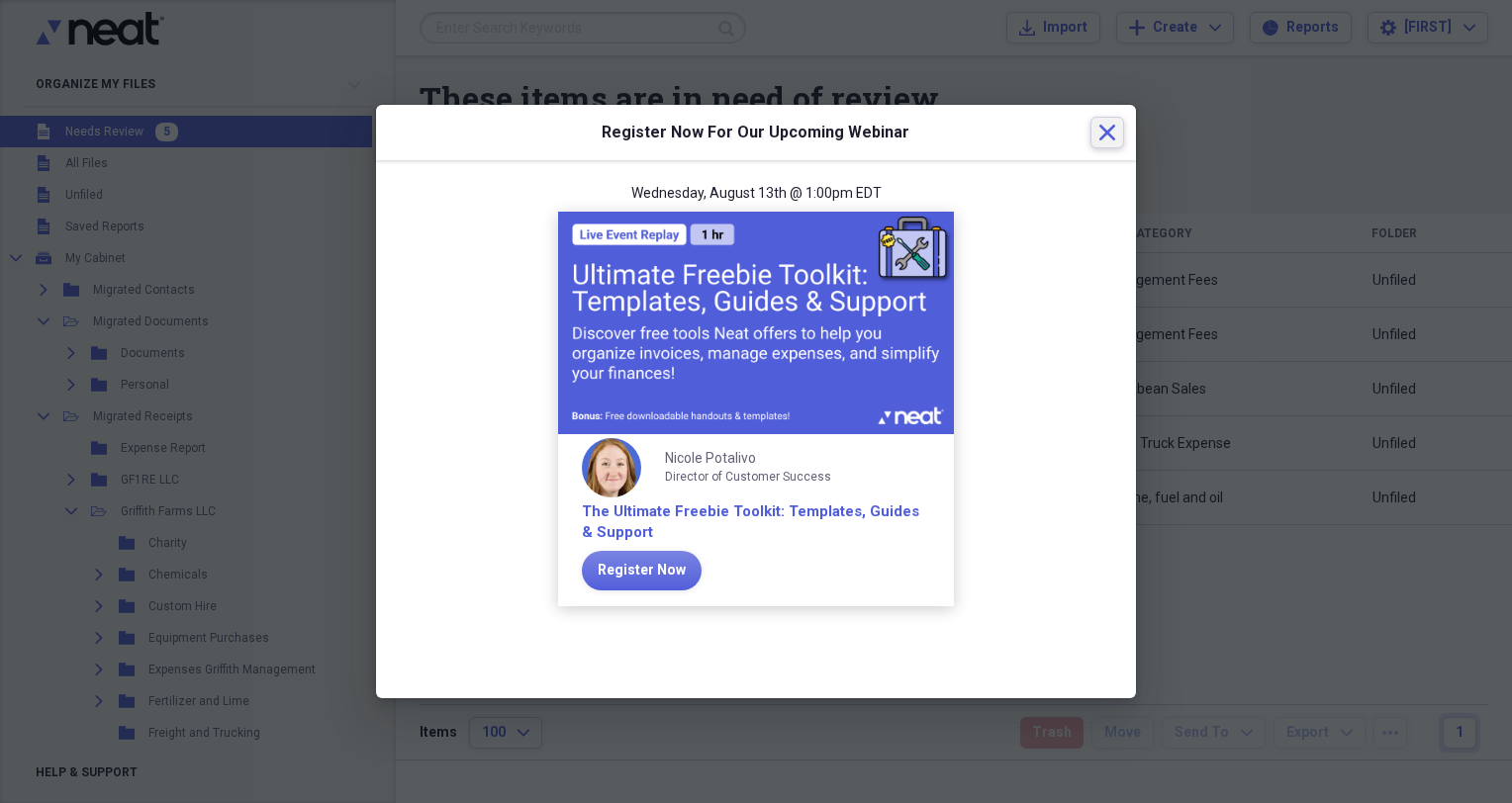click on "Close" 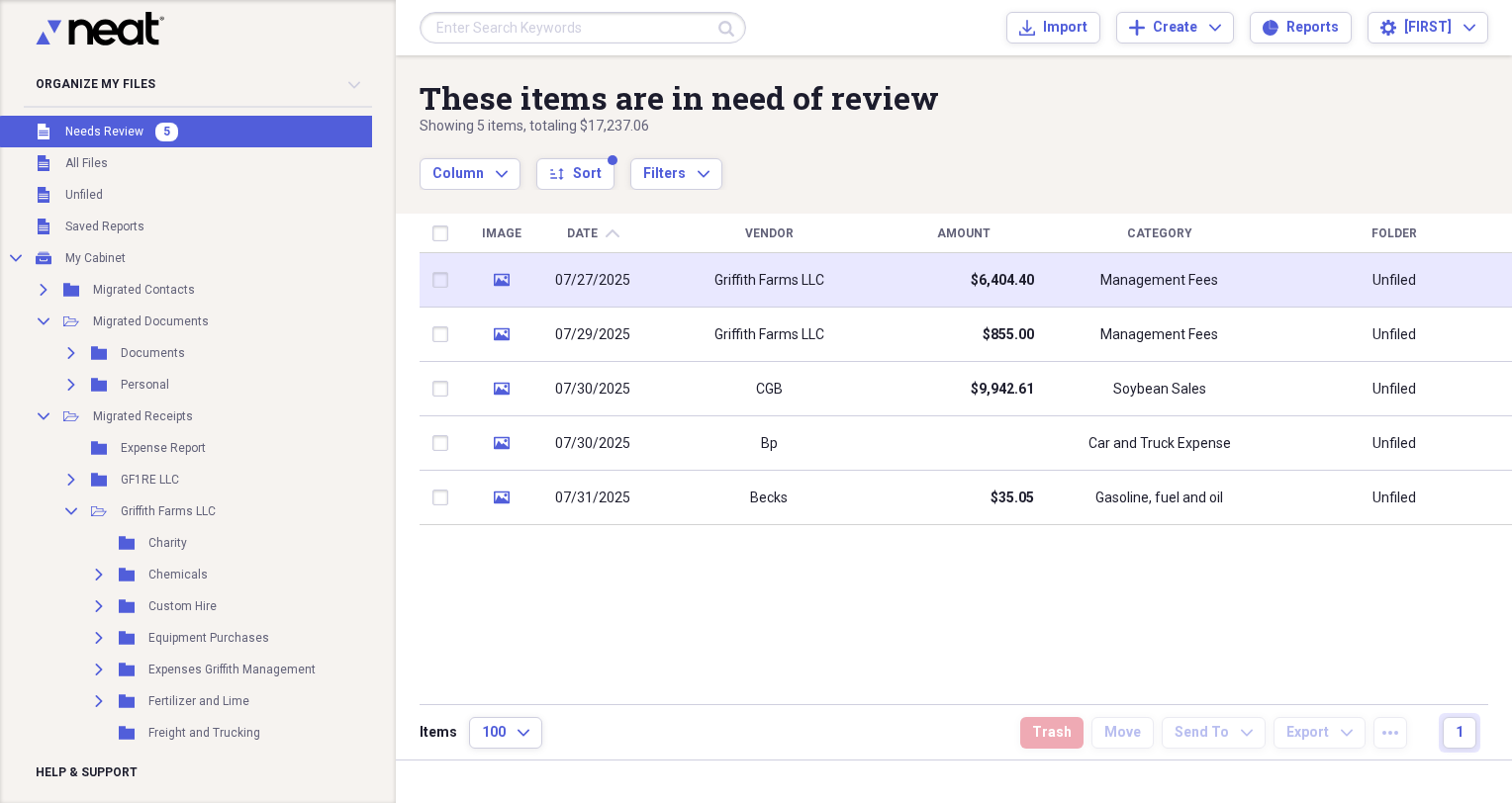 click on "Griffith Farms LLC" at bounding box center [769, 281] 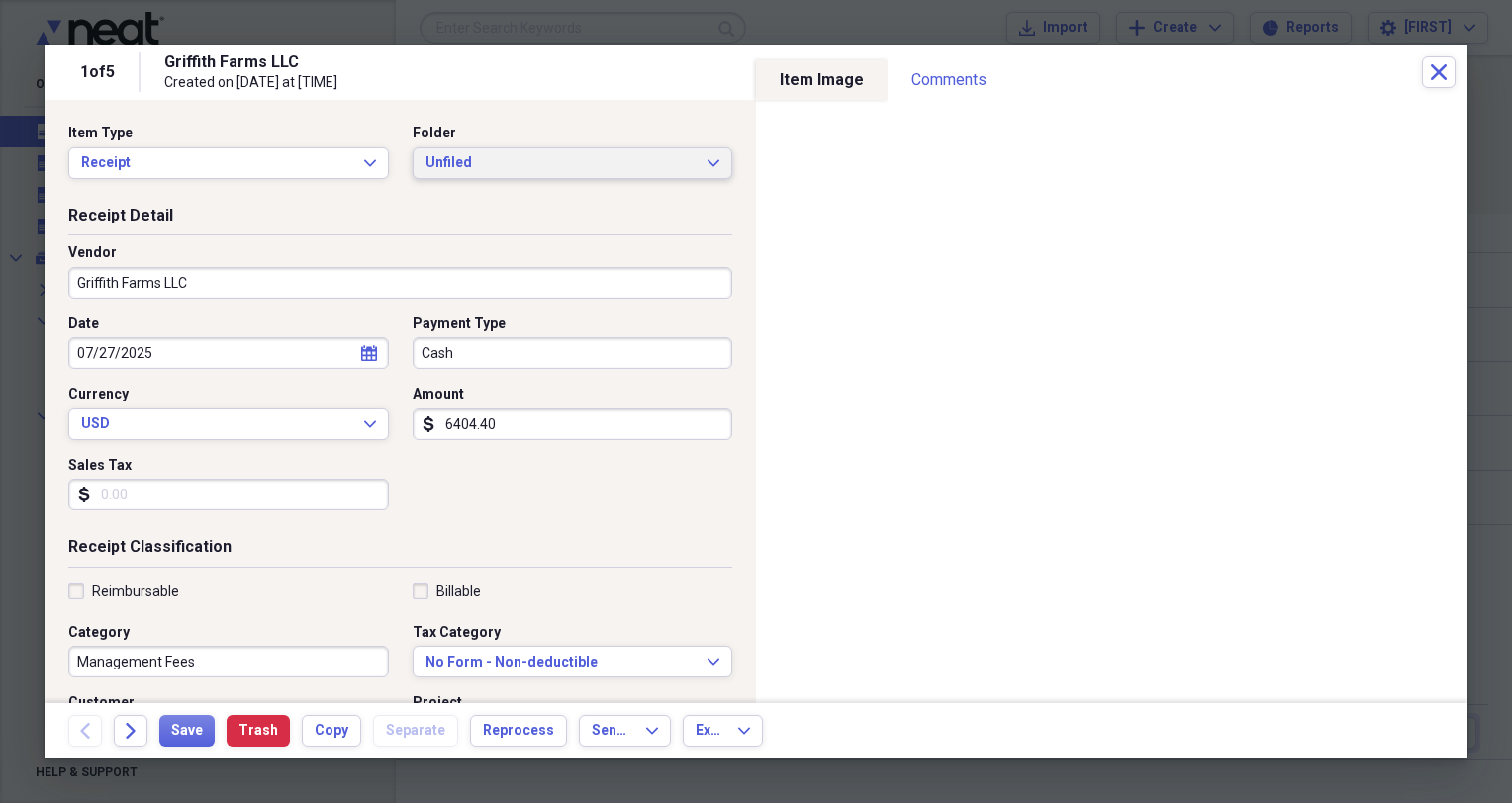 click on "Unfiled" at bounding box center (561, 163) 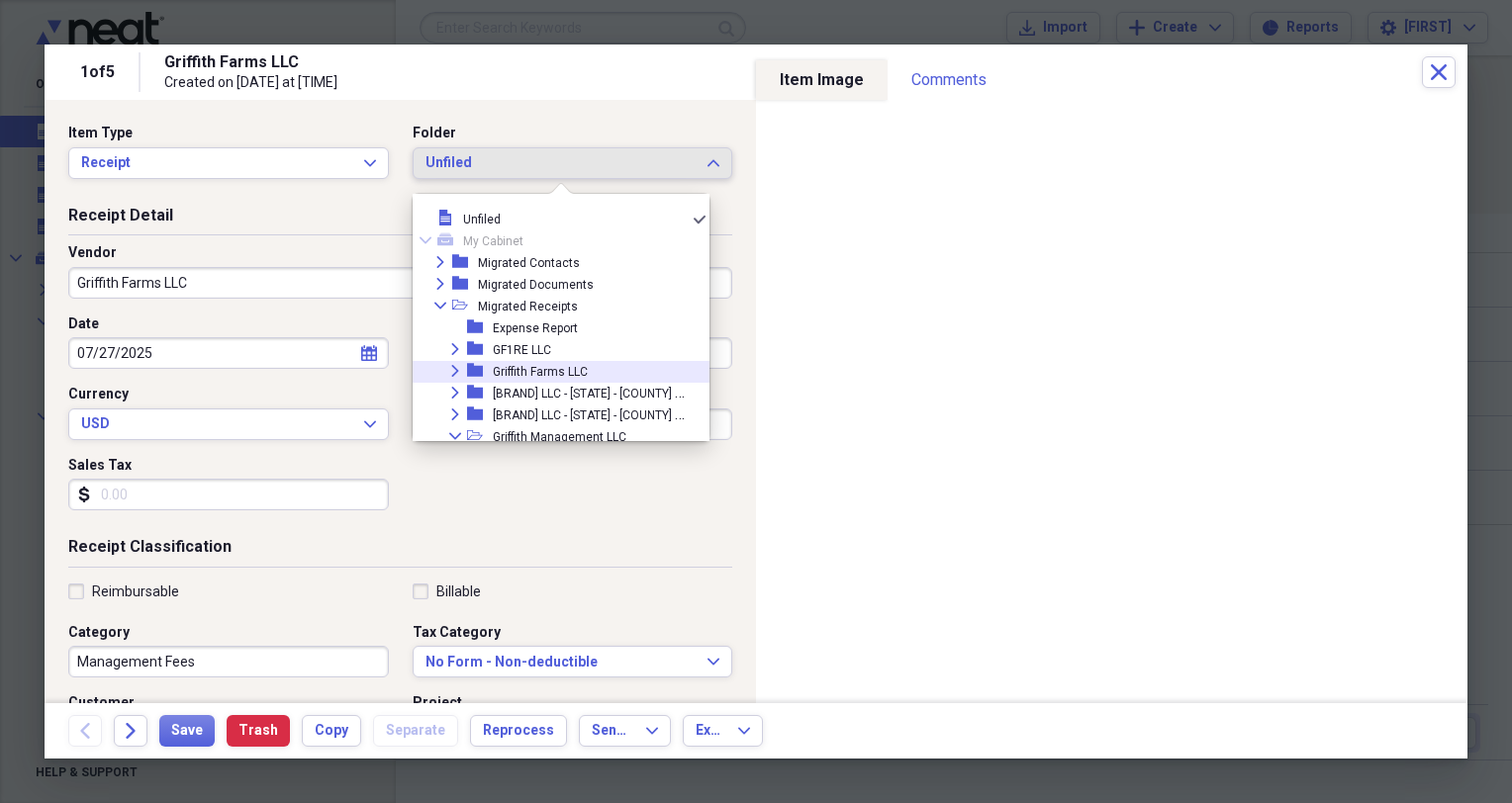 click on "Expand" 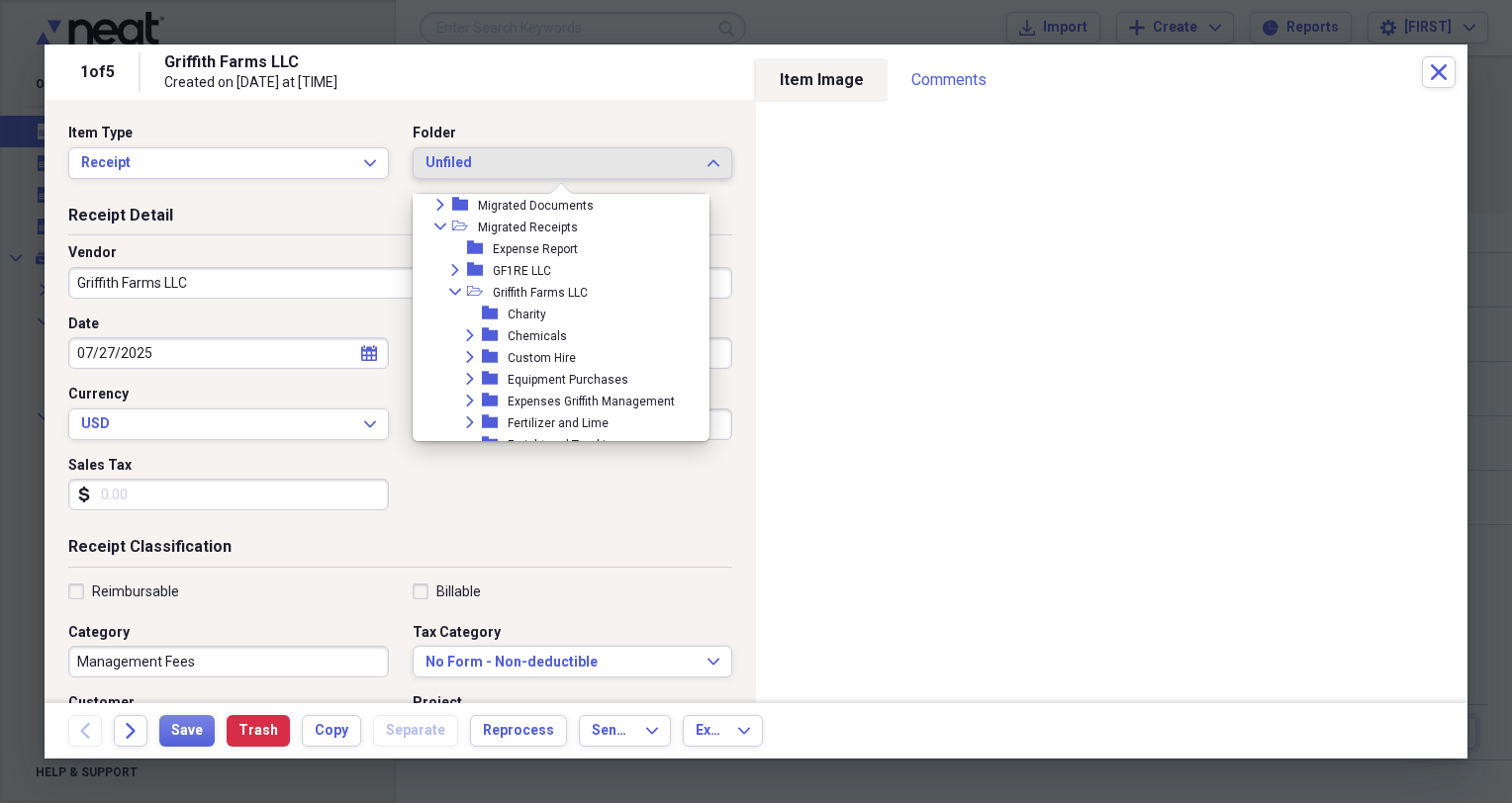 scroll, scrollTop: 151, scrollLeft: 0, axis: vertical 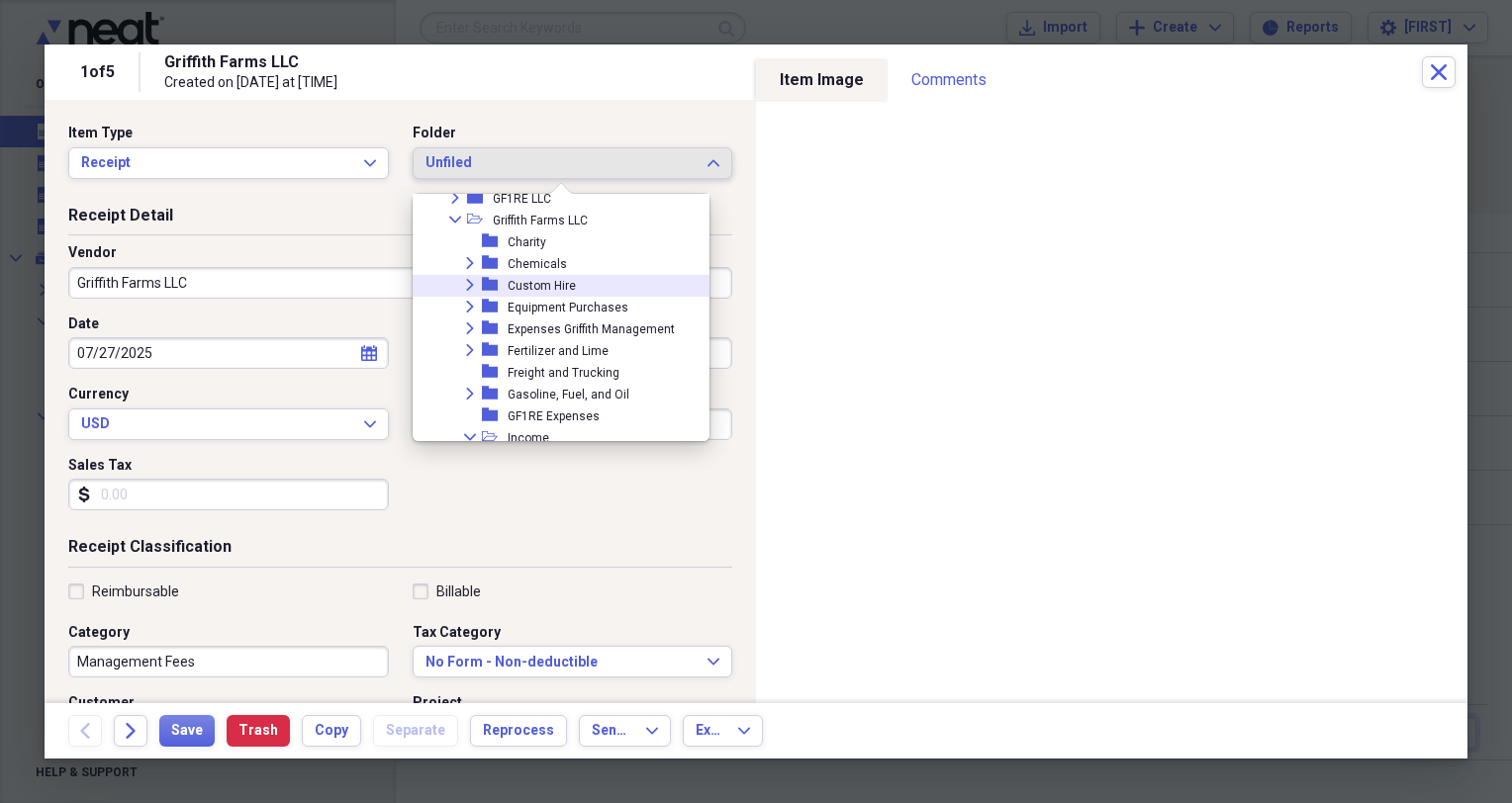 click on "Custom Hire" at bounding box center (541, 286) 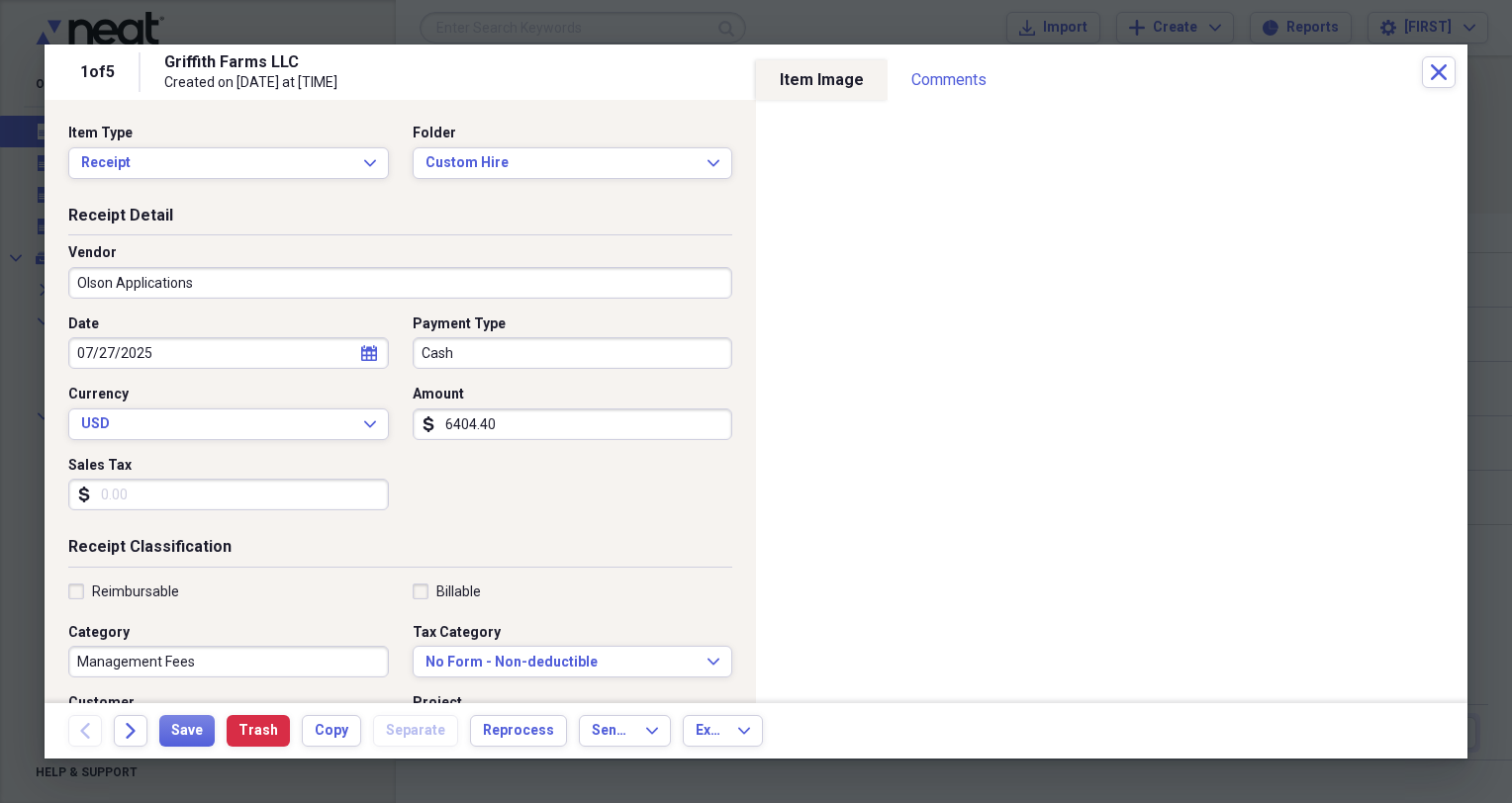 type on "Olson Applications" 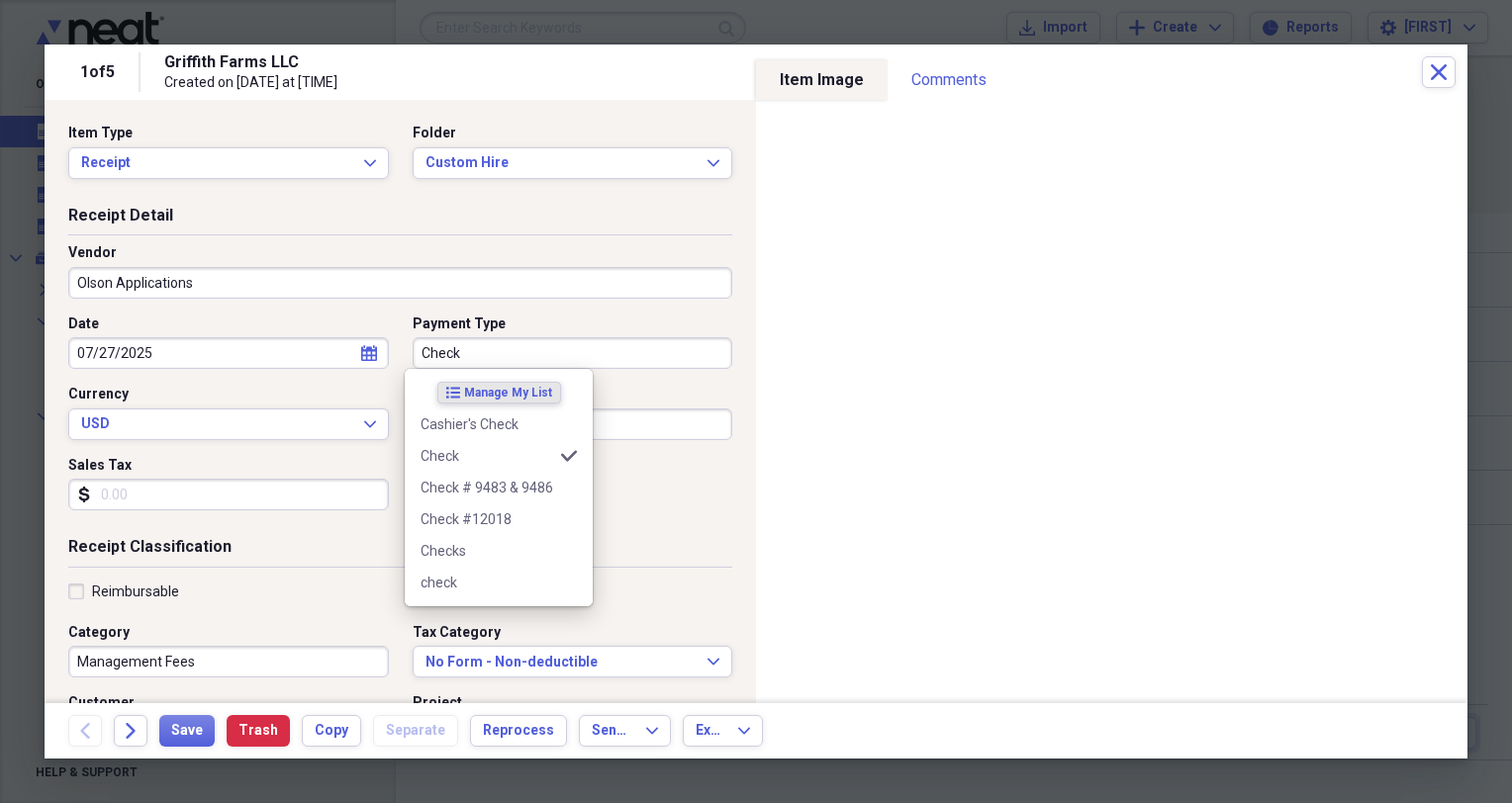 type on "Check" 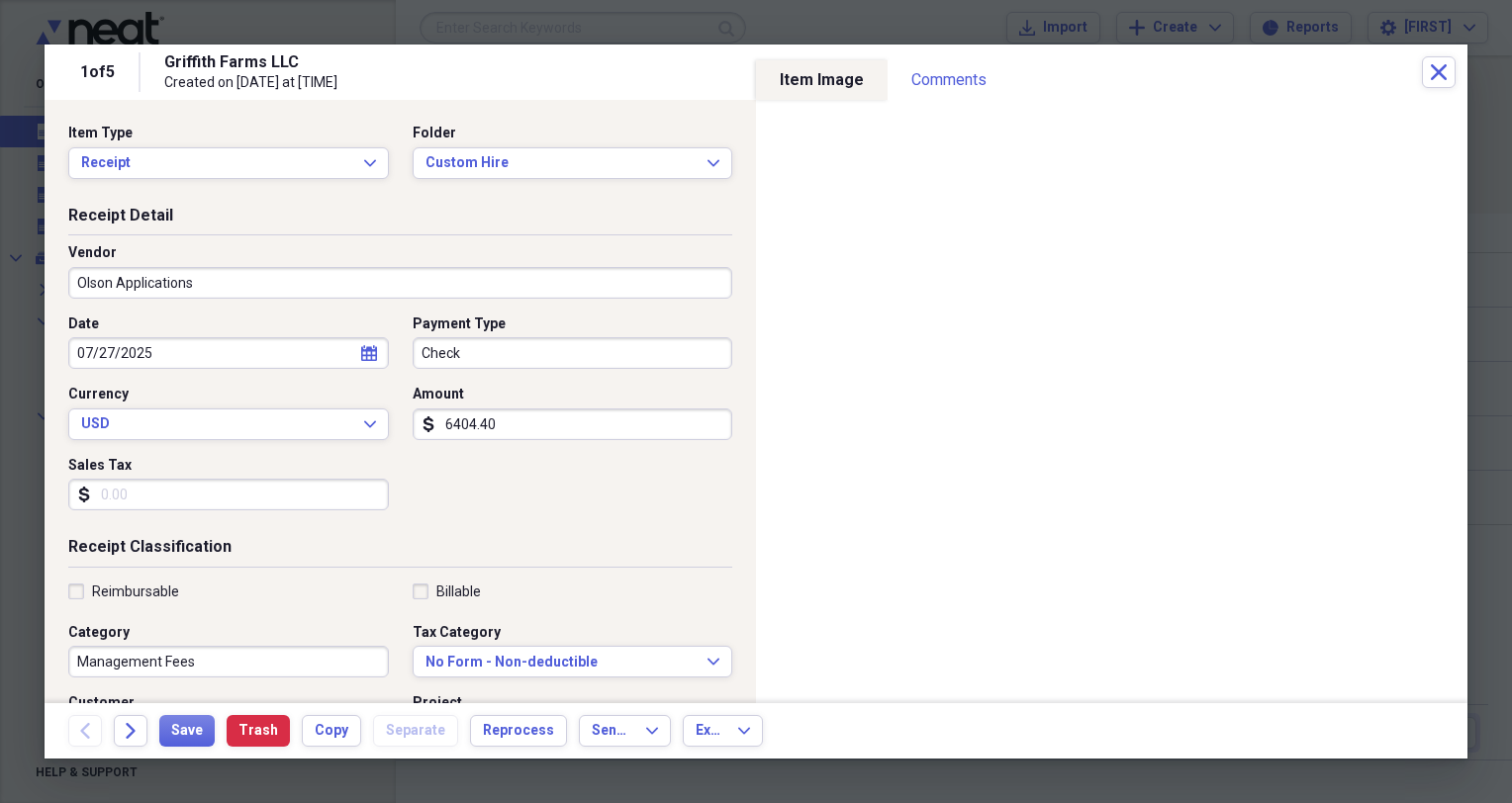 click on "Management Fees" at bounding box center (229, 662) 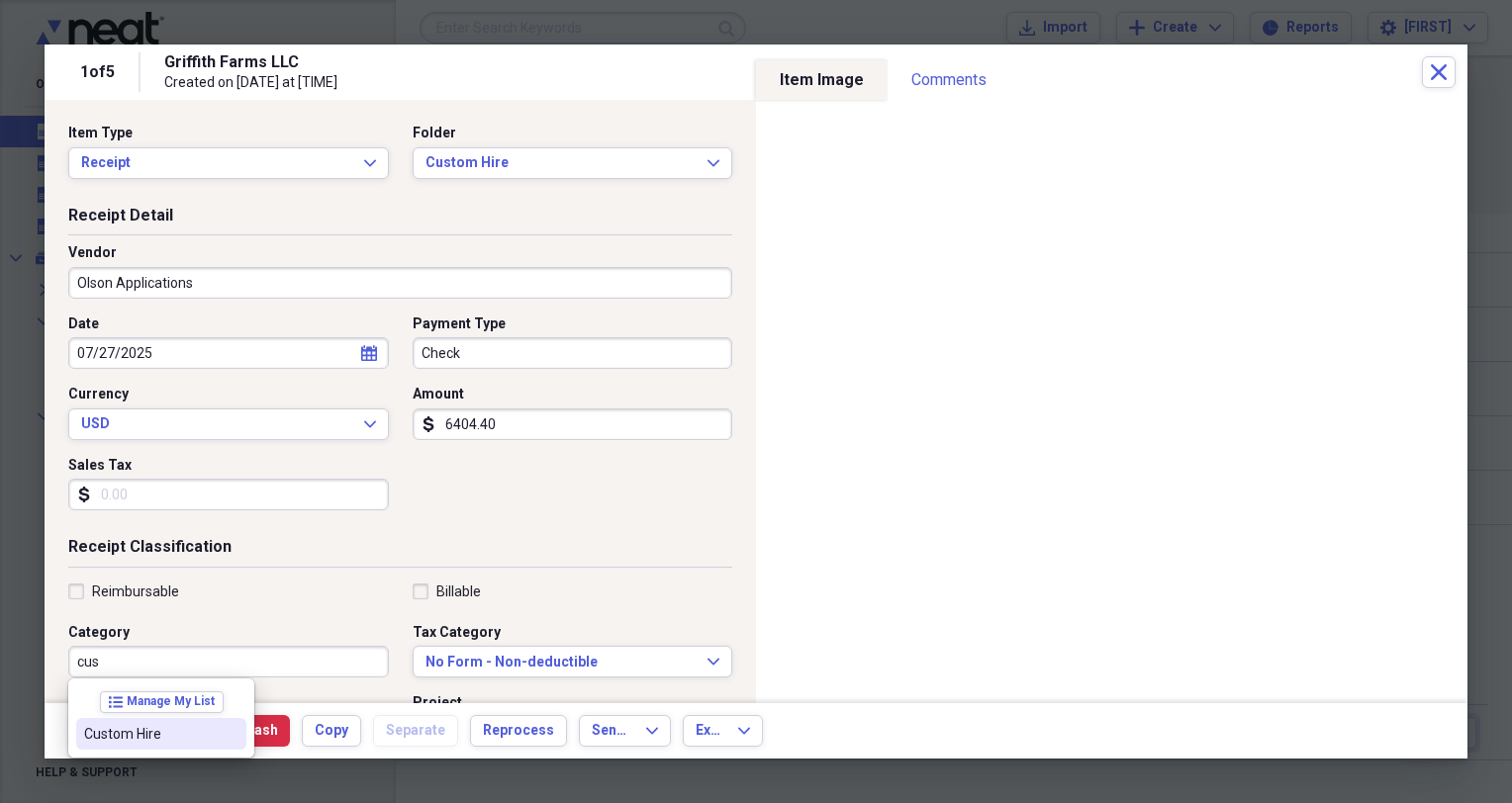 click on "Custom Hire" at bounding box center (161, 734) 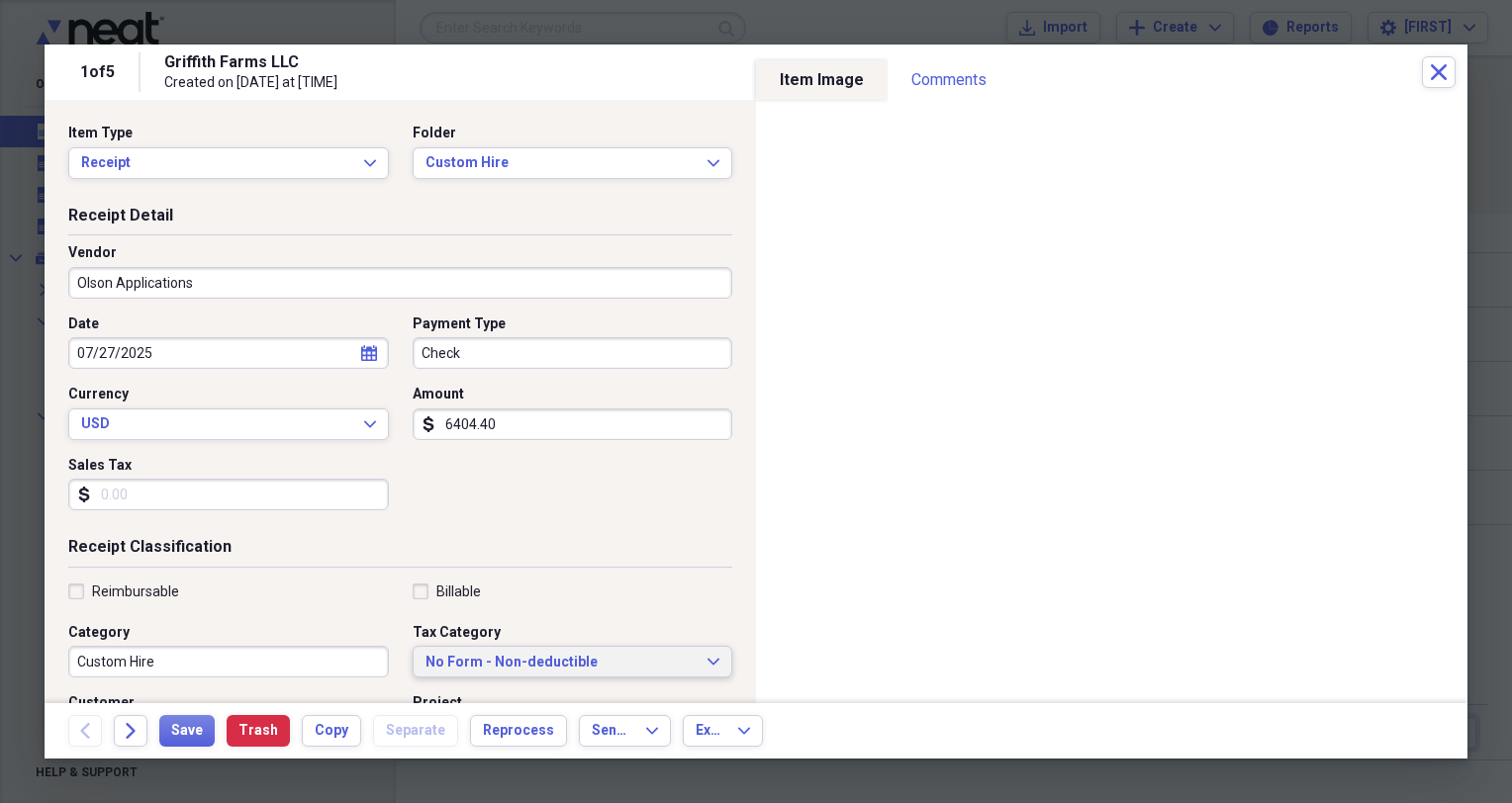 click on "No Form - Non-deductible" at bounding box center (561, 663) 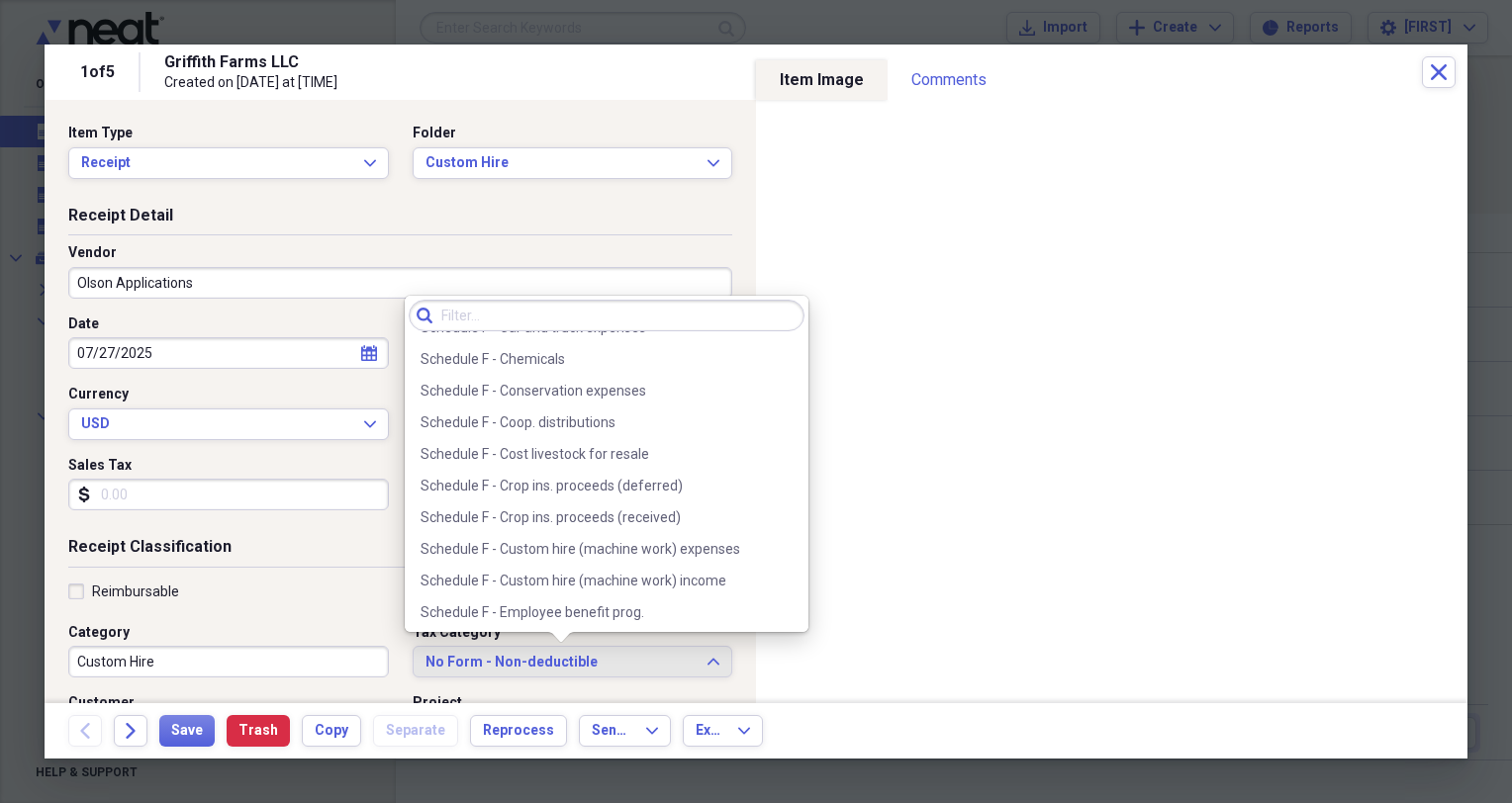 scroll, scrollTop: 5208, scrollLeft: 0, axis: vertical 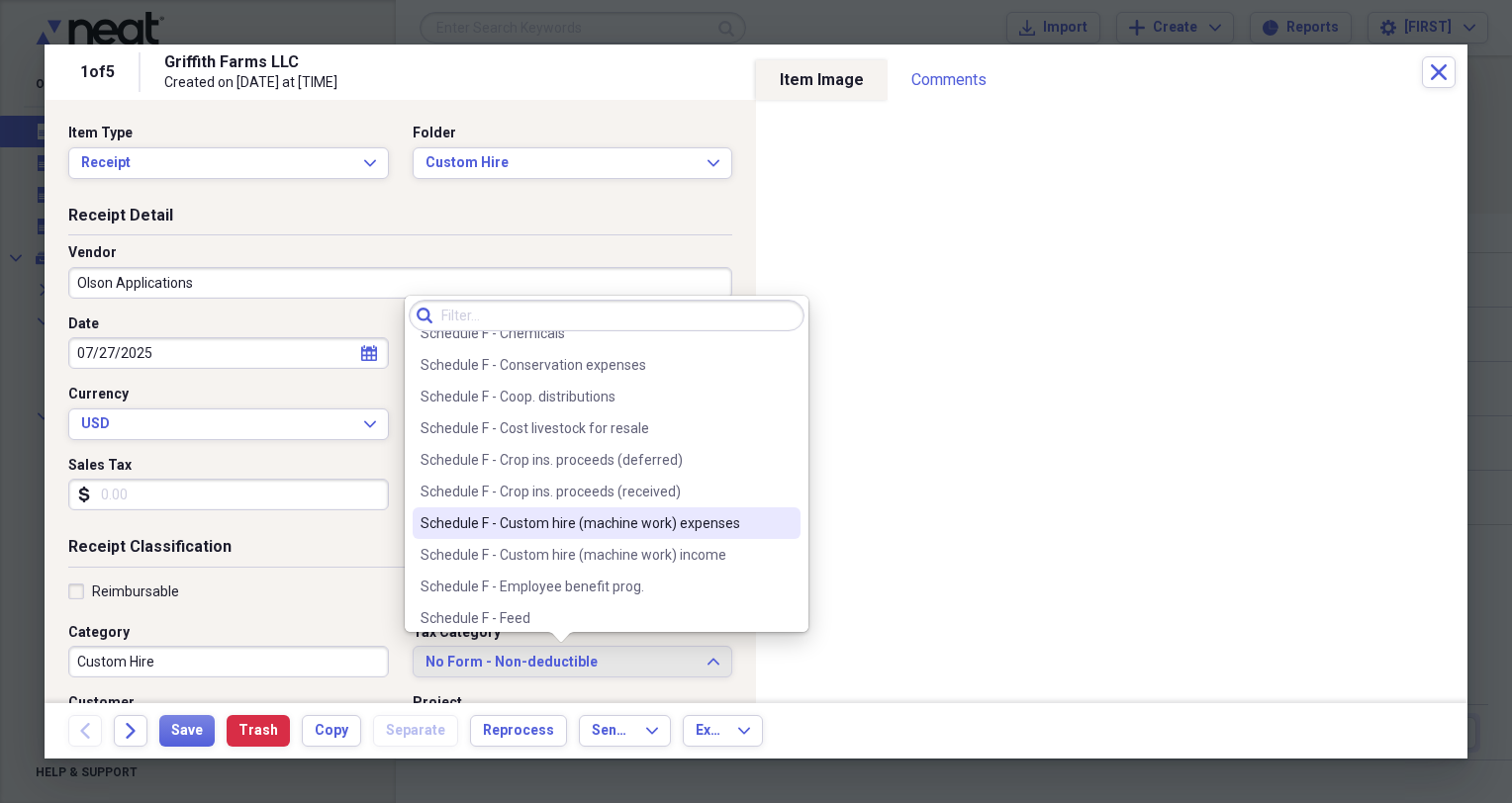 click on "Schedule F - Custom hire (machine work) expenses" at bounding box center (595, 523) 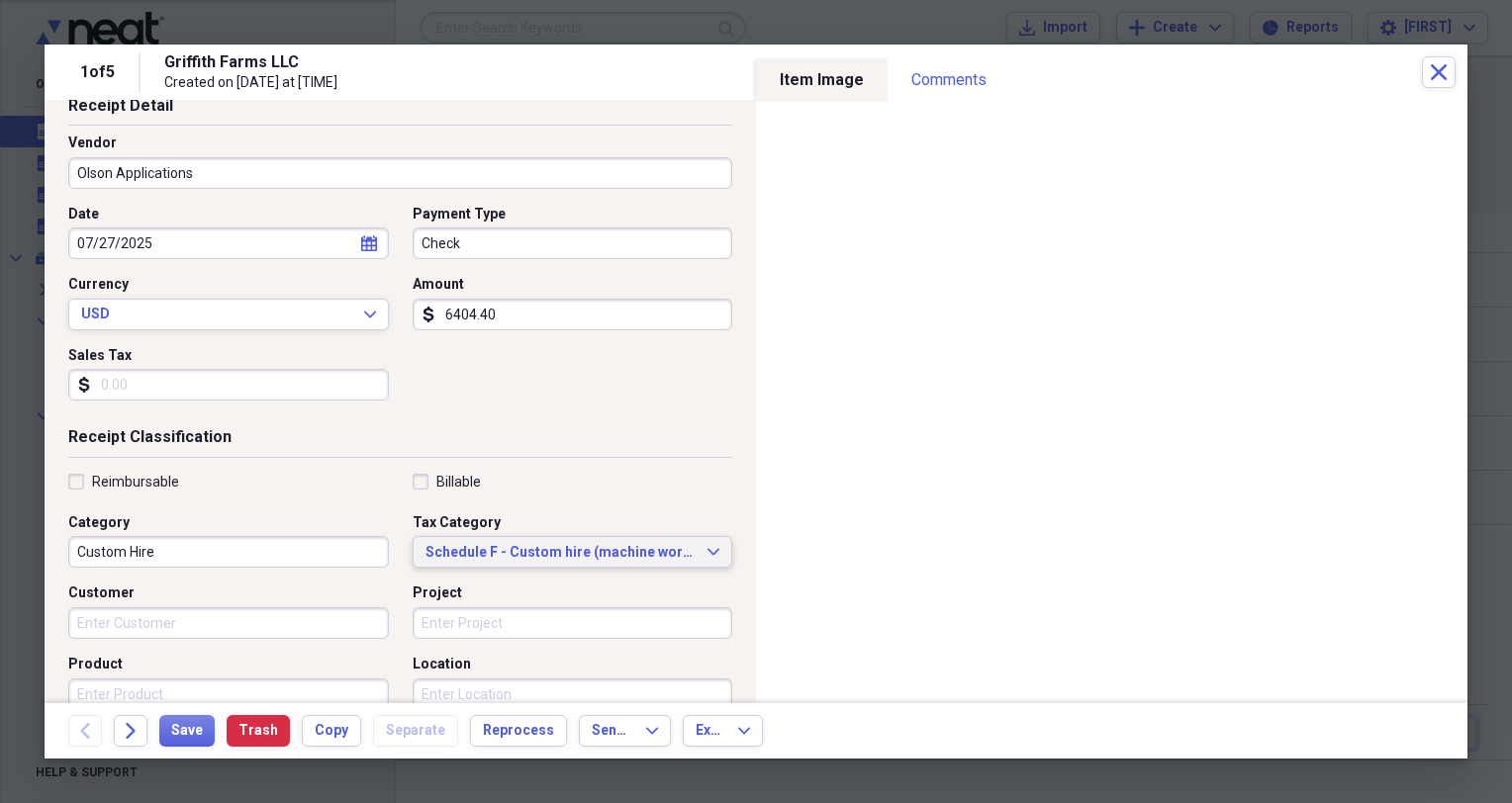 scroll, scrollTop: 162, scrollLeft: 0, axis: vertical 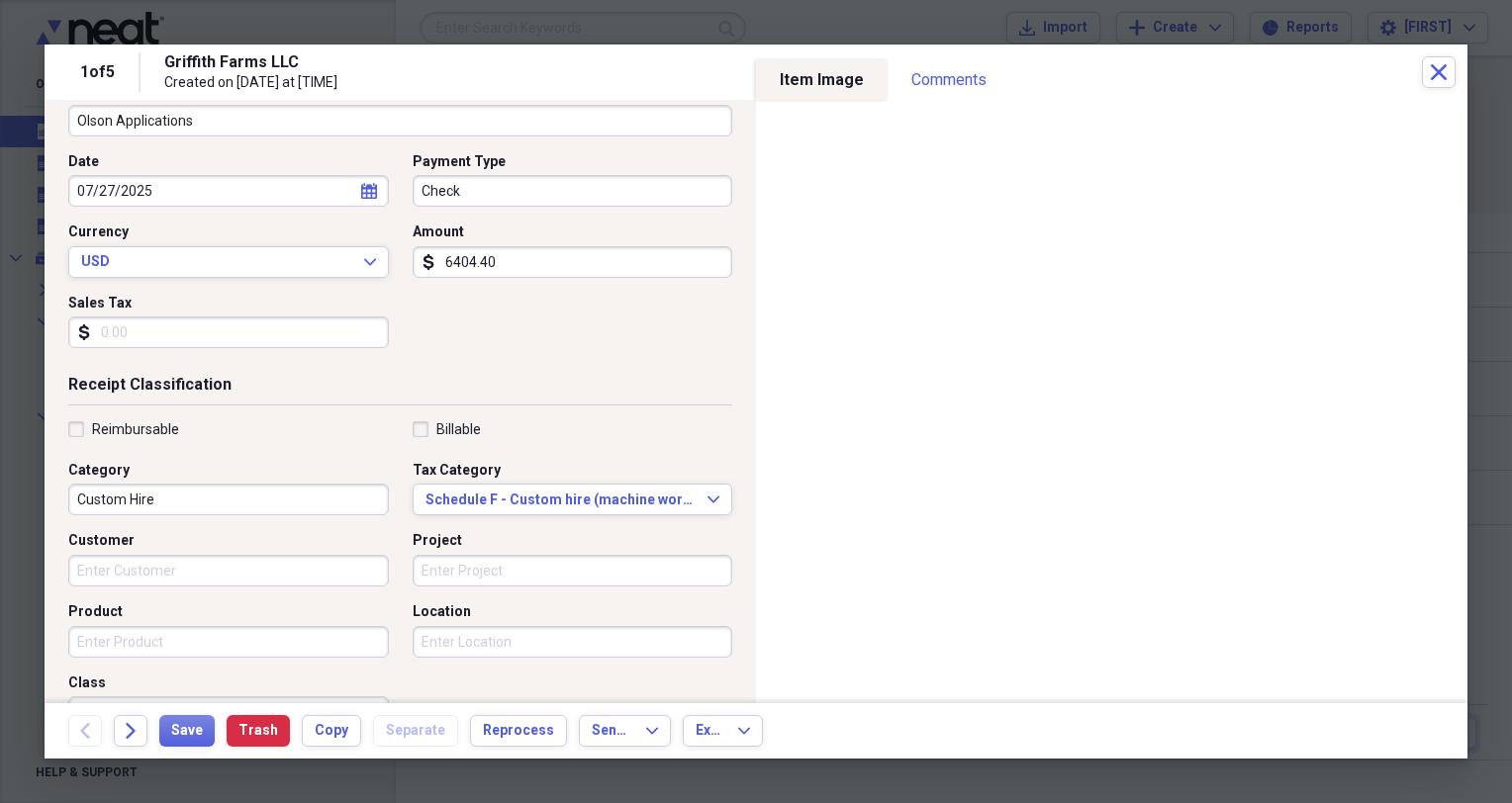 click on "Project" at bounding box center (573, 571) 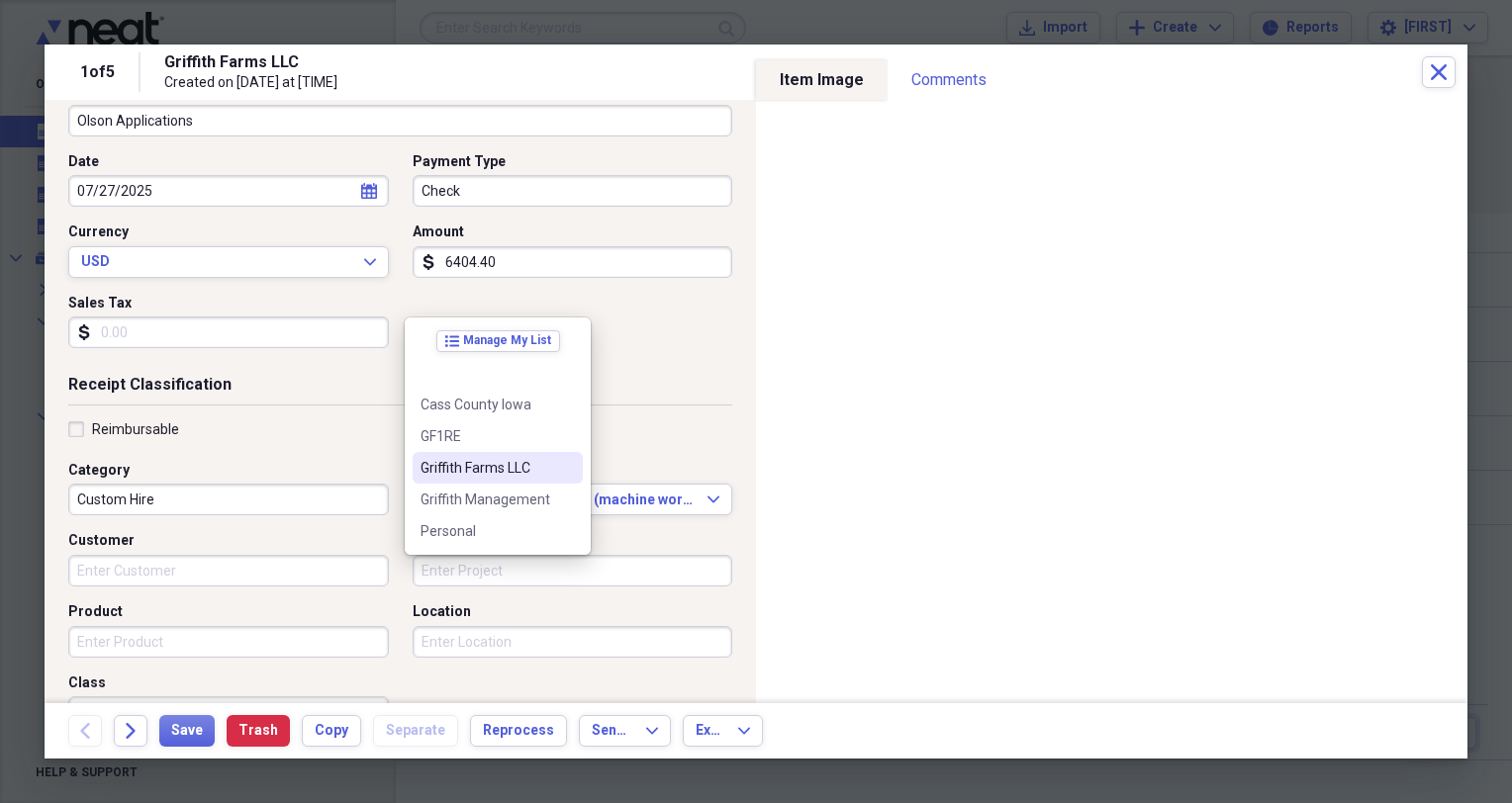click on "Griffith Farms LLC" at bounding box center [486, 468] 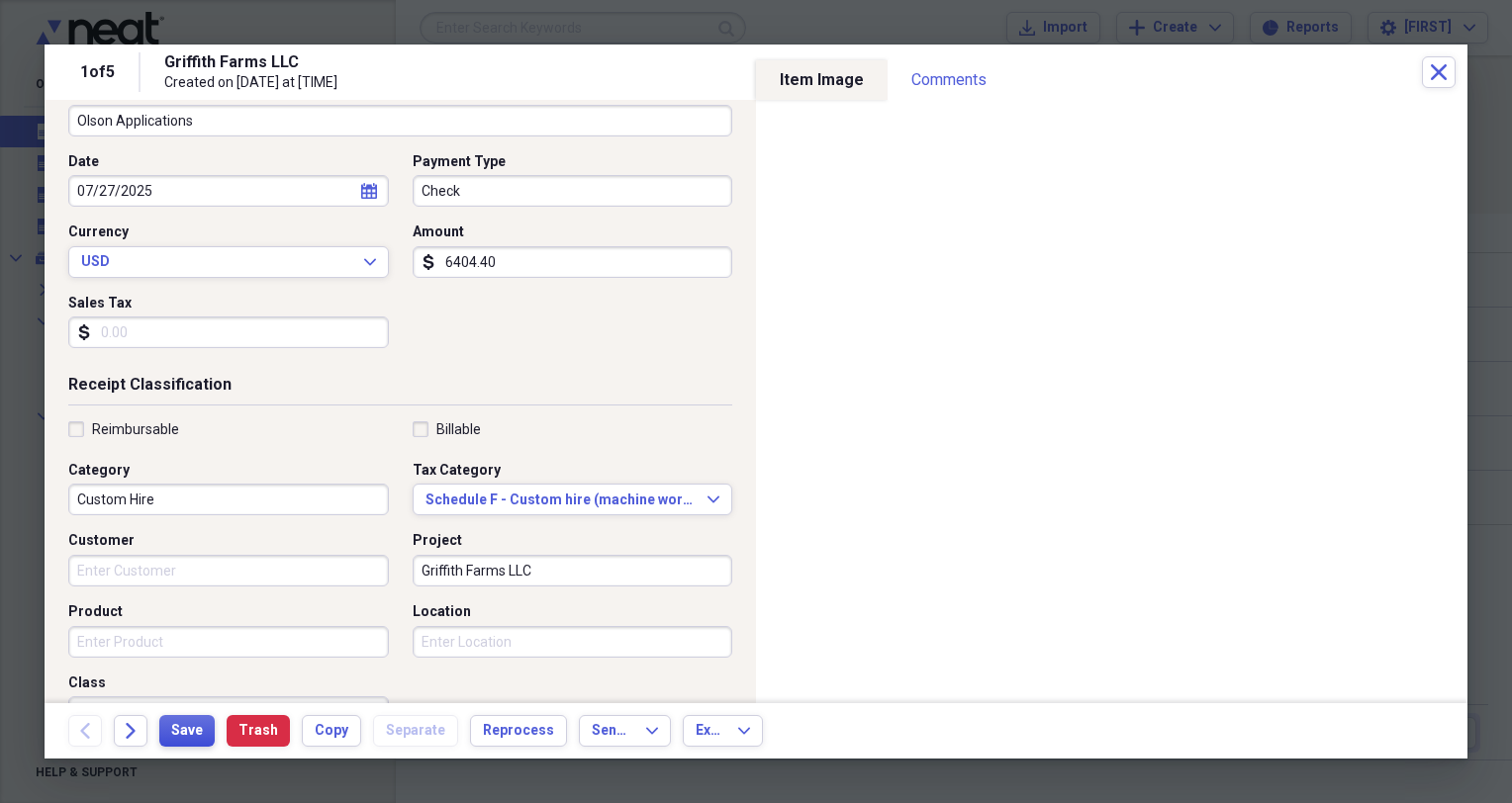 click on "Save" at bounding box center (187, 731) 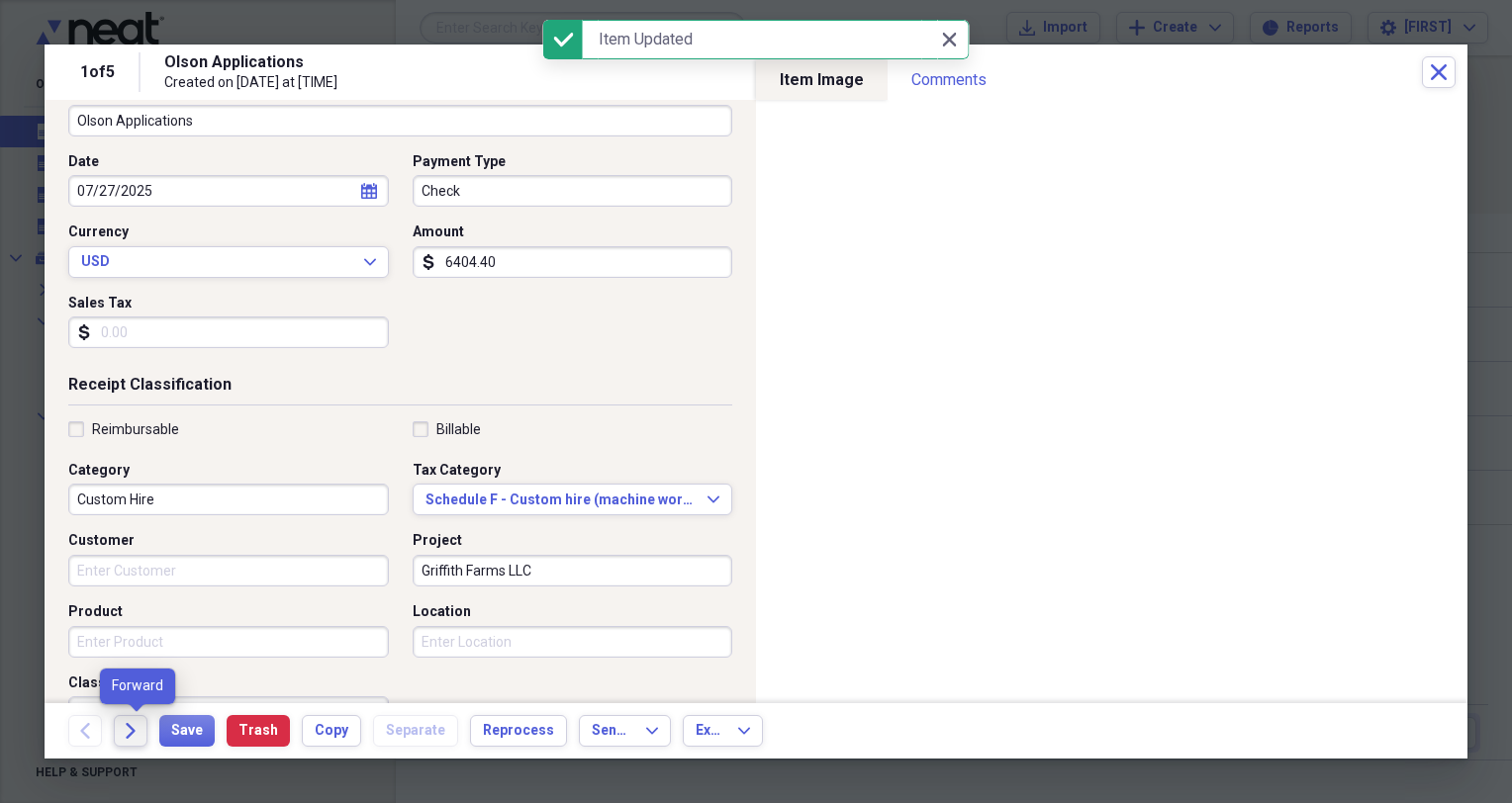 click on "Forward" 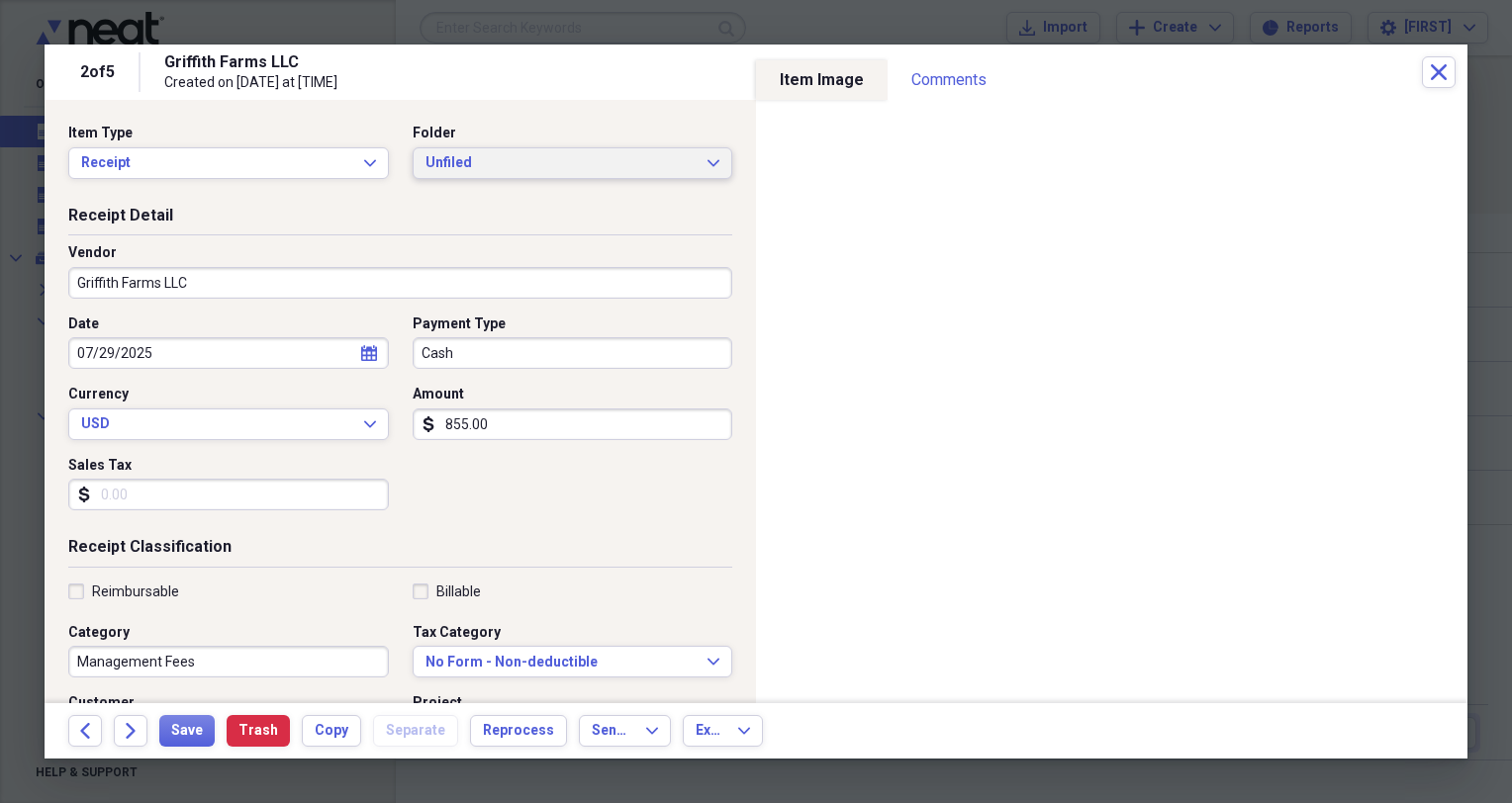 click on "Unfiled" at bounding box center [561, 163] 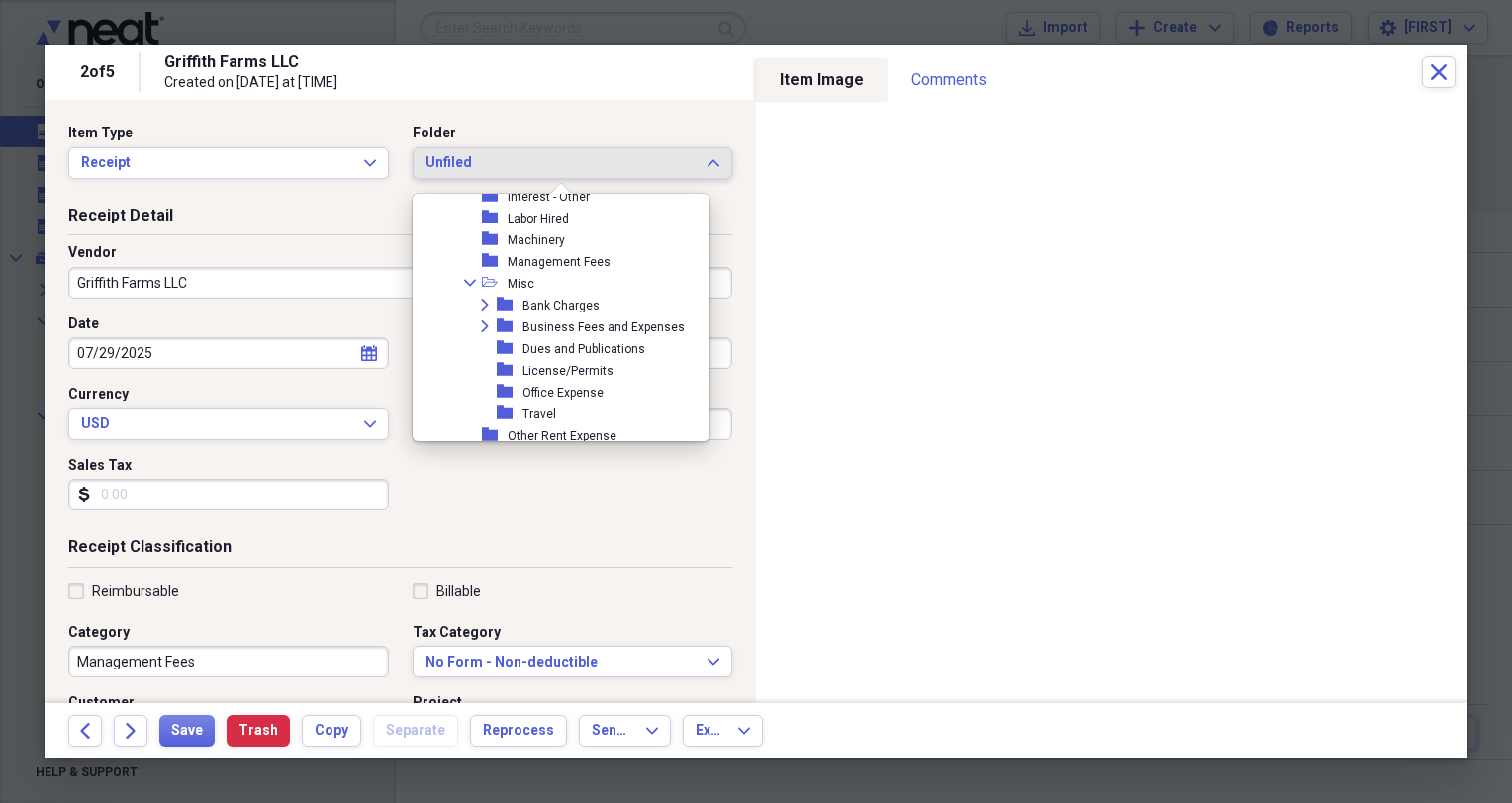 scroll, scrollTop: 669, scrollLeft: 0, axis: vertical 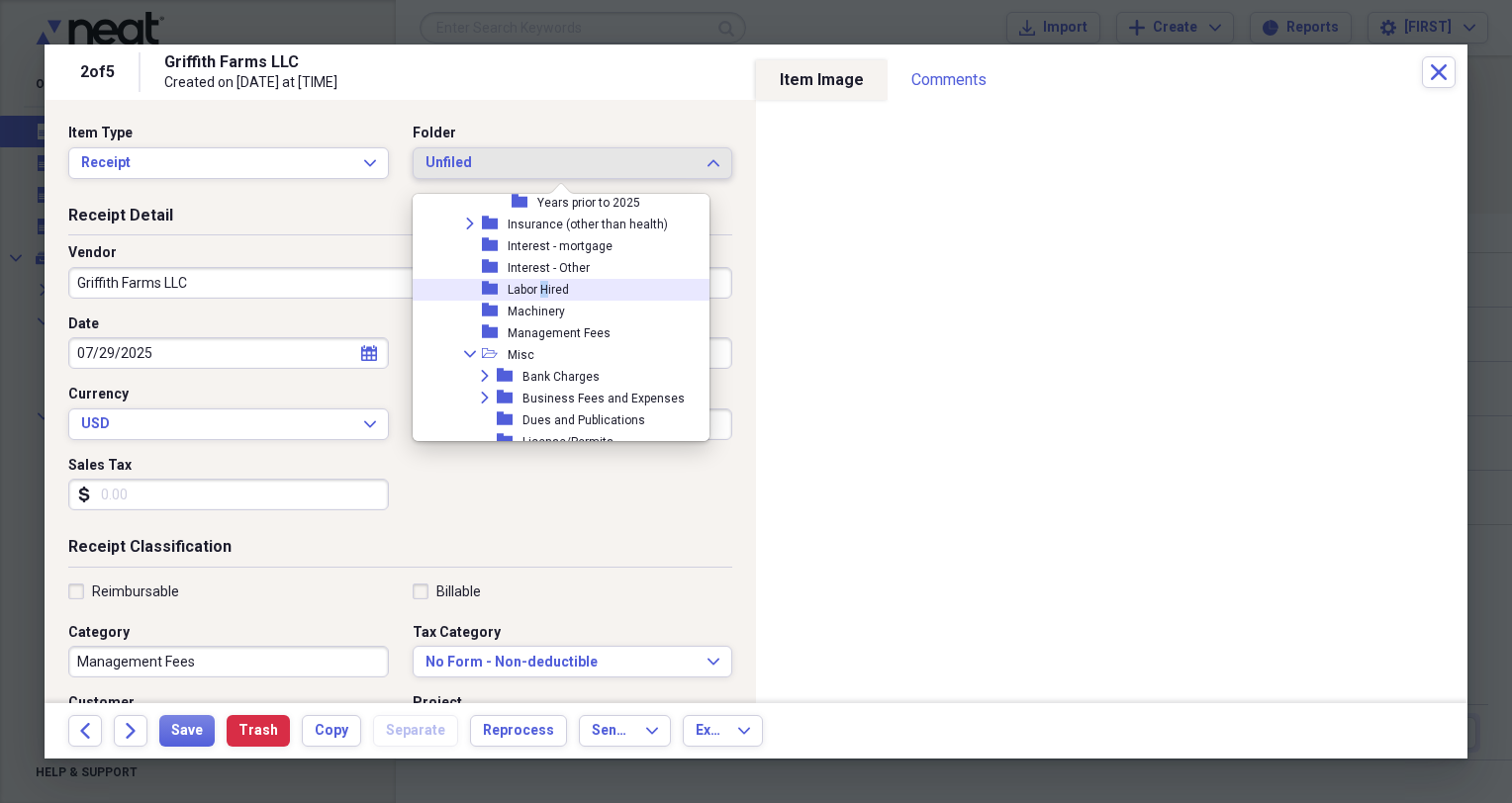 click on "Labor Hired" at bounding box center (538, 290) 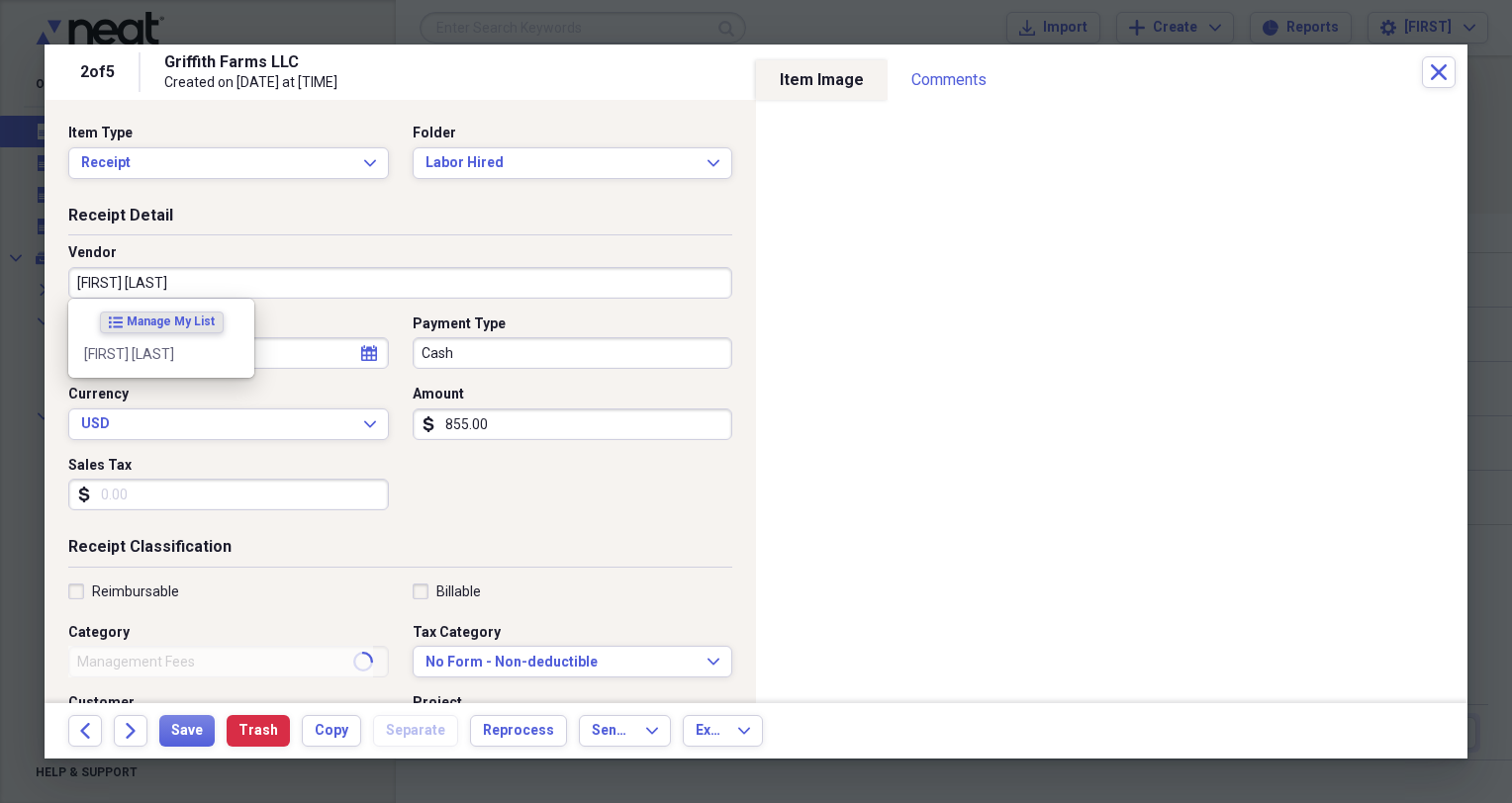 type on "[FIRST] [LAST]" 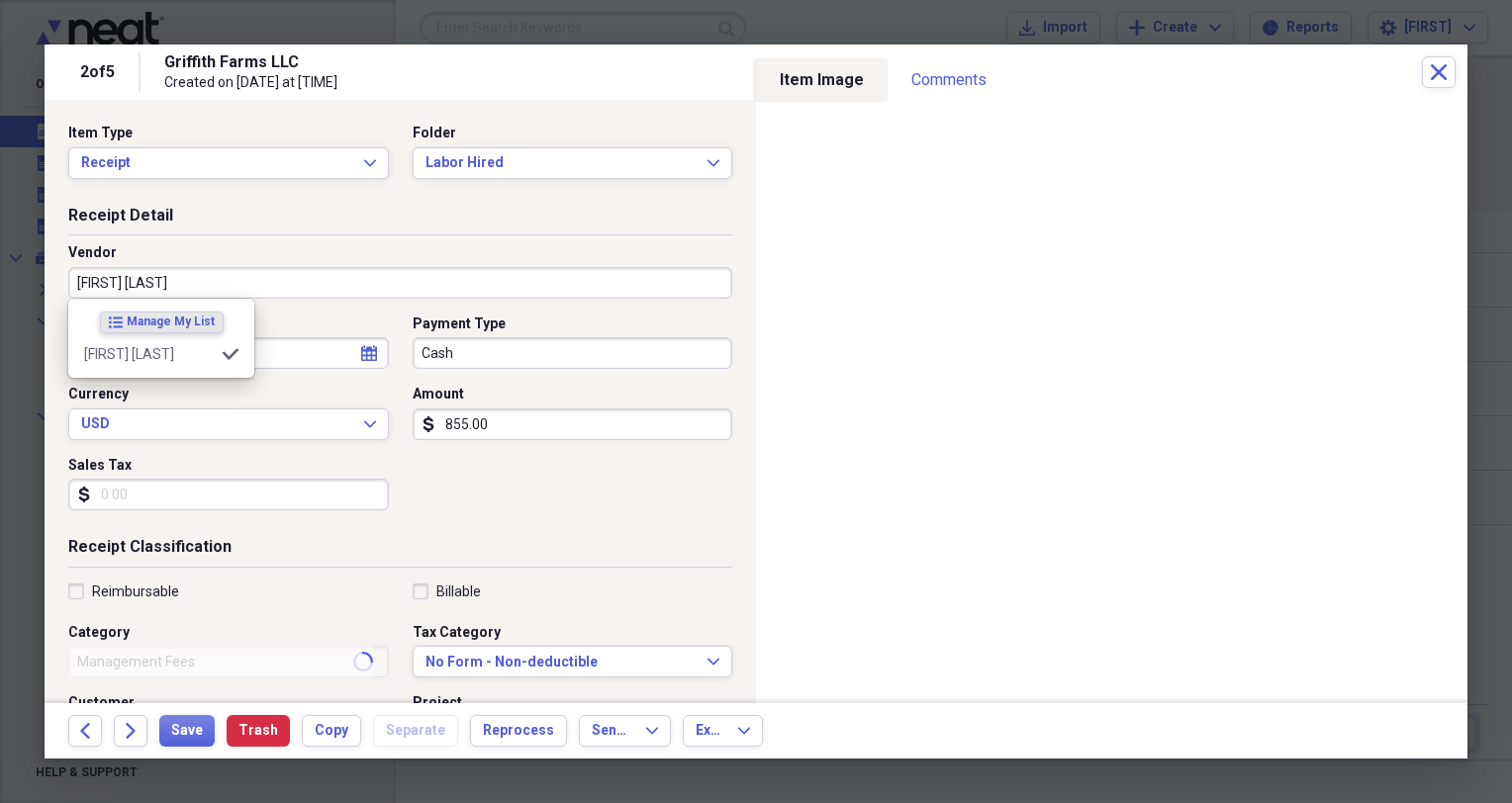 type on "Labor Hired" 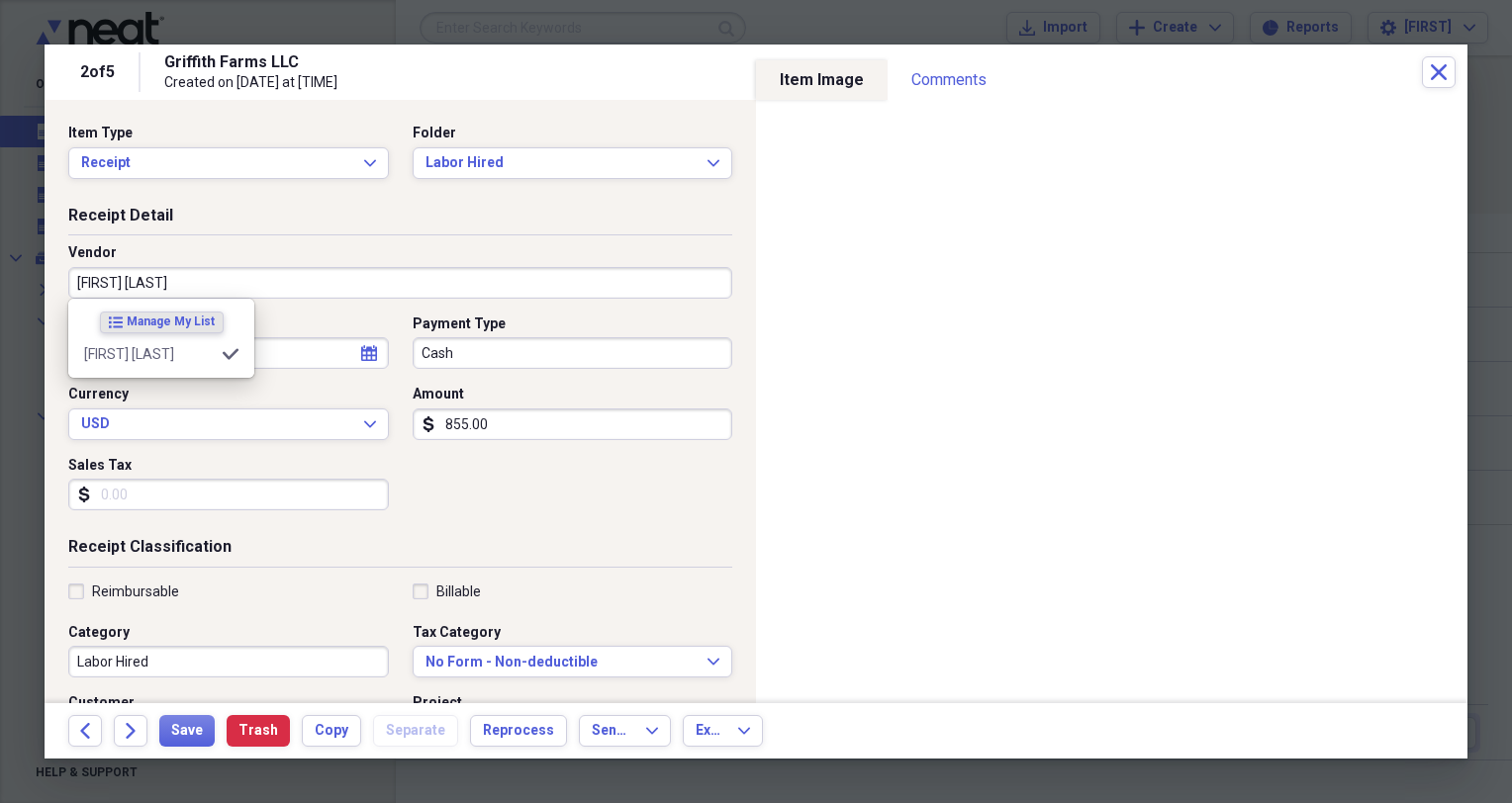 type on "[FIRST] [LAST]" 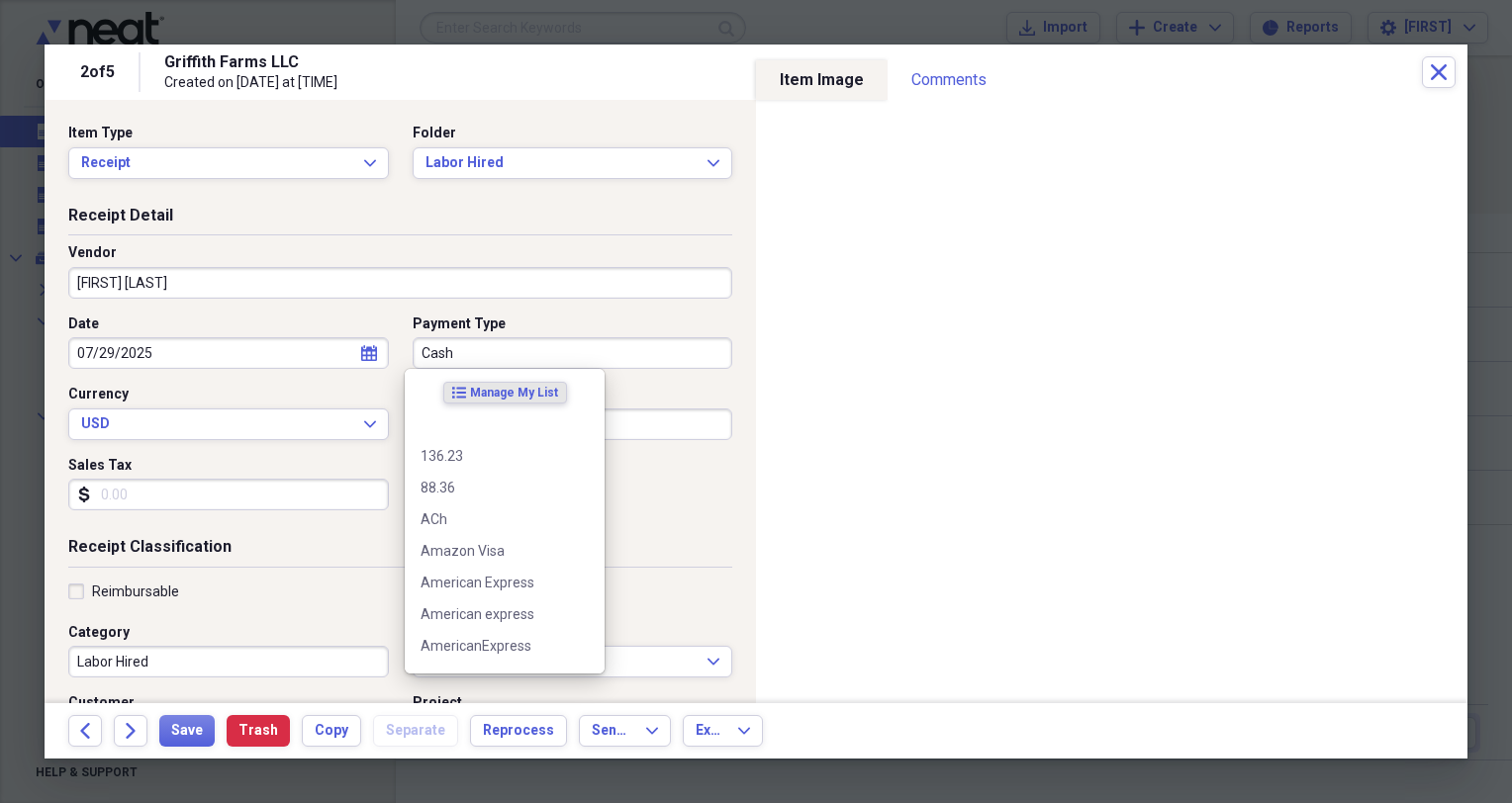 click on "Cash" at bounding box center (573, 353) 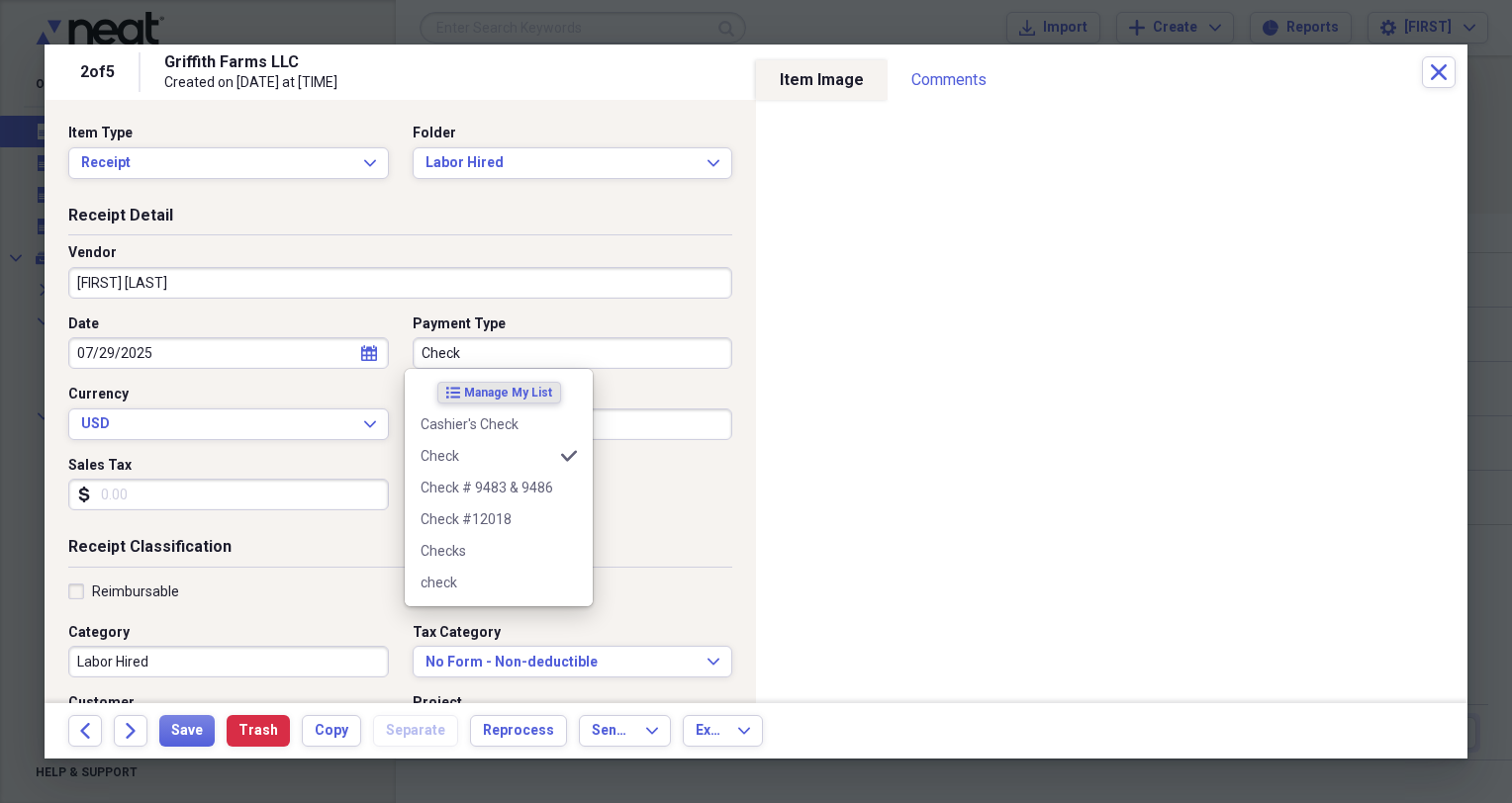 type on "Check" 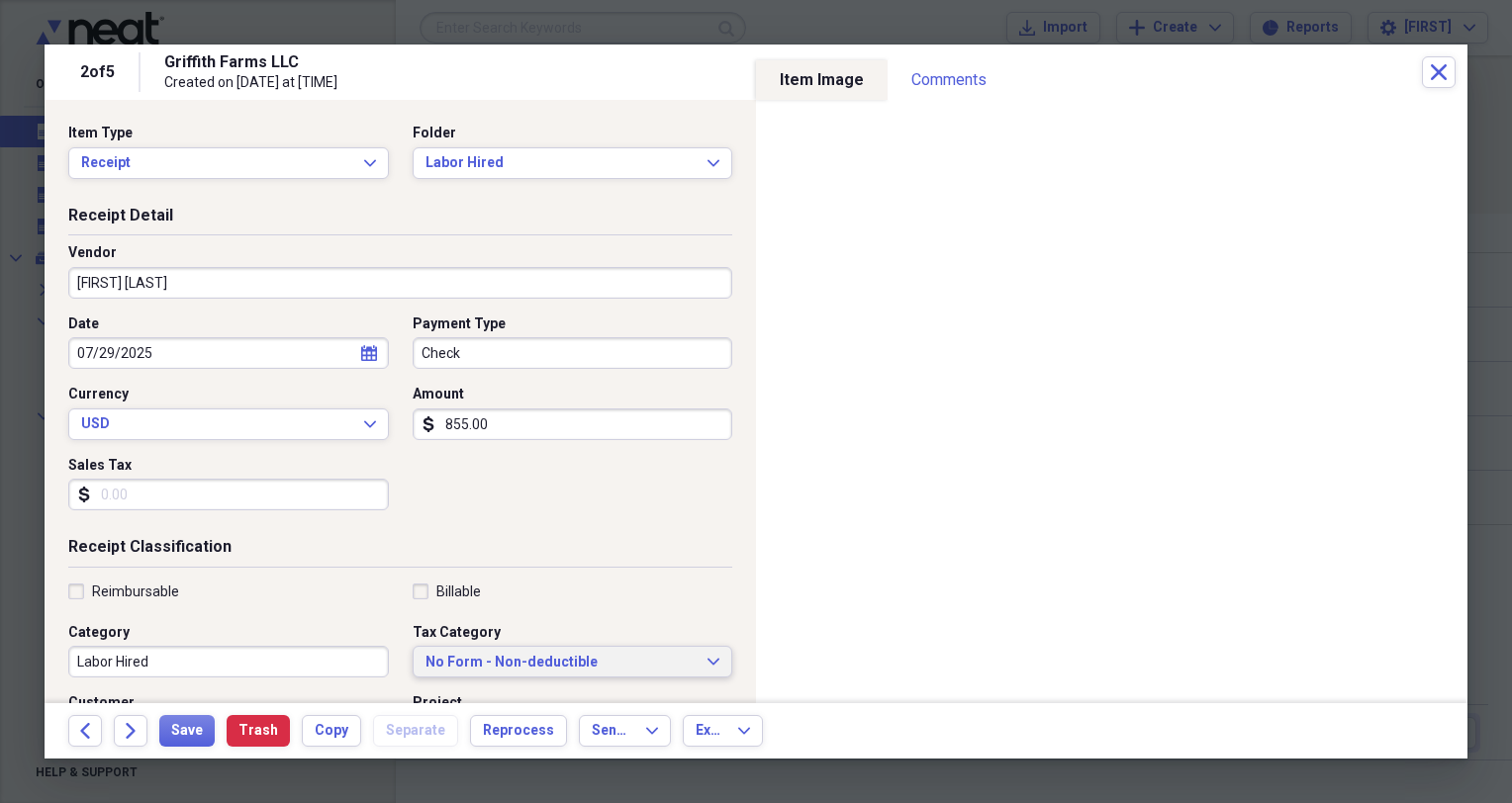 click on "No Form - Non-deductible" at bounding box center (561, 663) 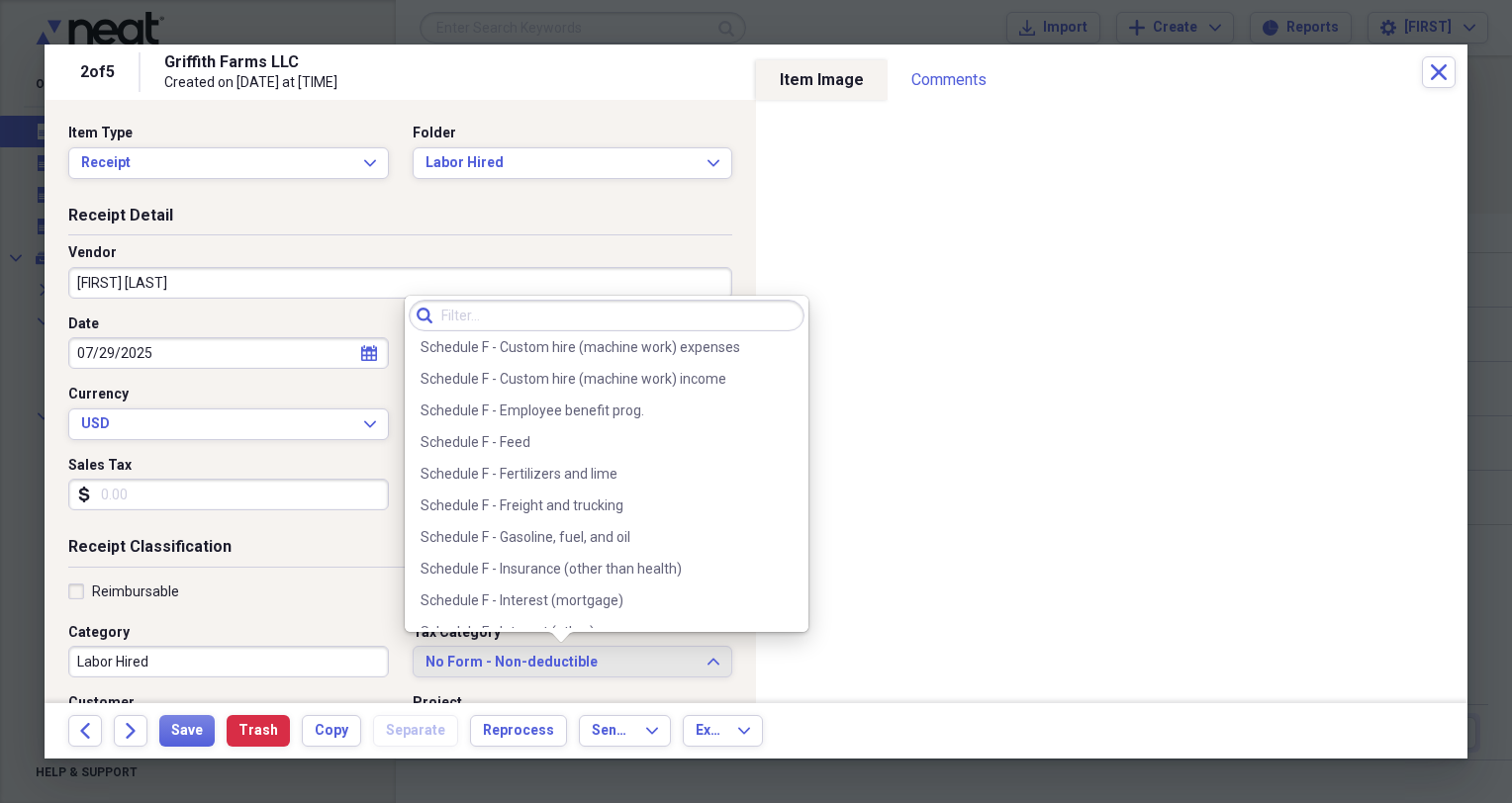 scroll, scrollTop: 5624, scrollLeft: 0, axis: vertical 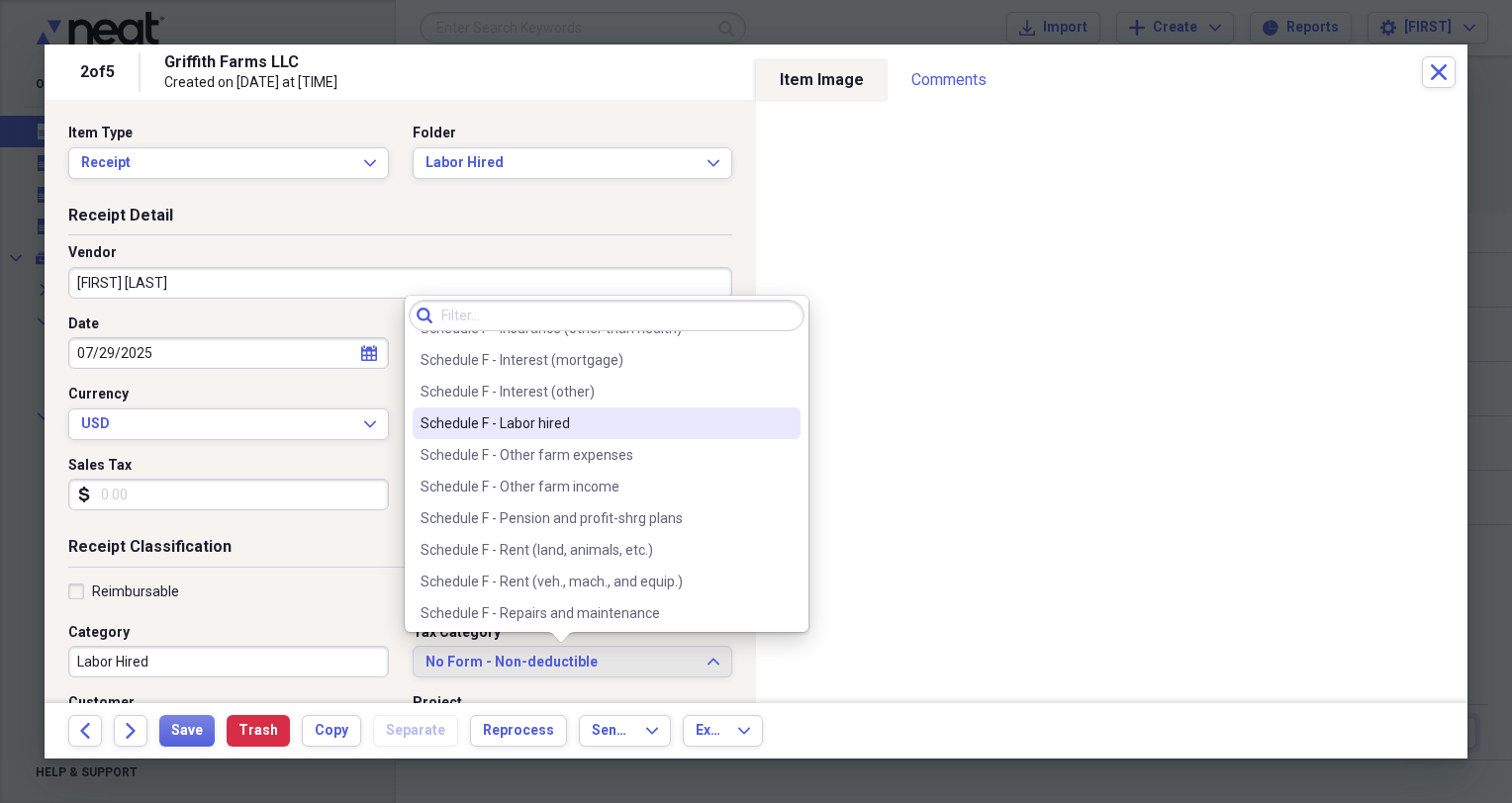 click on "Schedule F - Labor hired" at bounding box center (595, 423) 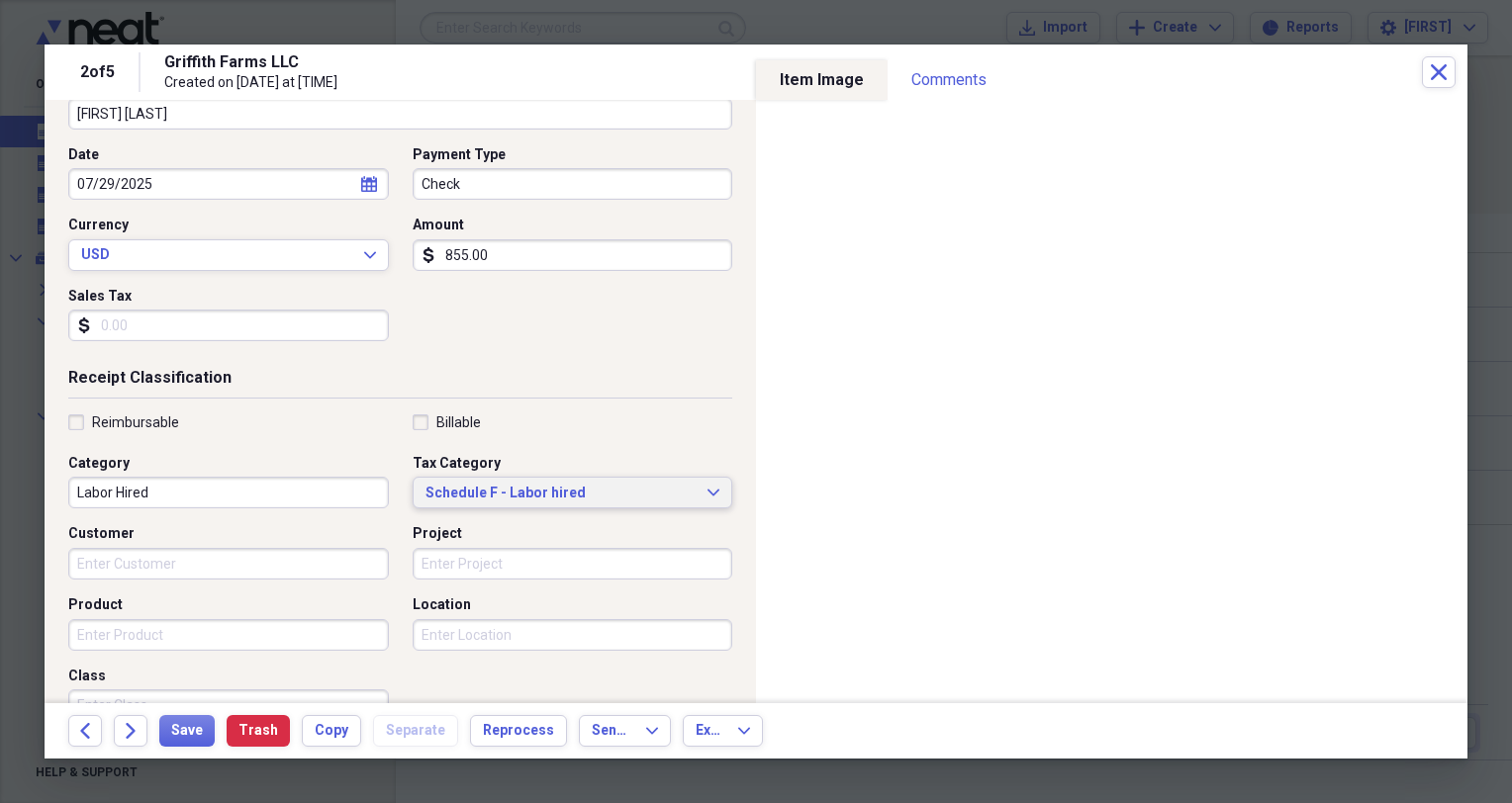 scroll, scrollTop: 205, scrollLeft: 0, axis: vertical 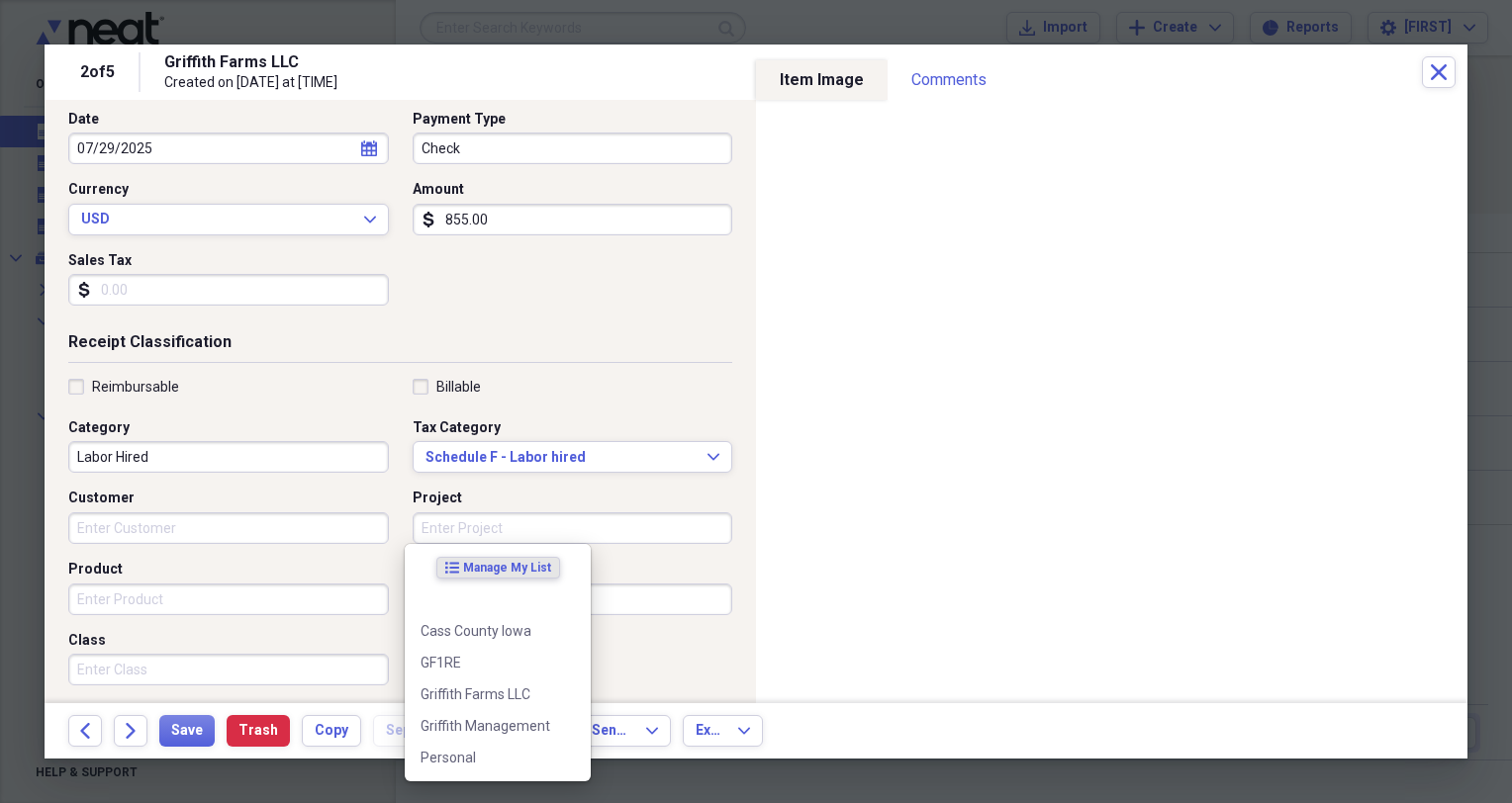 click on "Project" at bounding box center [573, 528] 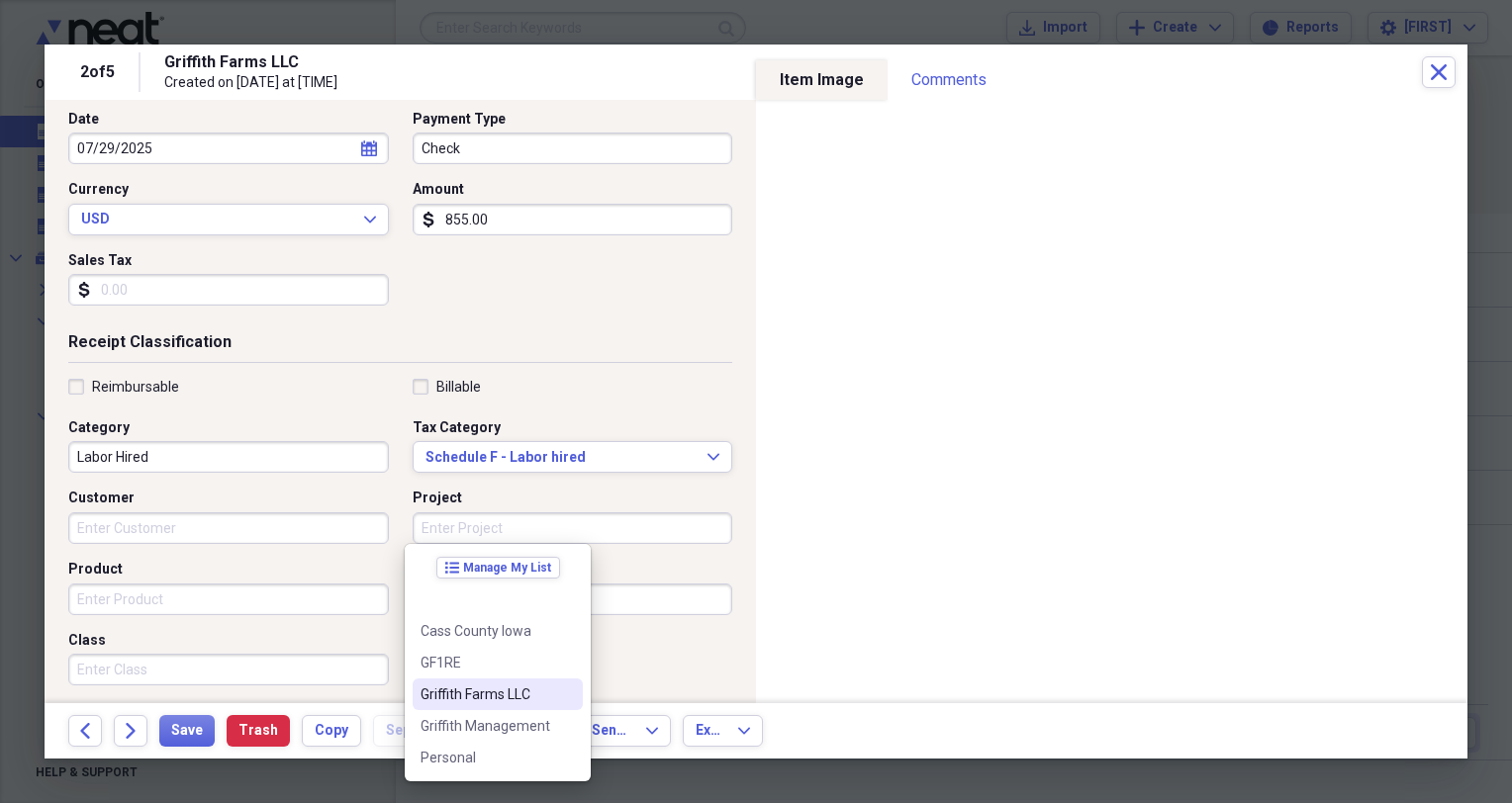 click on "Griffith Farms LLC" at bounding box center (486, 694) 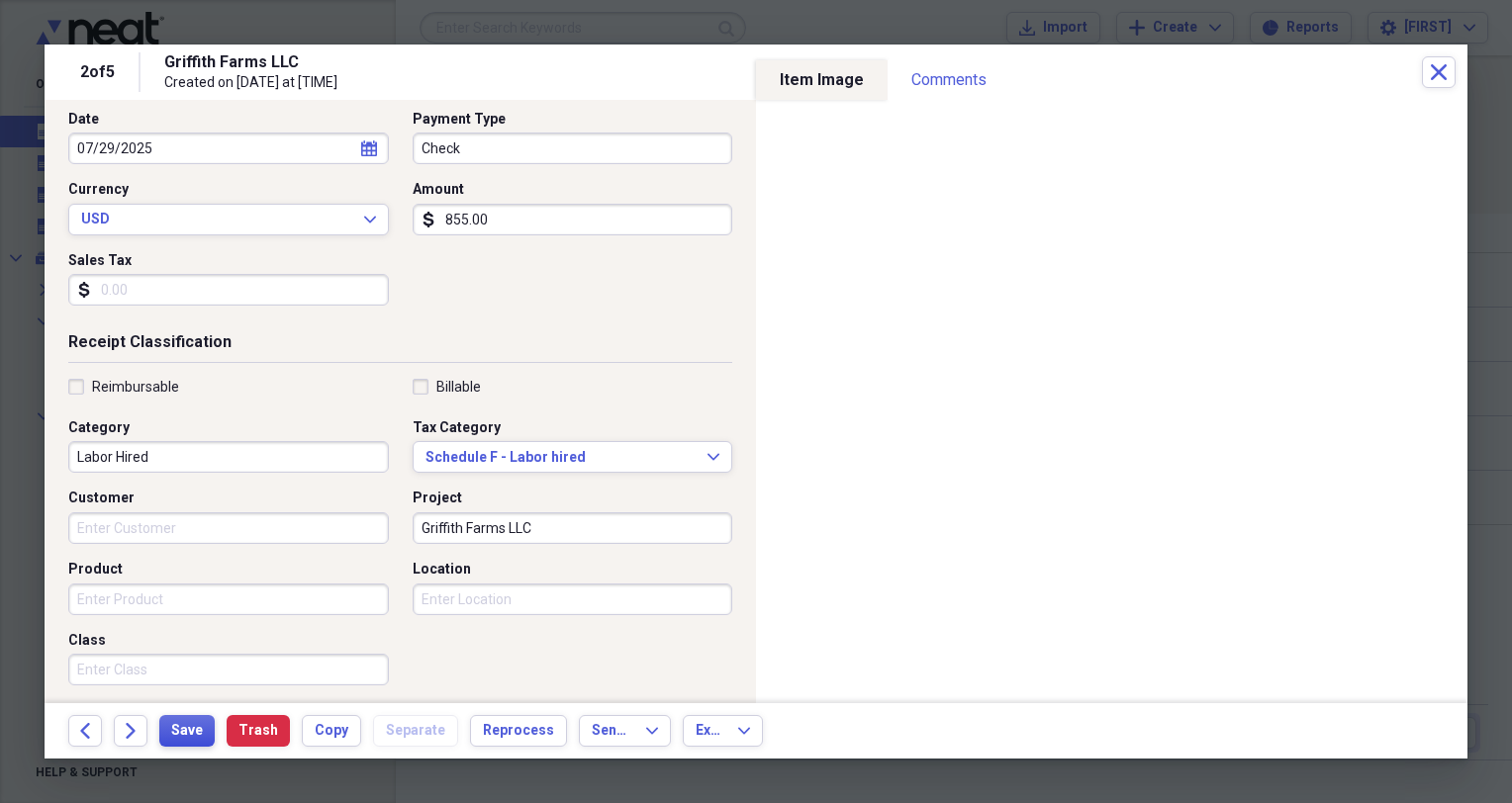 click on "Save" at bounding box center (187, 731) 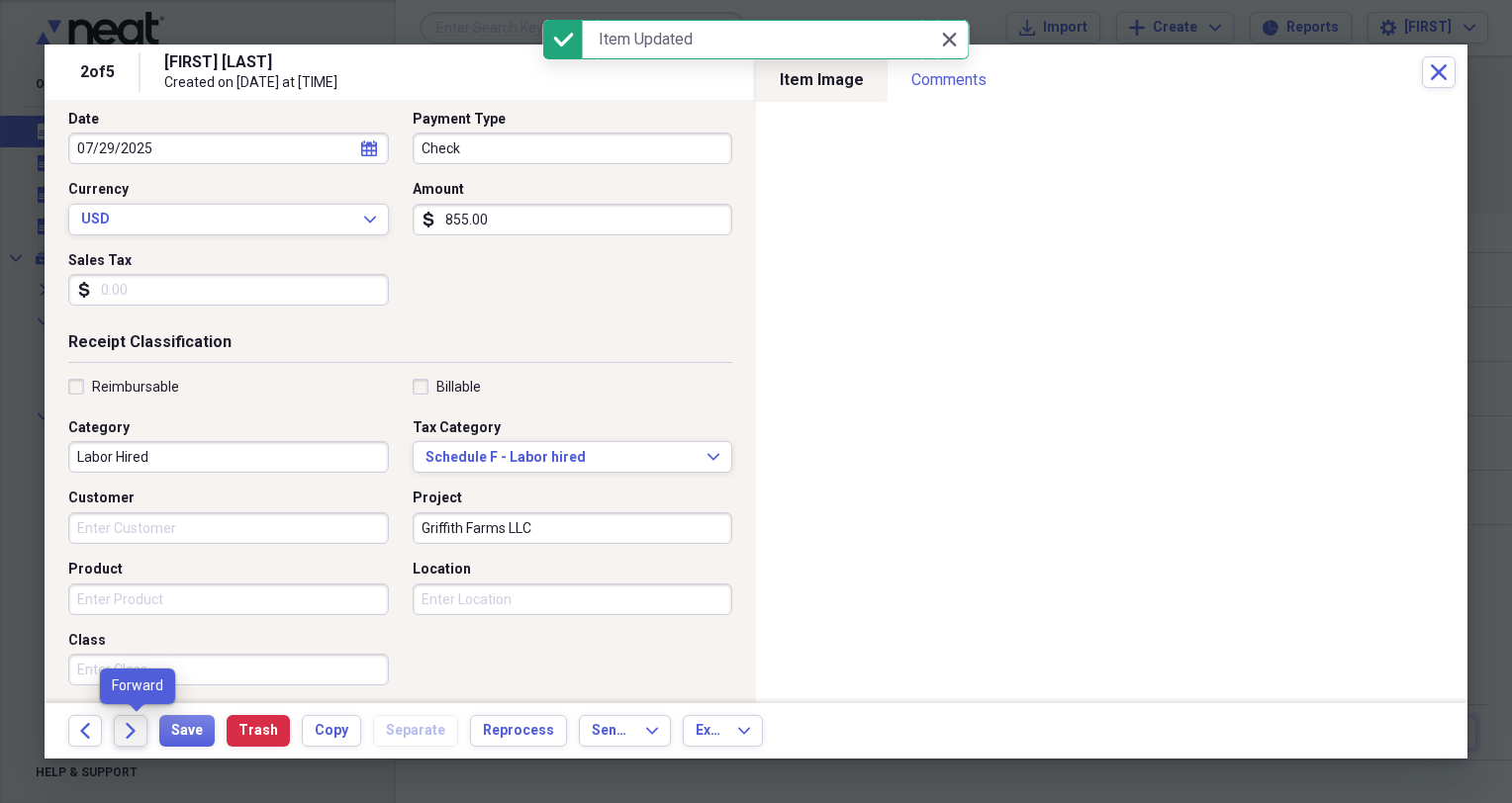 click on "Forward" 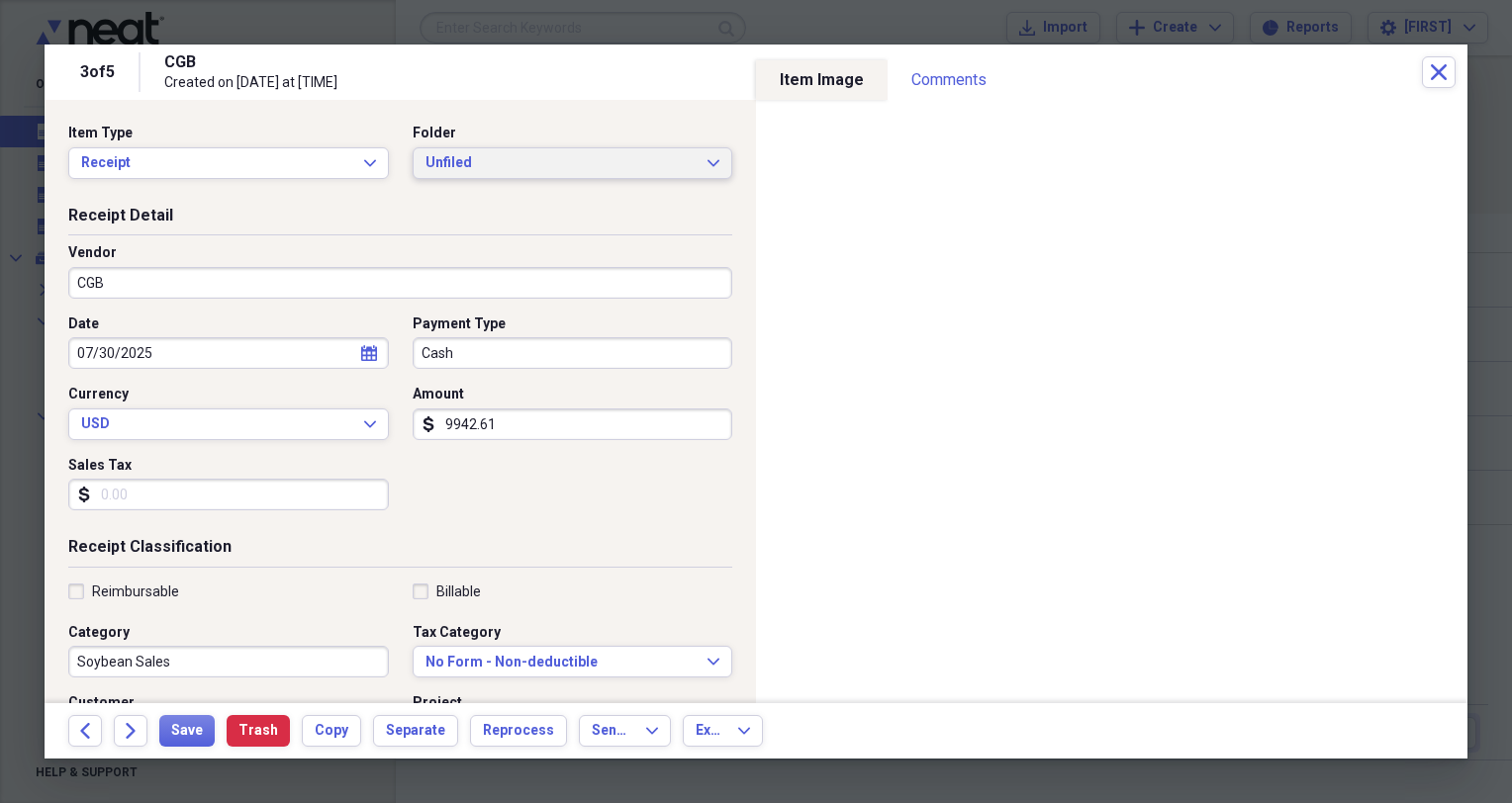 click on "Unfiled" at bounding box center [561, 163] 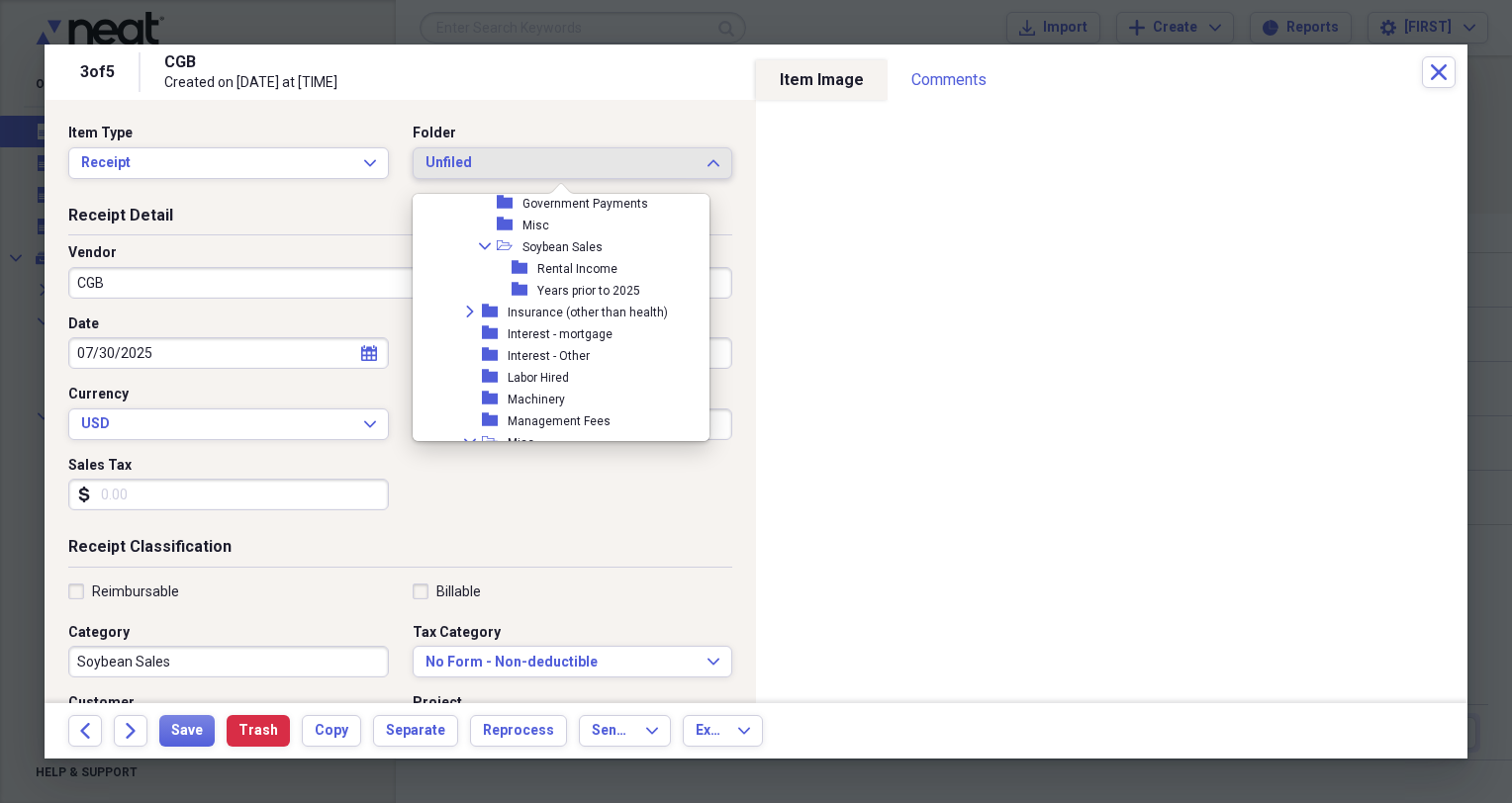 scroll, scrollTop: 589, scrollLeft: 0, axis: vertical 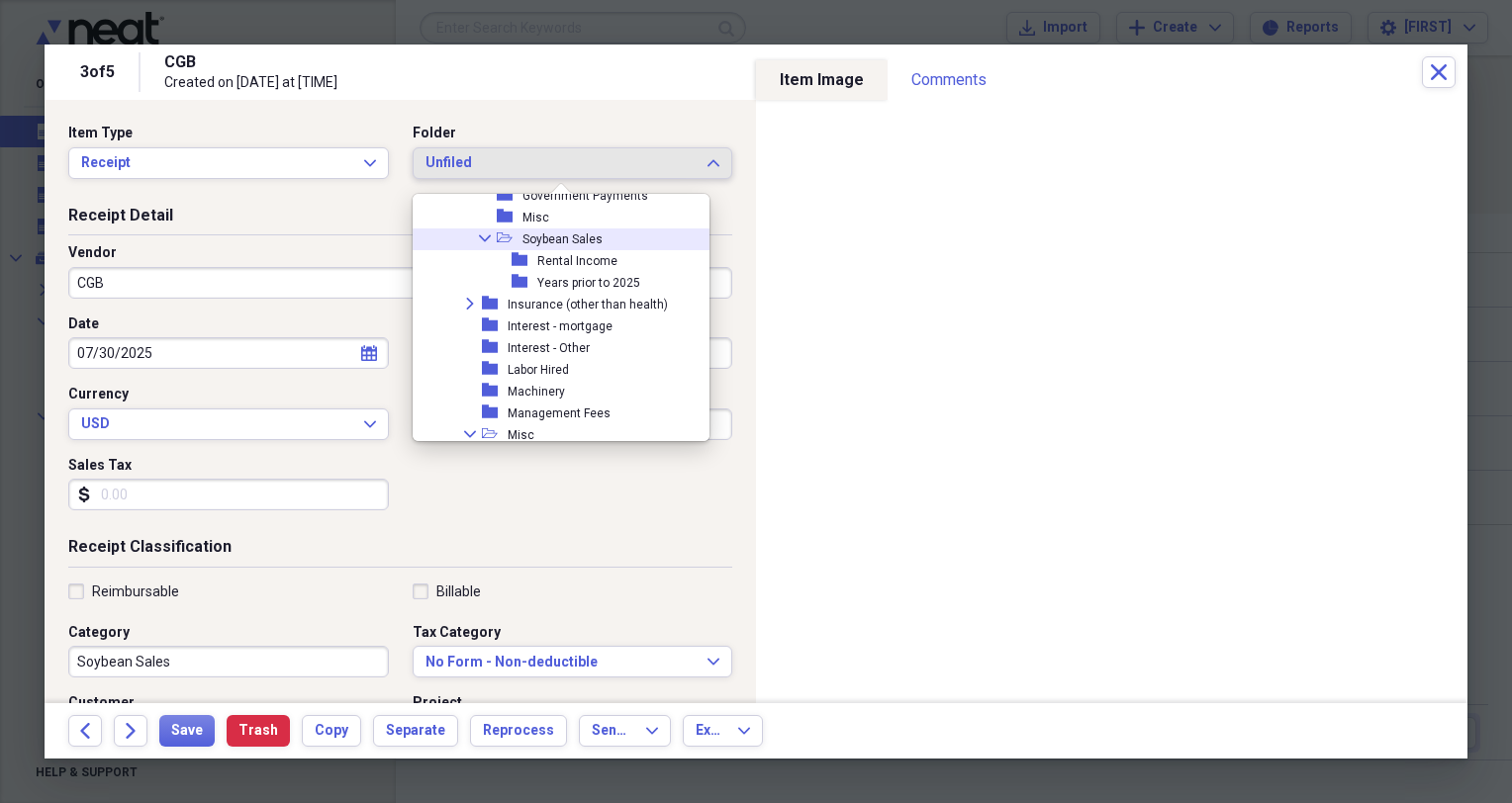 click on "Soybean Sales" at bounding box center (562, 239) 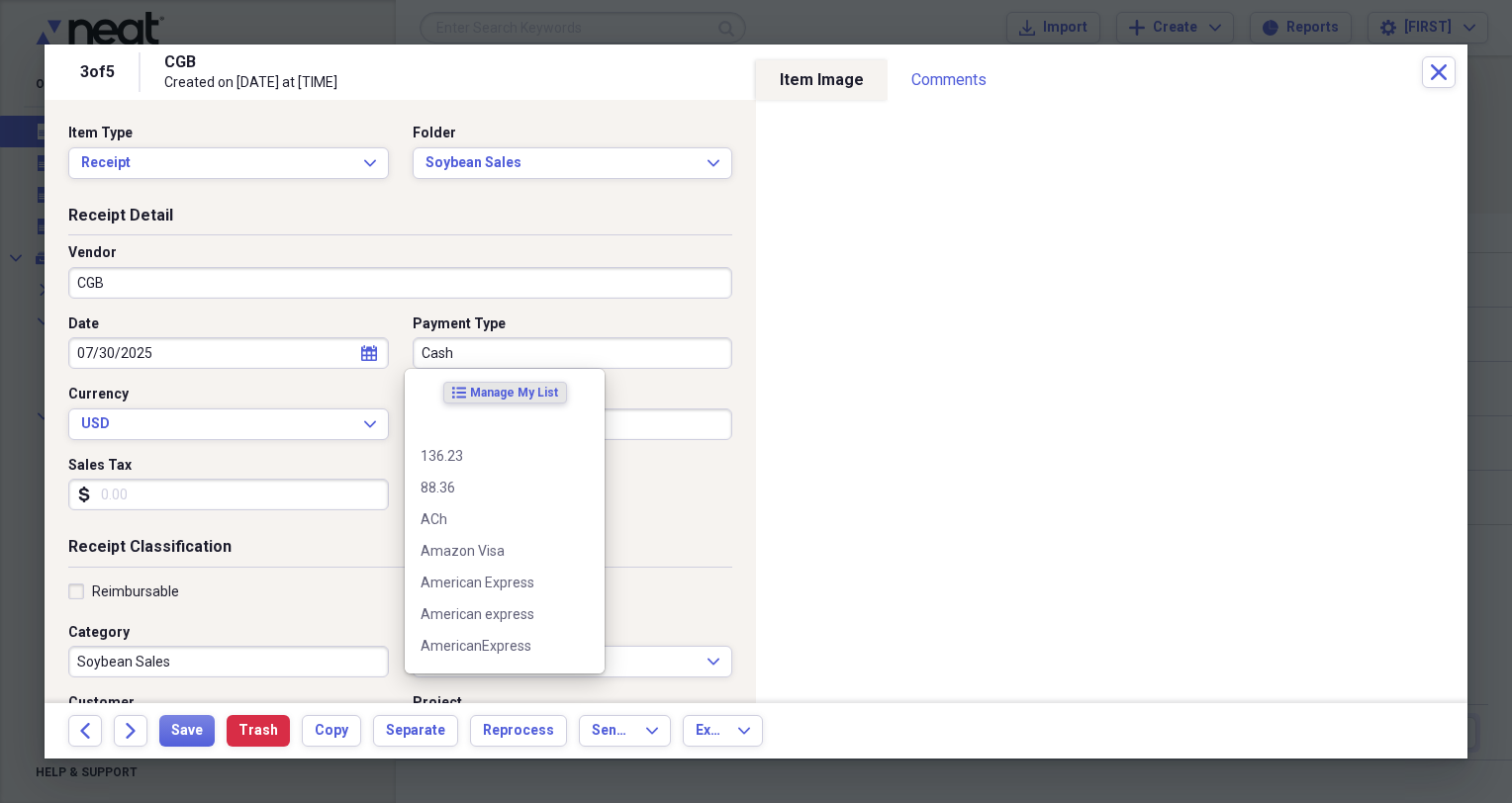click on "Cash" at bounding box center (573, 353) 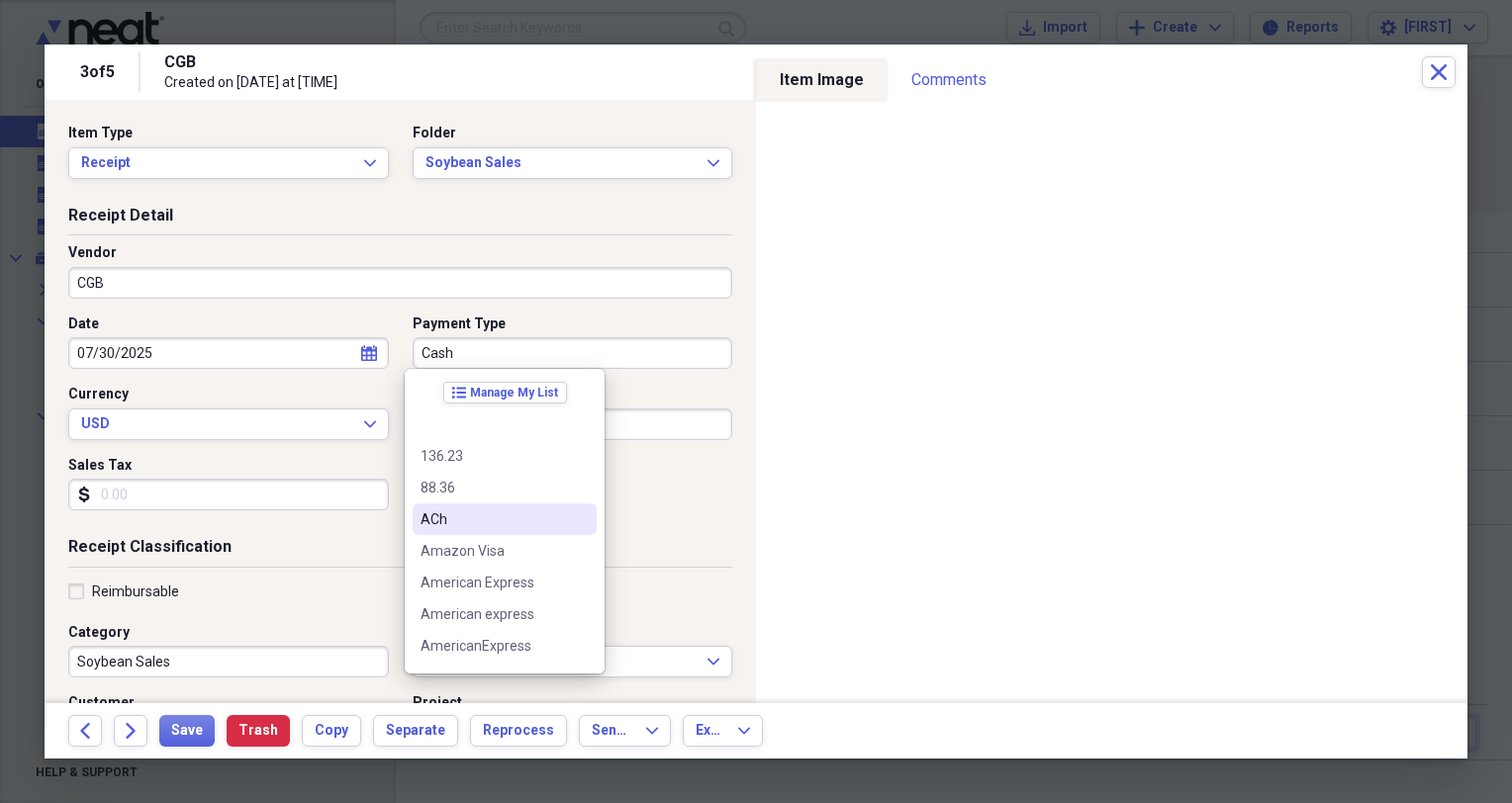 click on "ACh" at bounding box center [505, 519] 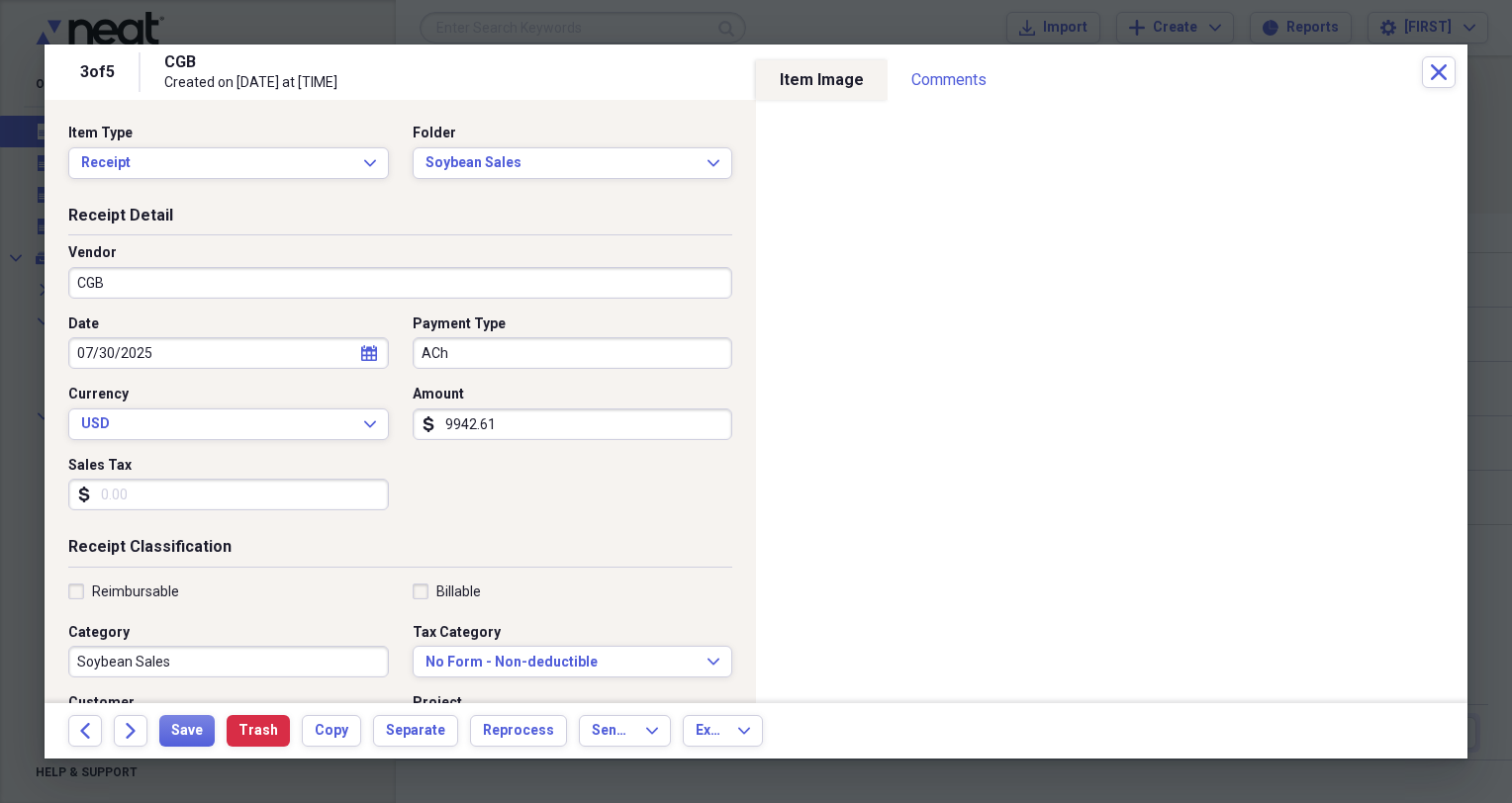 drag, startPoint x: 459, startPoint y: 417, endPoint x: 598, endPoint y: 420, distance: 139.03237 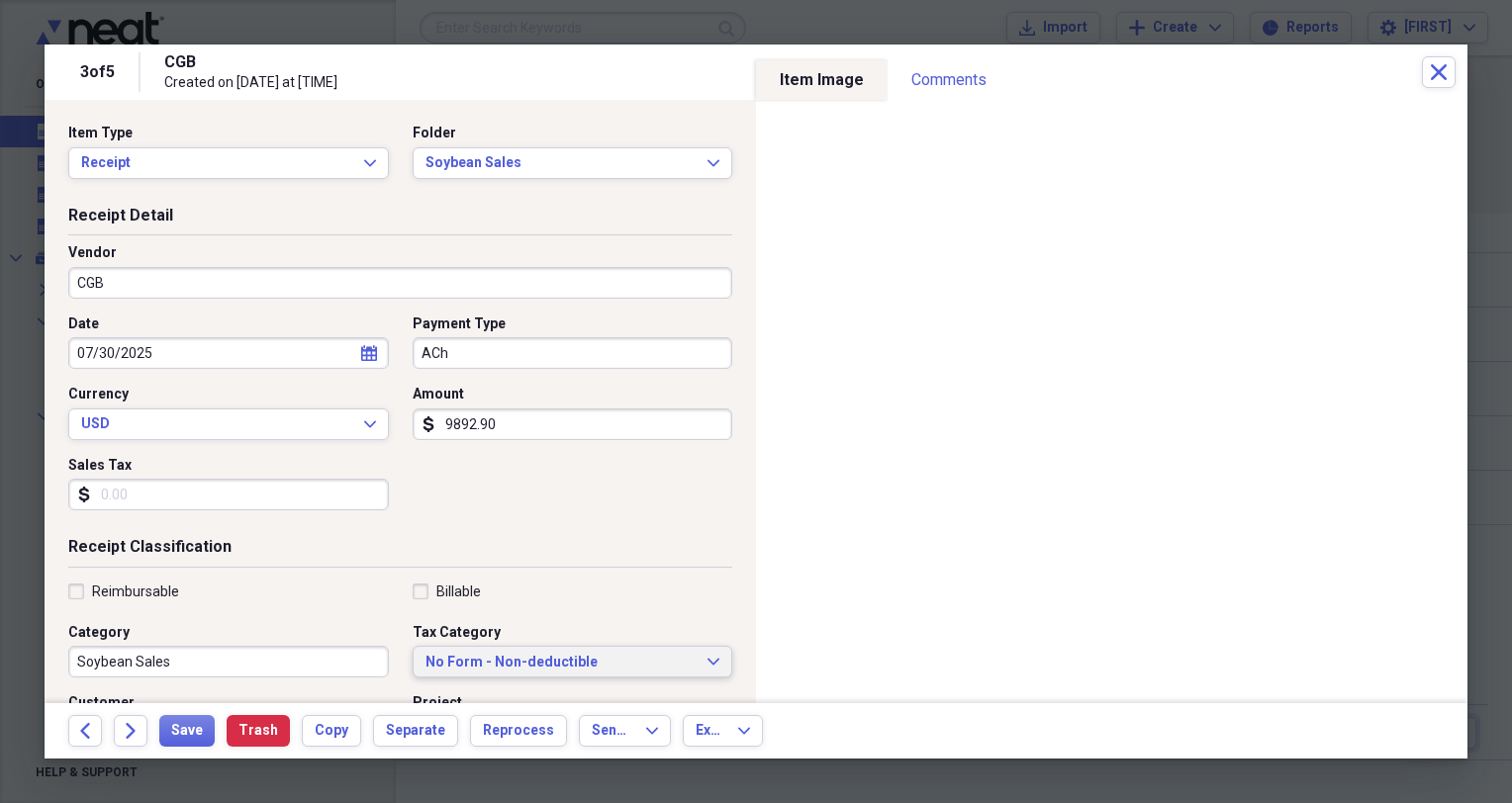 type on "9892.90" 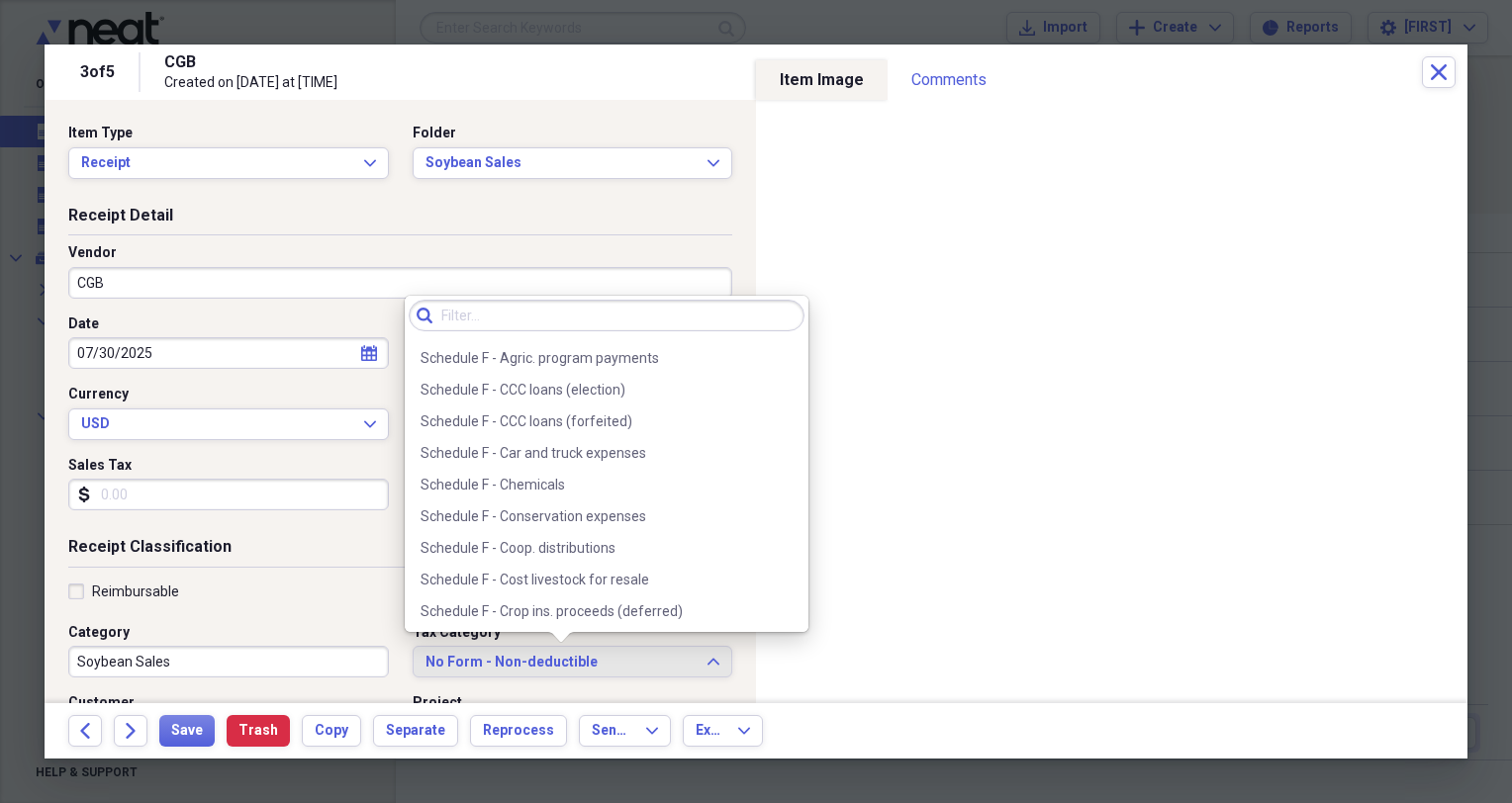 scroll, scrollTop: 5712, scrollLeft: 0, axis: vertical 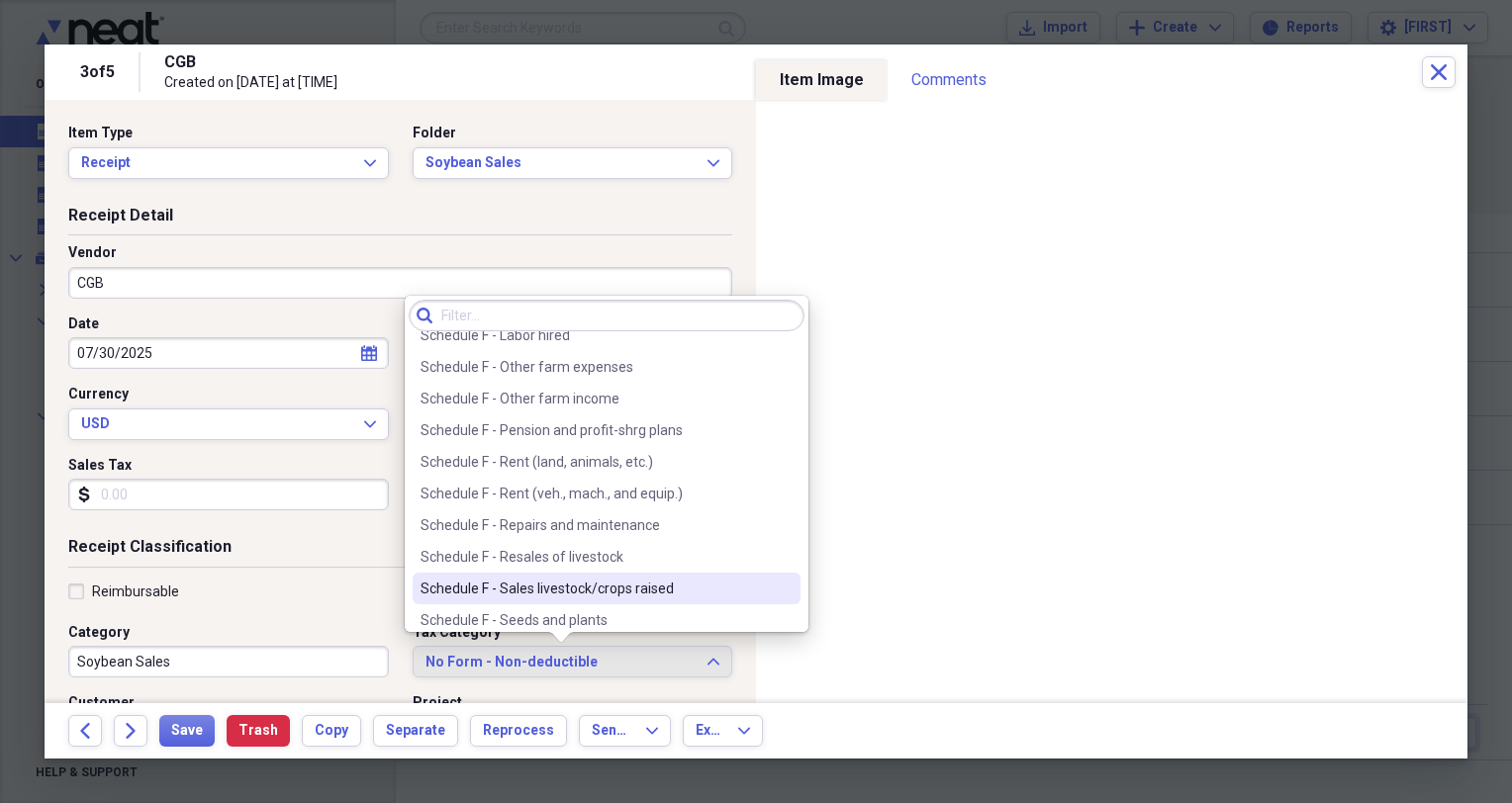 click on "Schedule F - Sales livestock/crops raised" at bounding box center [595, 588] 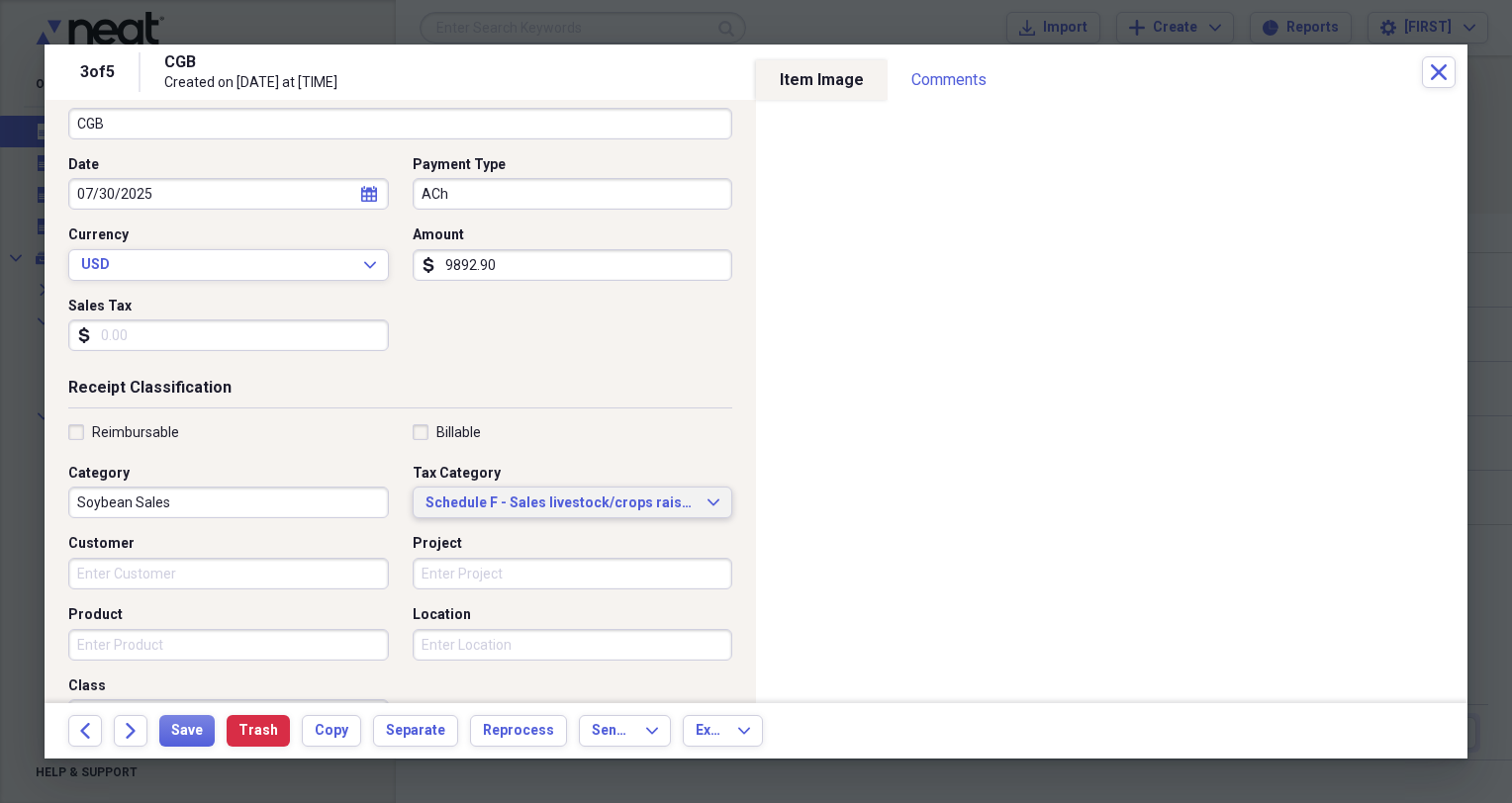 scroll, scrollTop: 170, scrollLeft: 0, axis: vertical 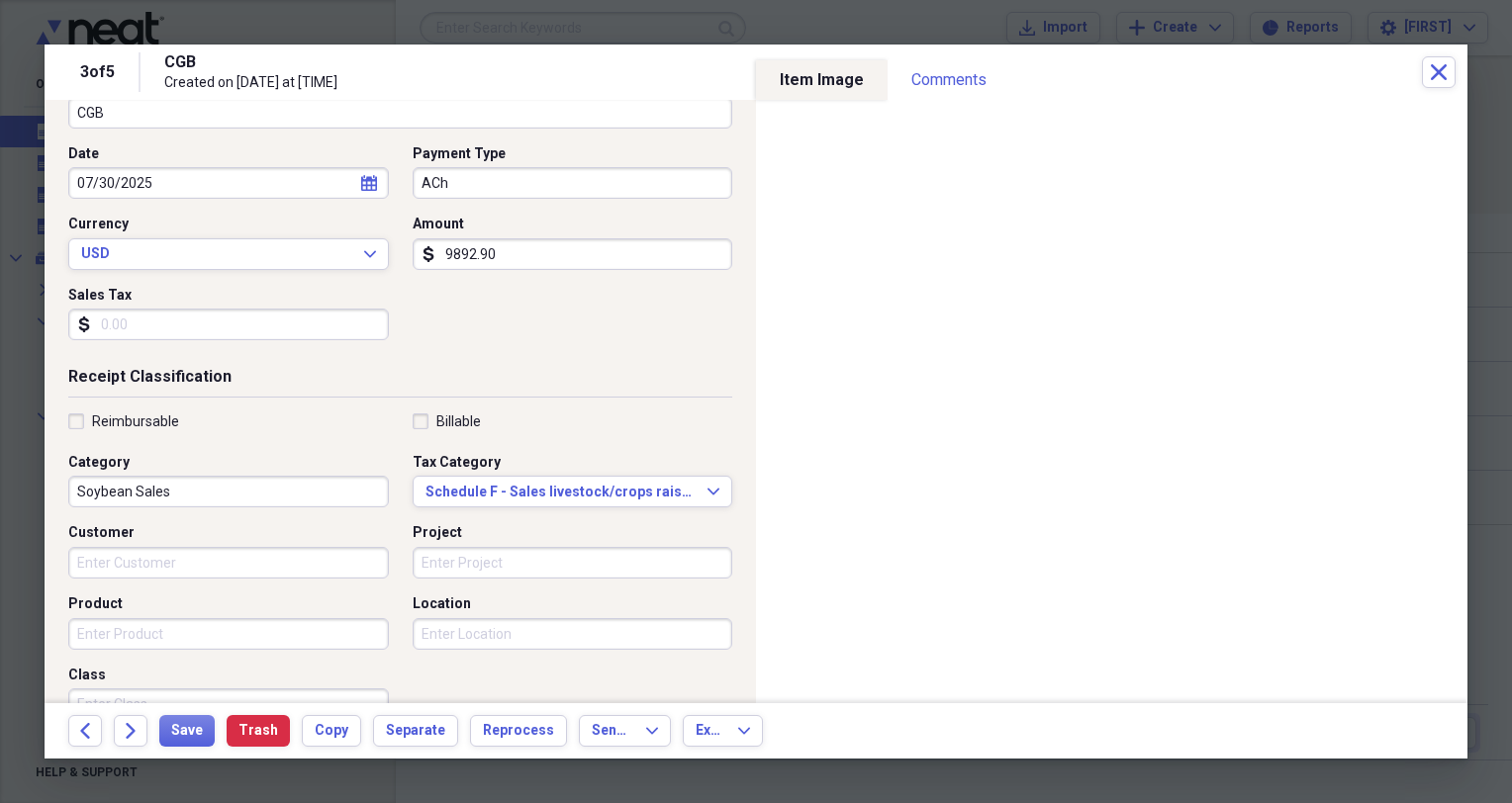 click on "Project" at bounding box center (567, 551) 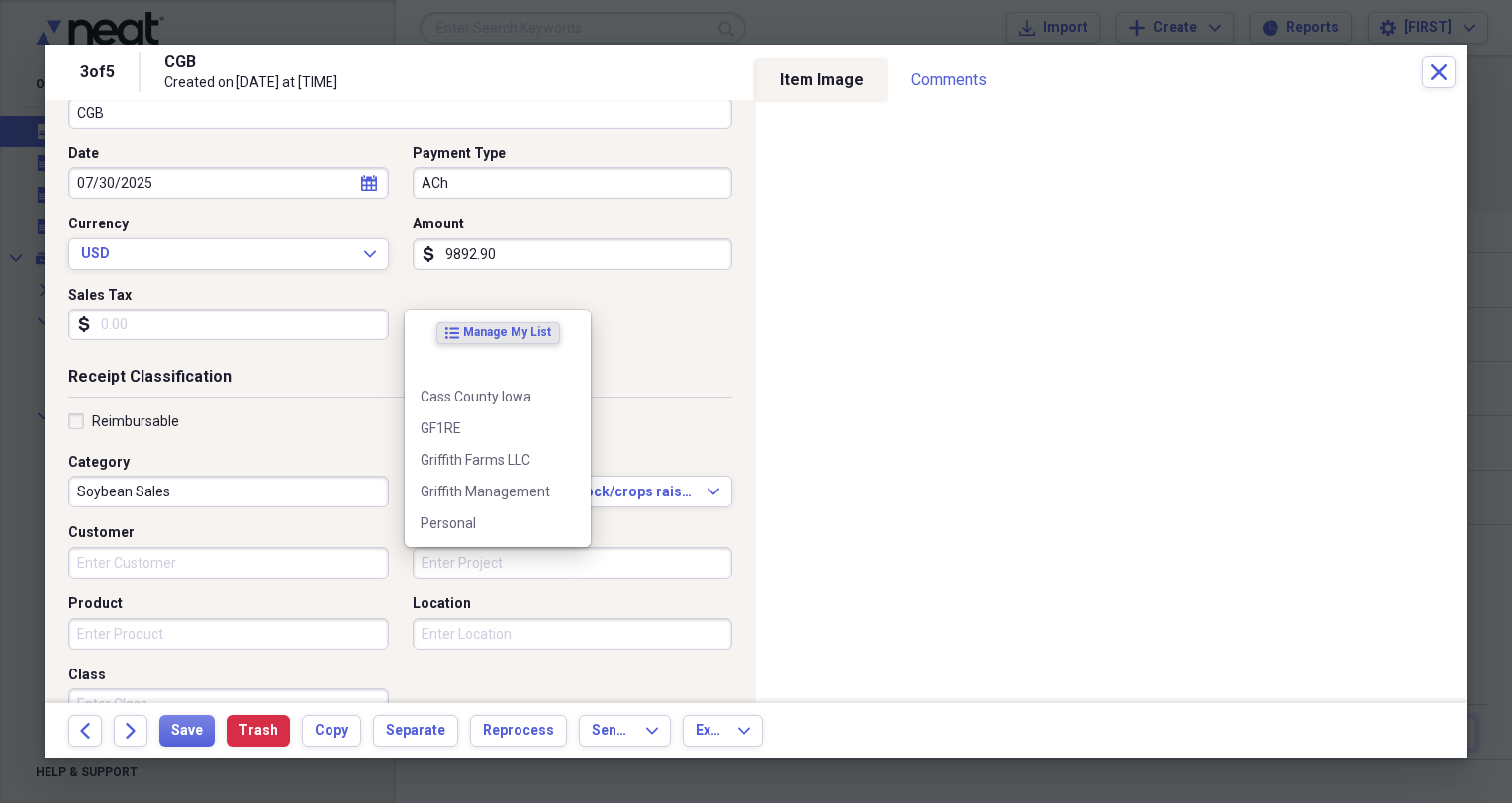 click on "Project" at bounding box center (573, 563) 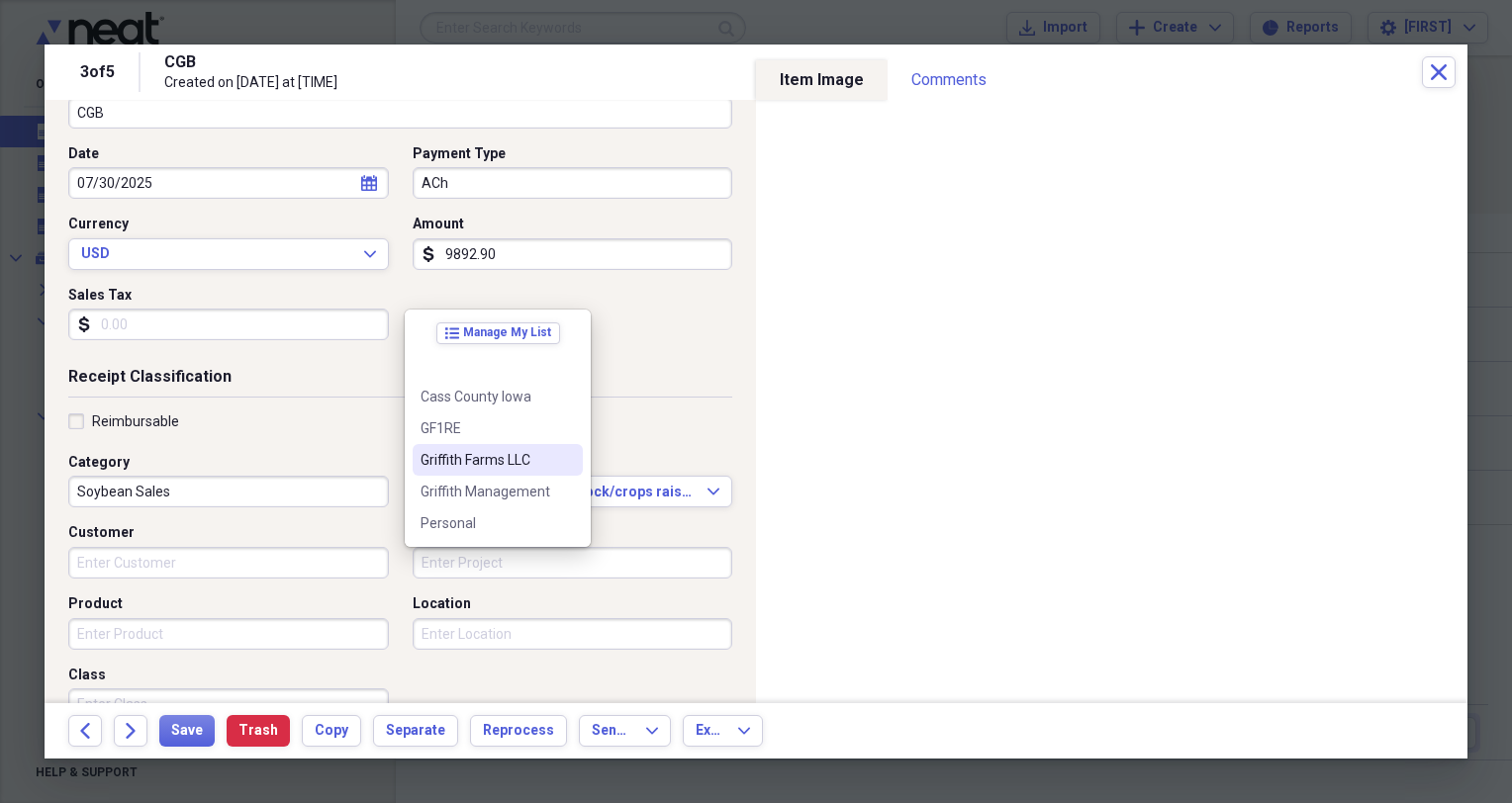 click on "Griffith Farms LLC" at bounding box center [486, 460] 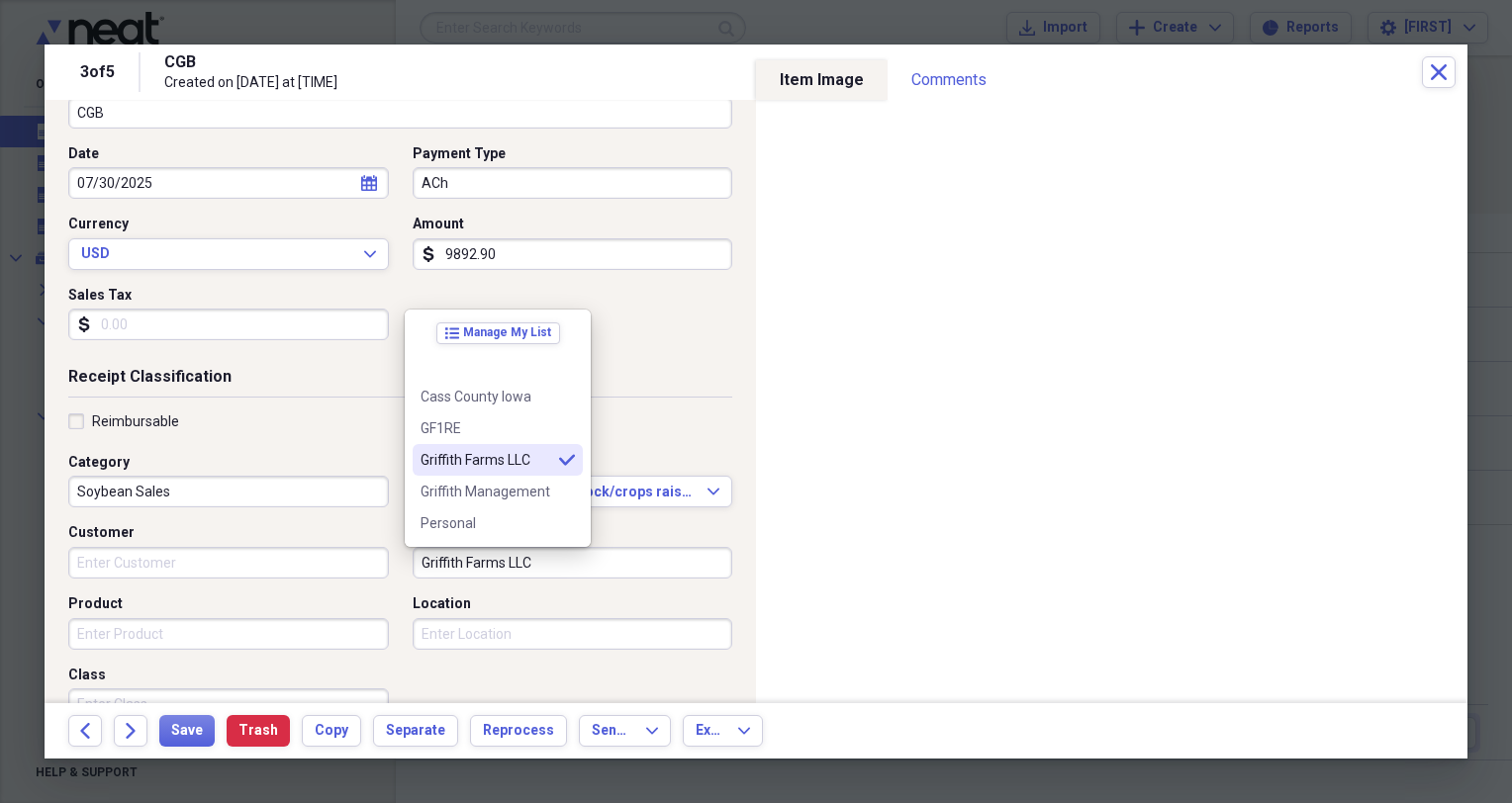 type on "Griffith Farms LLC" 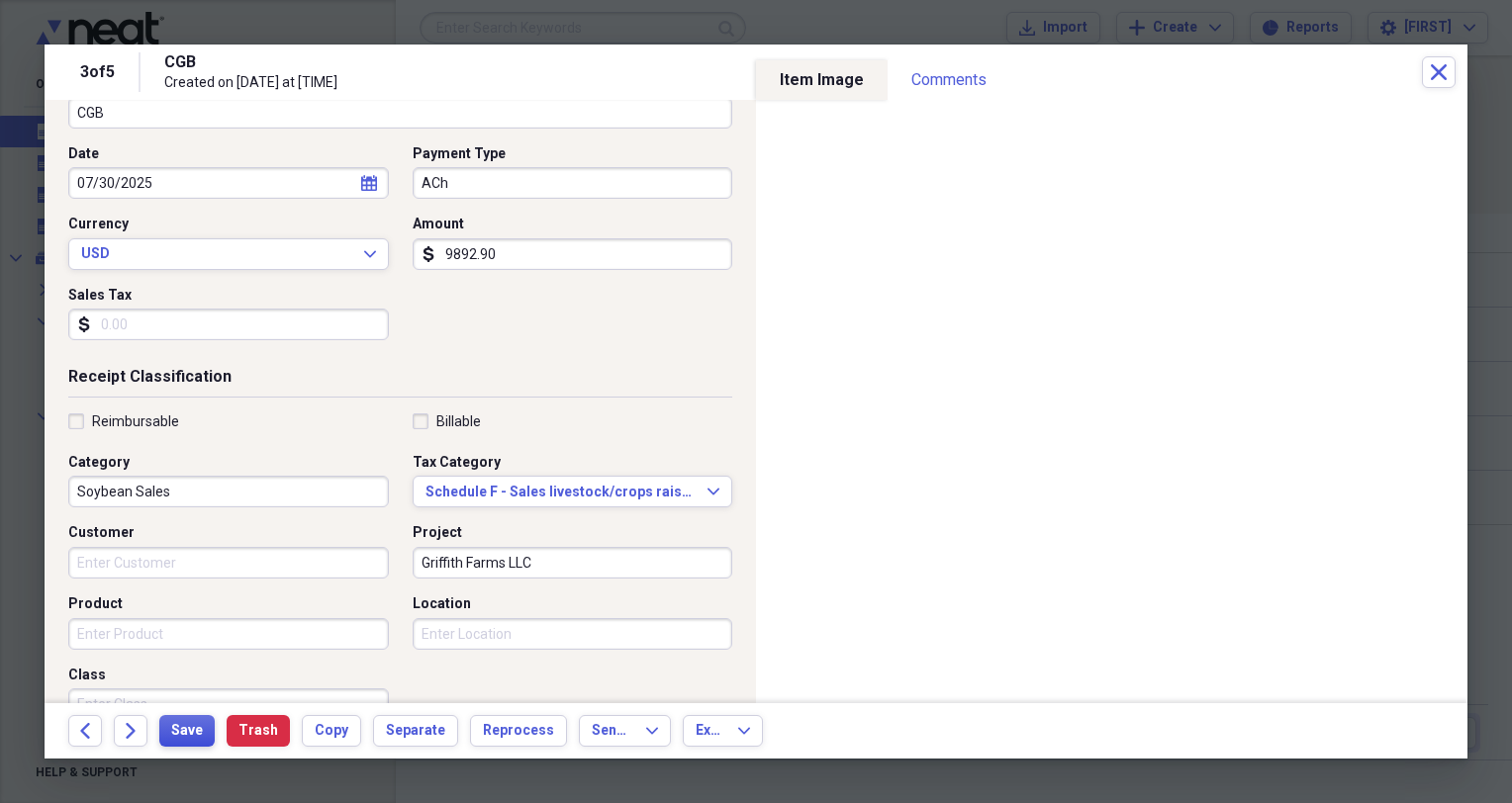 click on "Save" at bounding box center (187, 731) 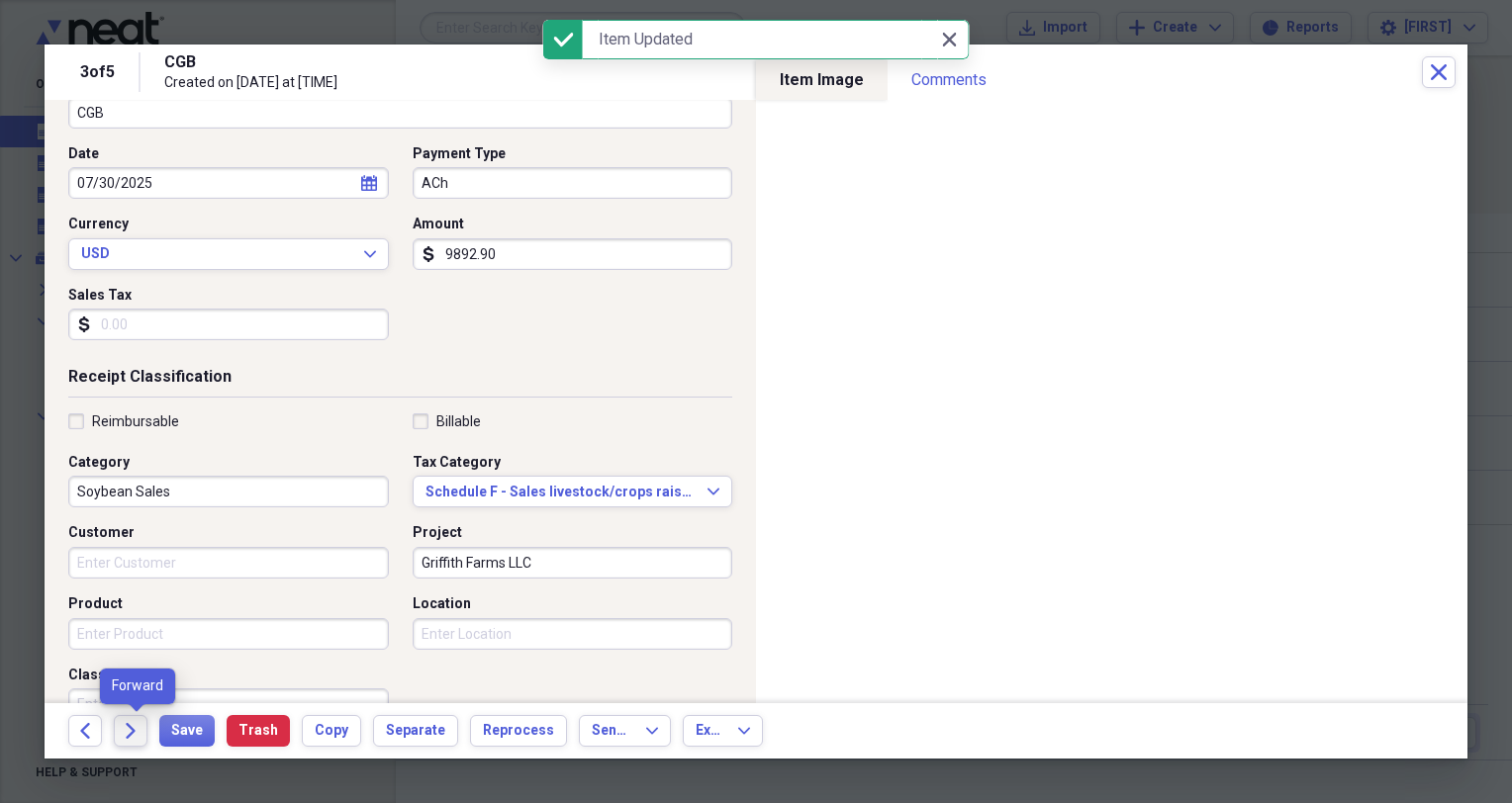 click 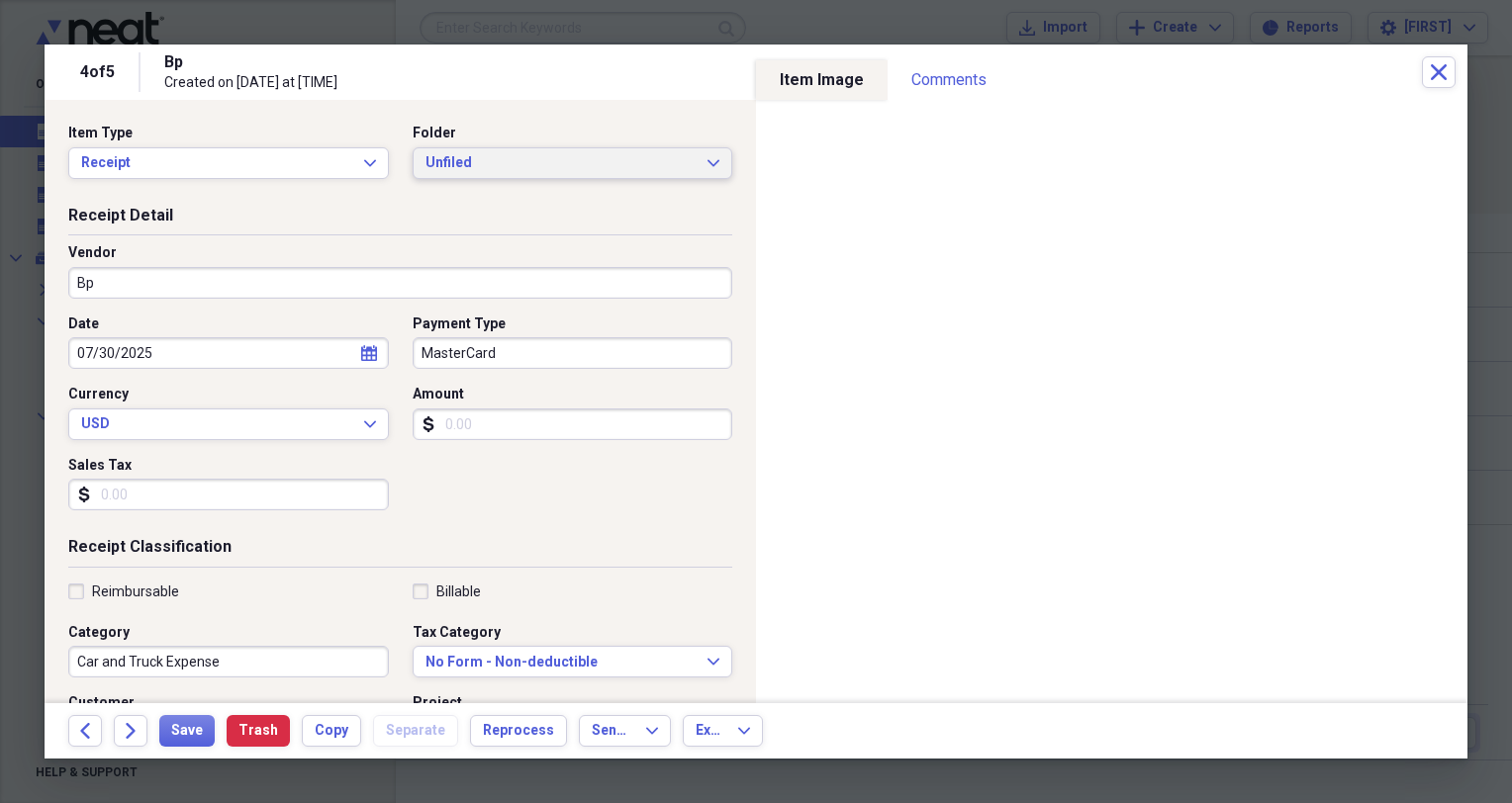 click on "Unfiled" at bounding box center (561, 163) 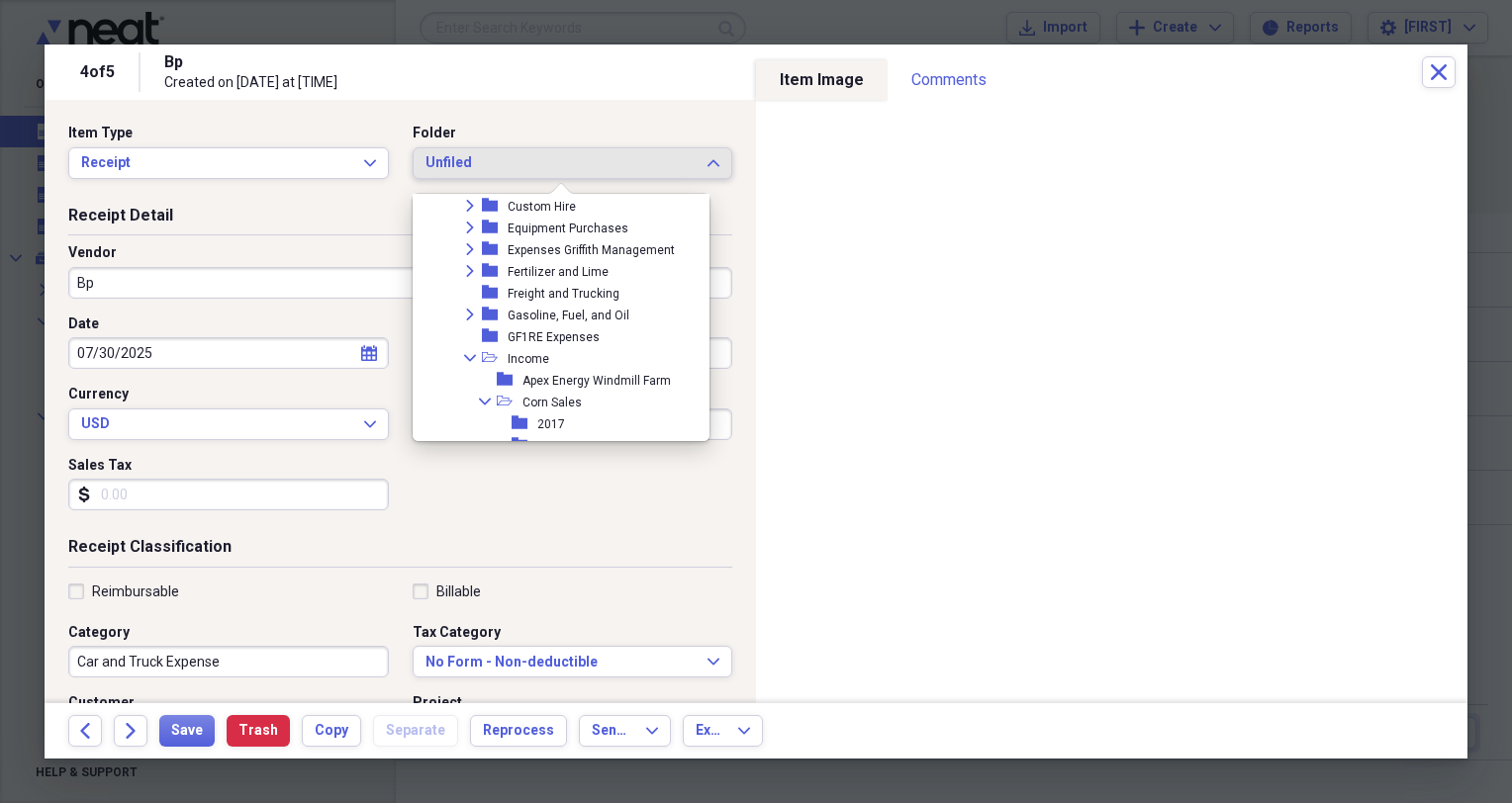 scroll, scrollTop: 215, scrollLeft: 0, axis: vertical 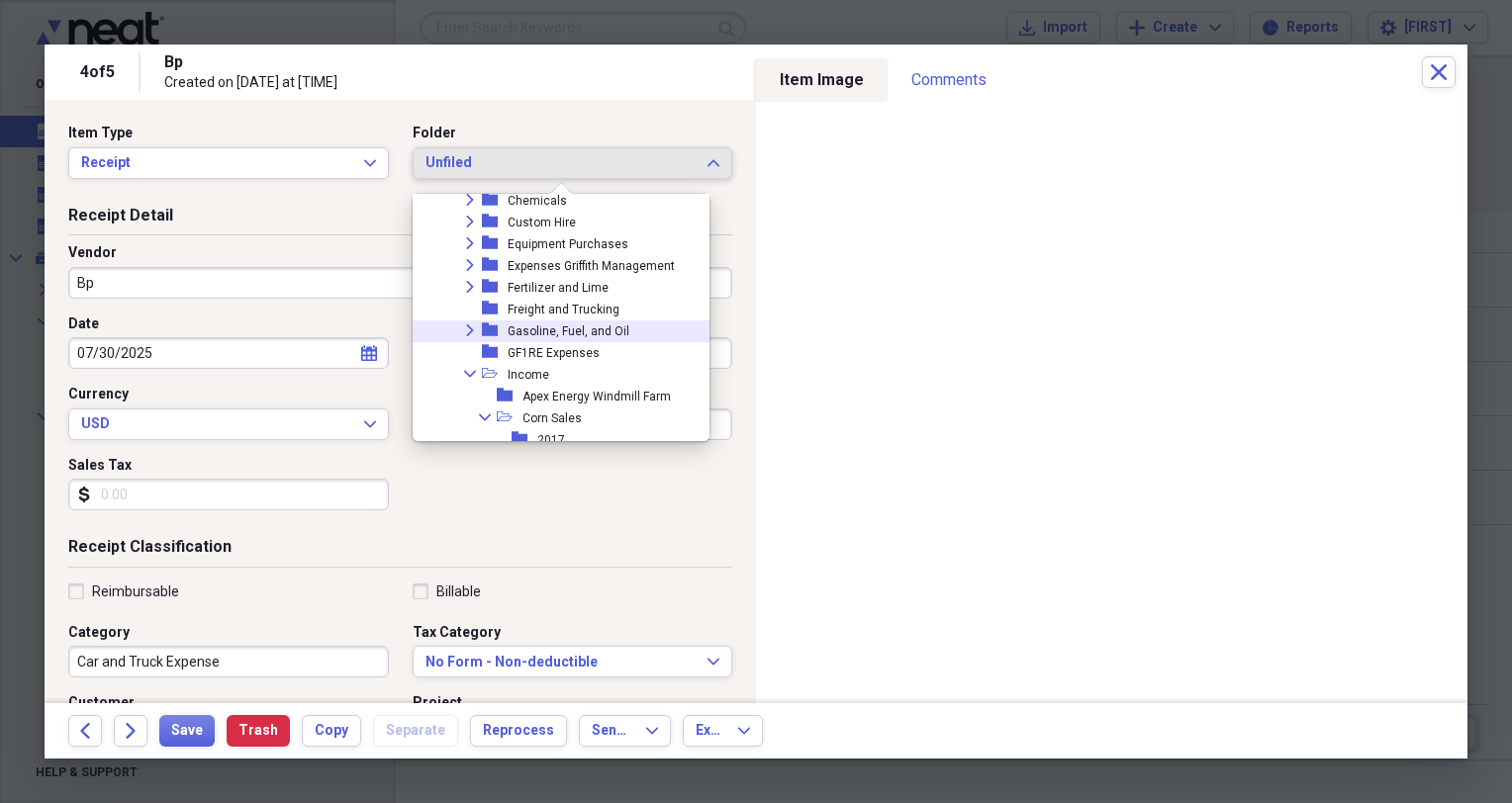 click on "Gasoline, Fuel, and Oil" at bounding box center [568, 331] 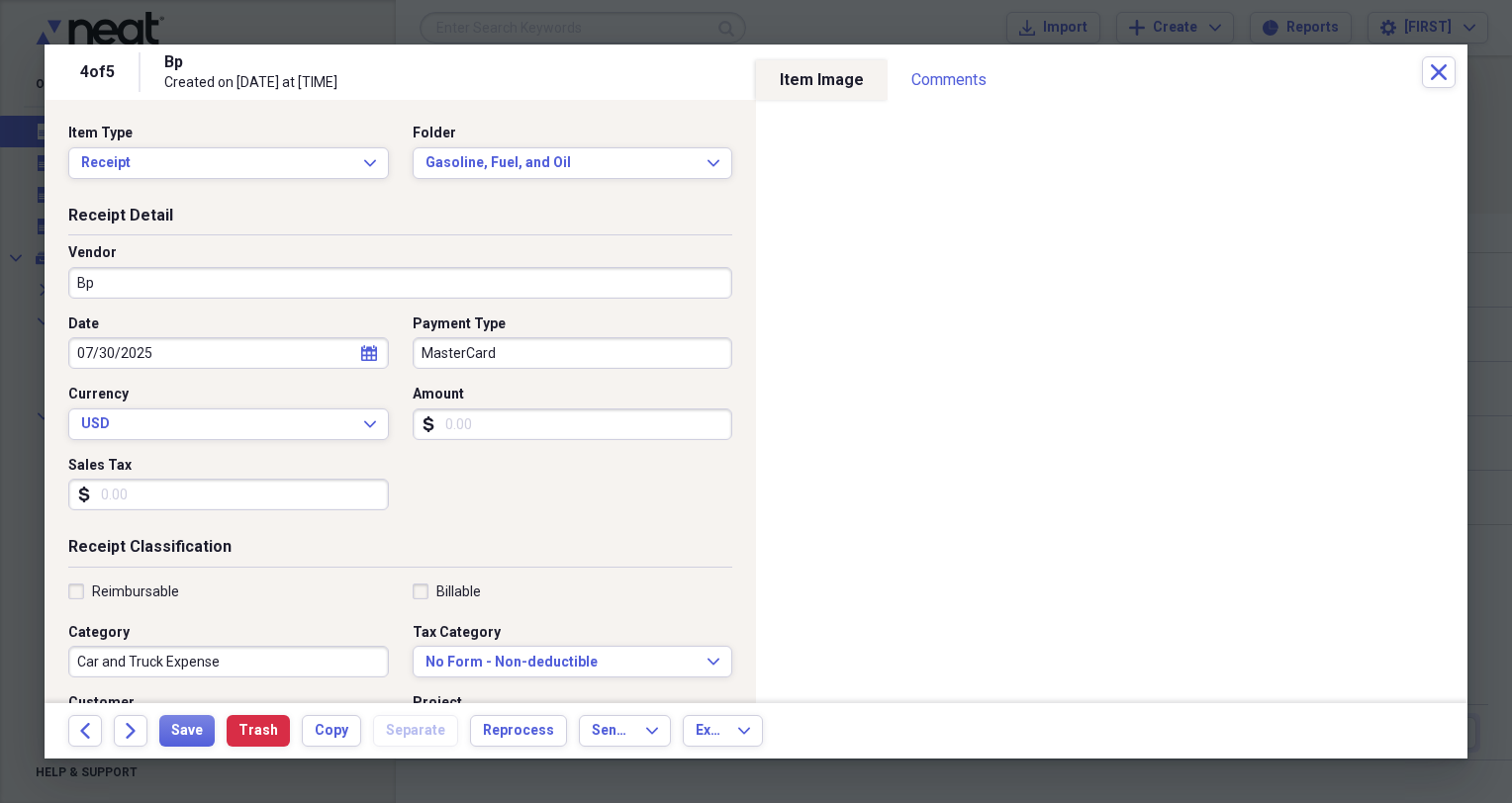 click on "Amount" at bounding box center (573, 424) 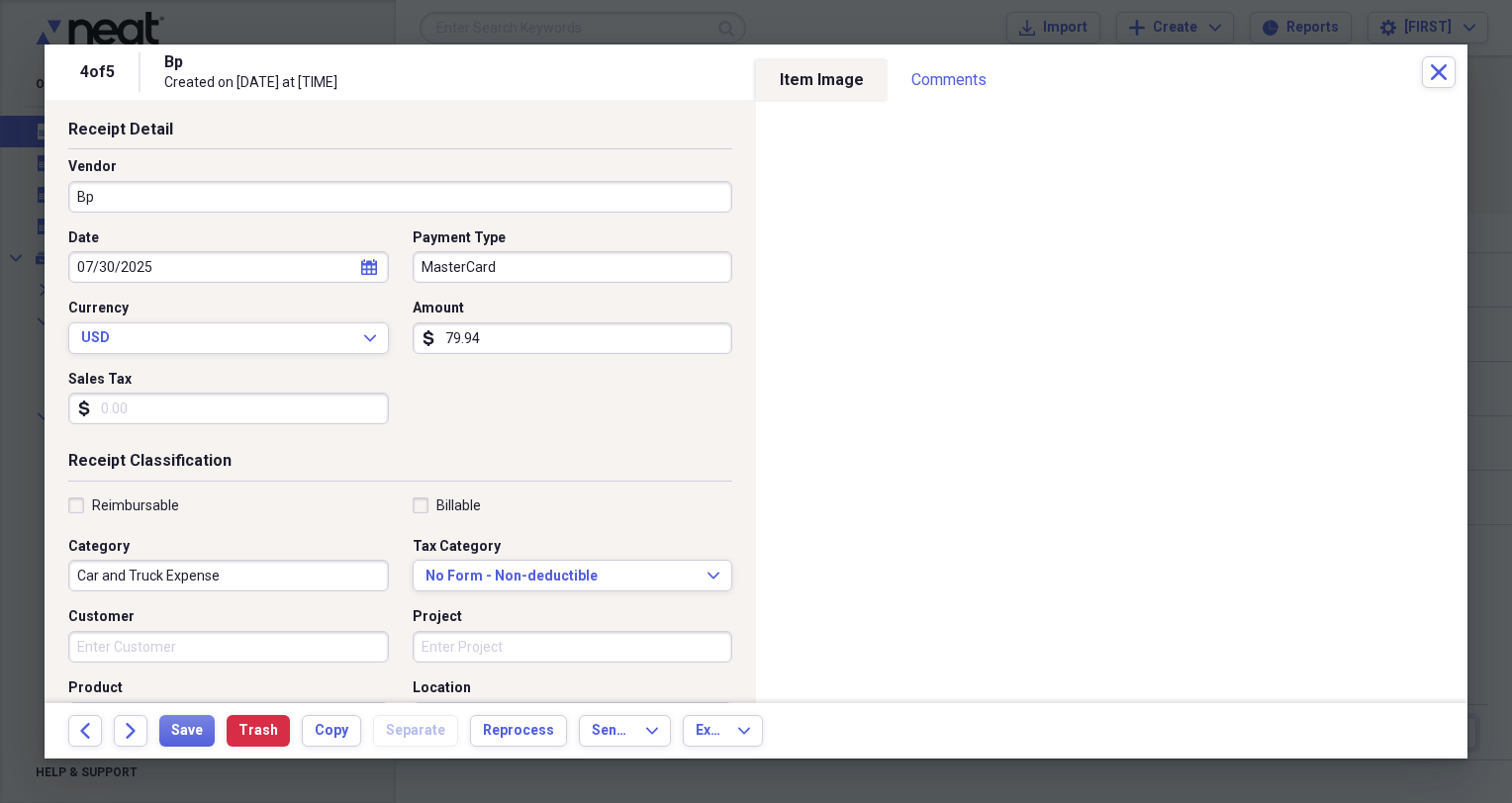 scroll, scrollTop: 142, scrollLeft: 0, axis: vertical 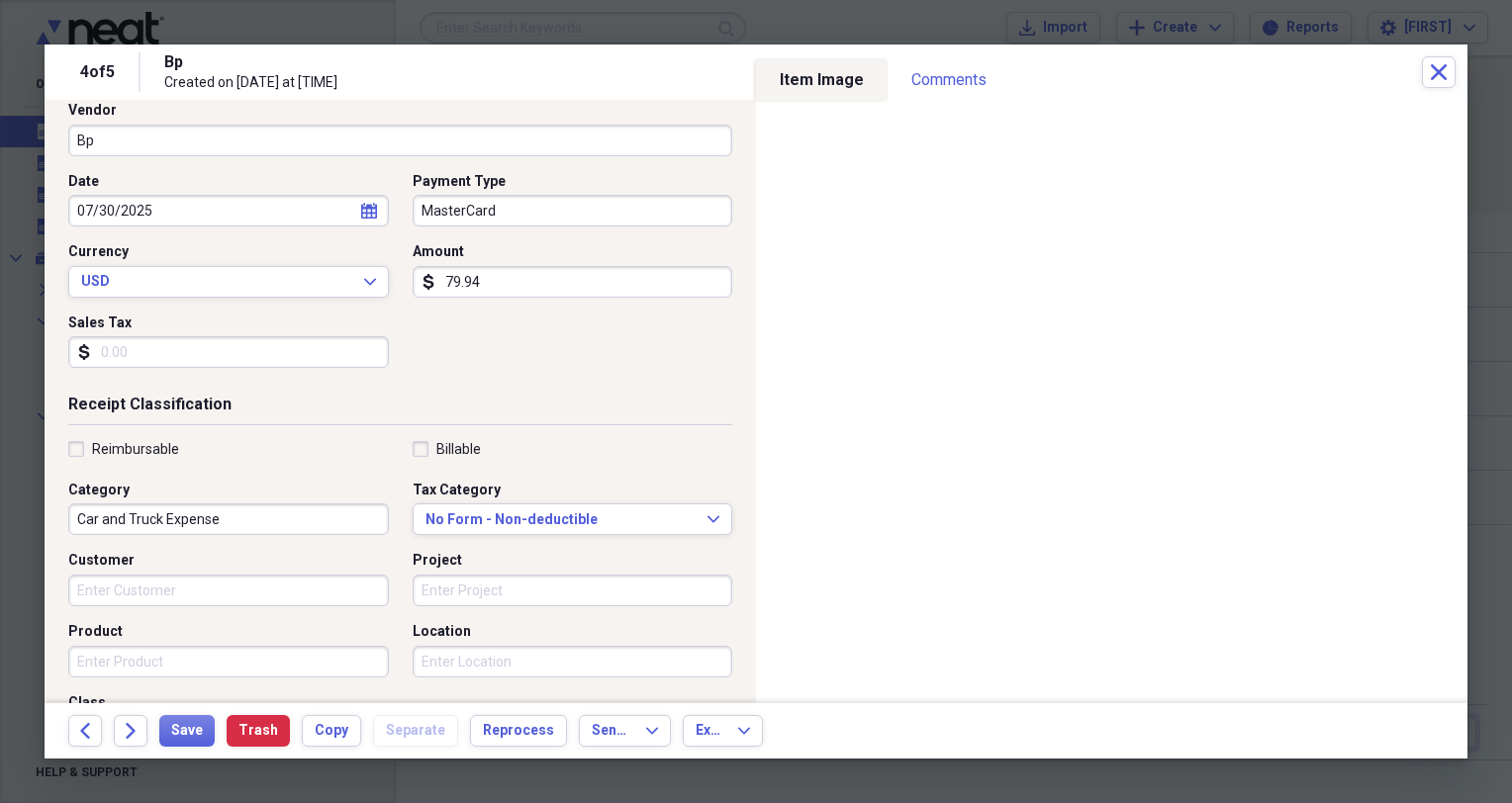 type on "79.94" 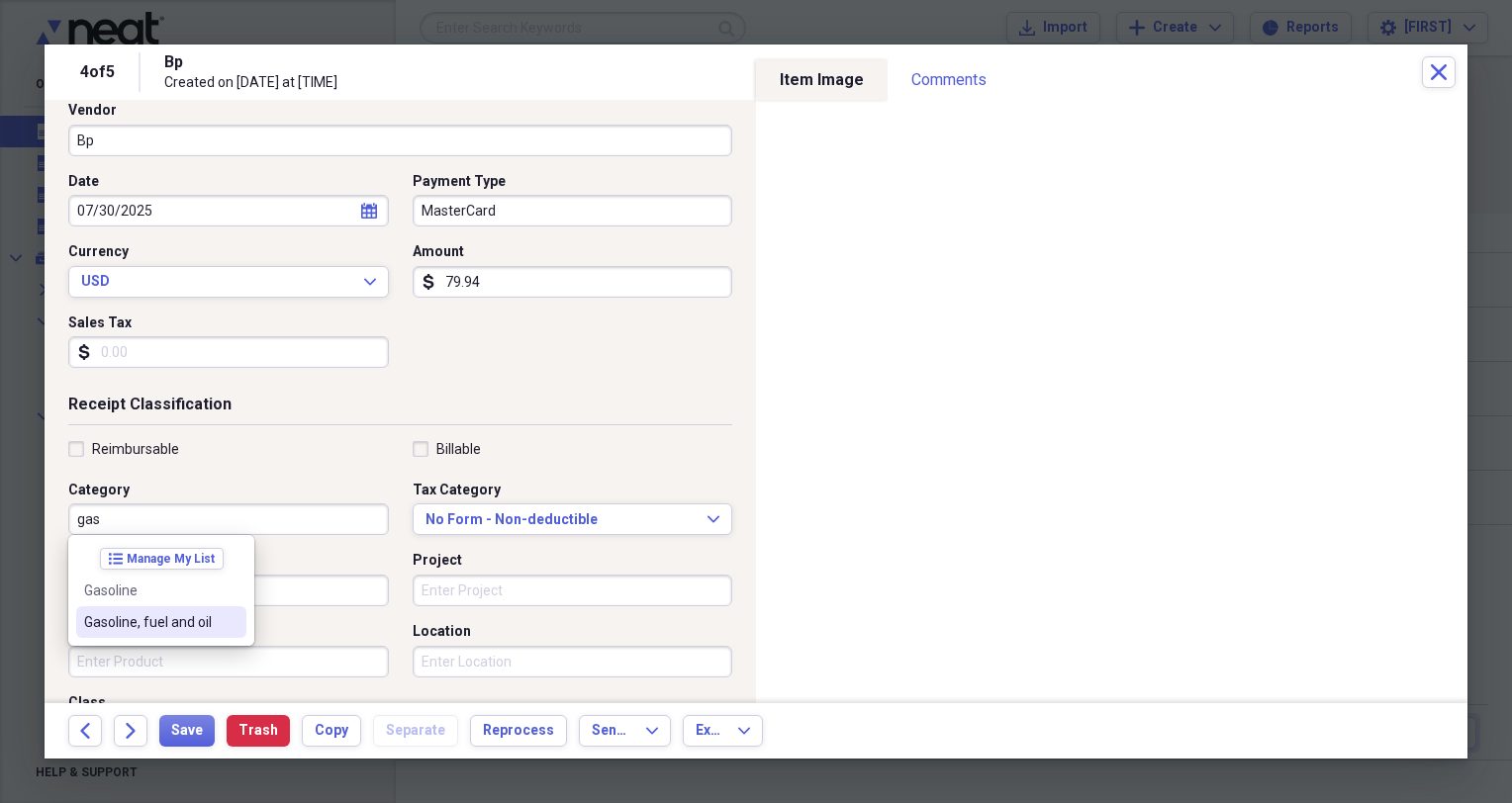 click on "Gasoline, fuel and oil" at bounding box center (149, 622) 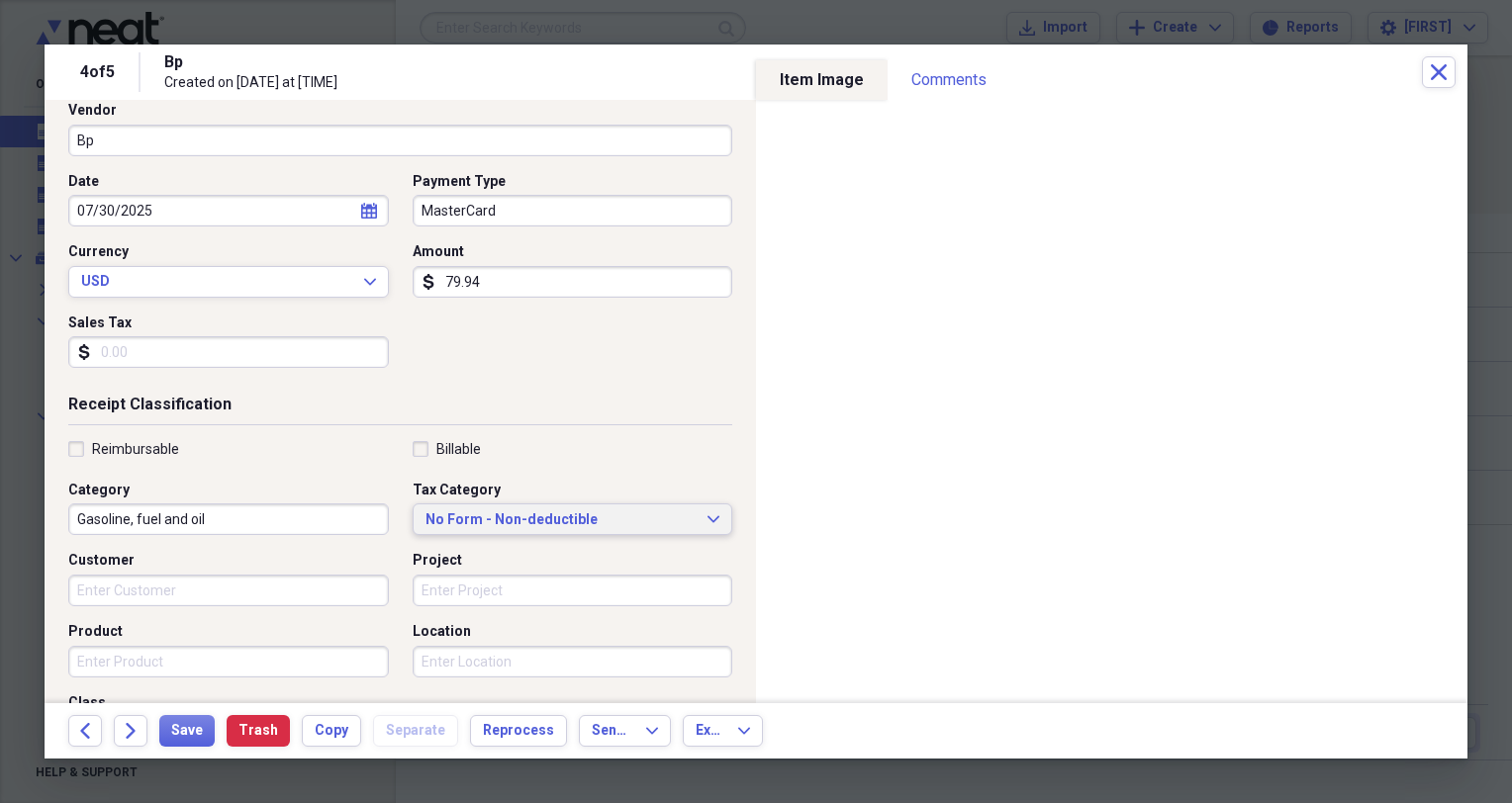 click on "No Form - Non-deductible" at bounding box center [561, 520] 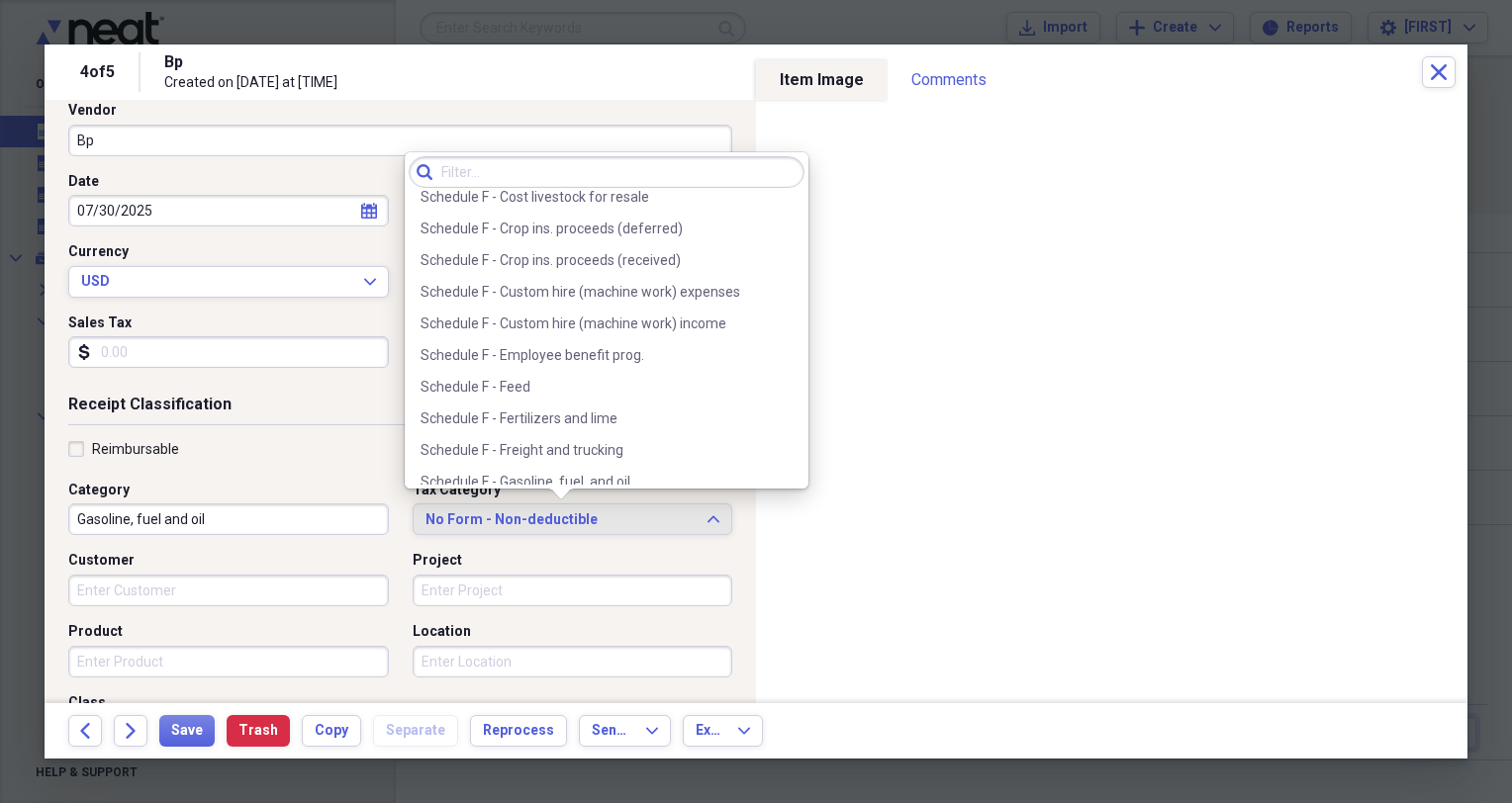 scroll, scrollTop: 5359, scrollLeft: 0, axis: vertical 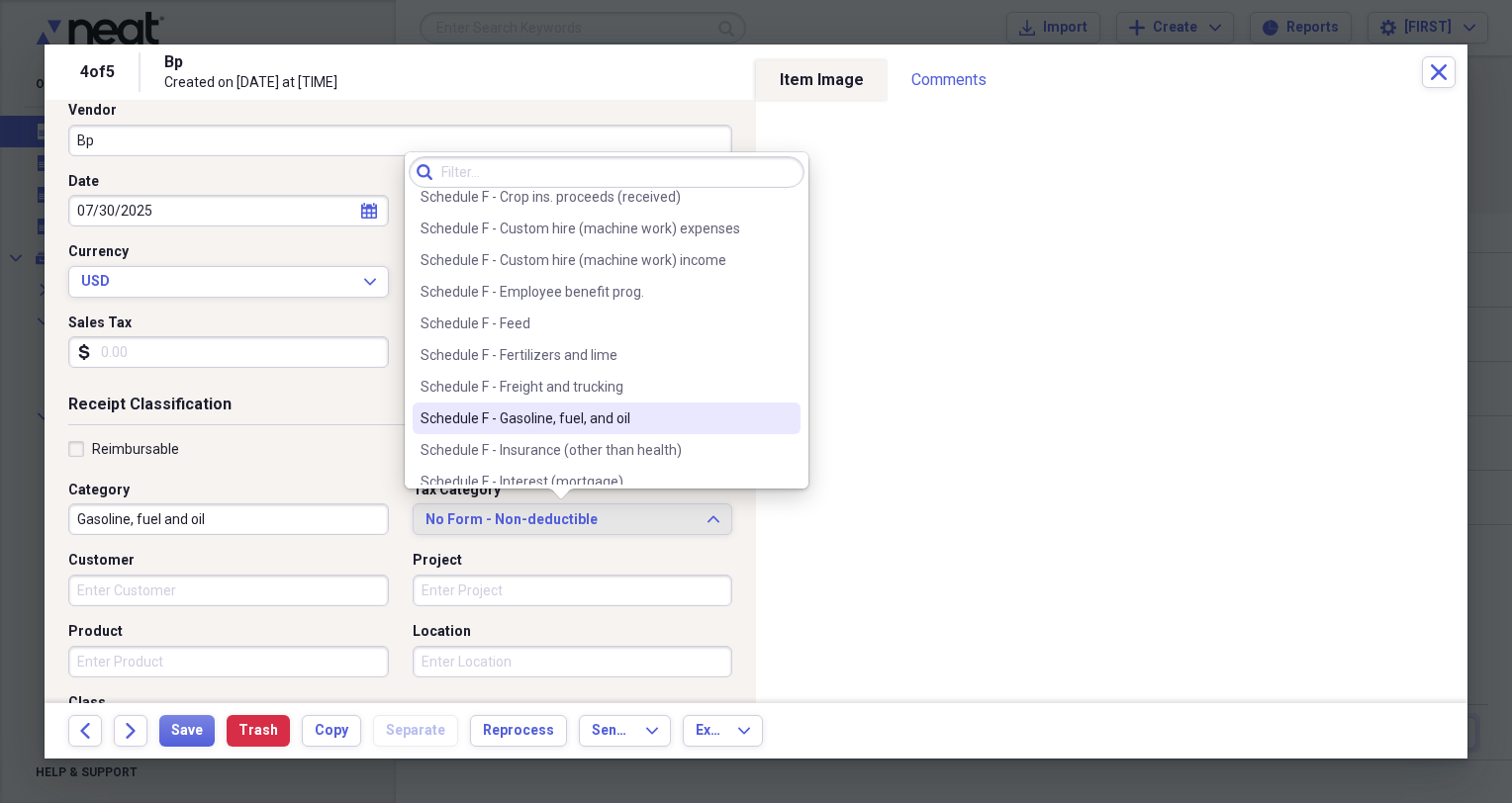 drag, startPoint x: 633, startPoint y: 409, endPoint x: 624, endPoint y: 425, distance: 18.35756 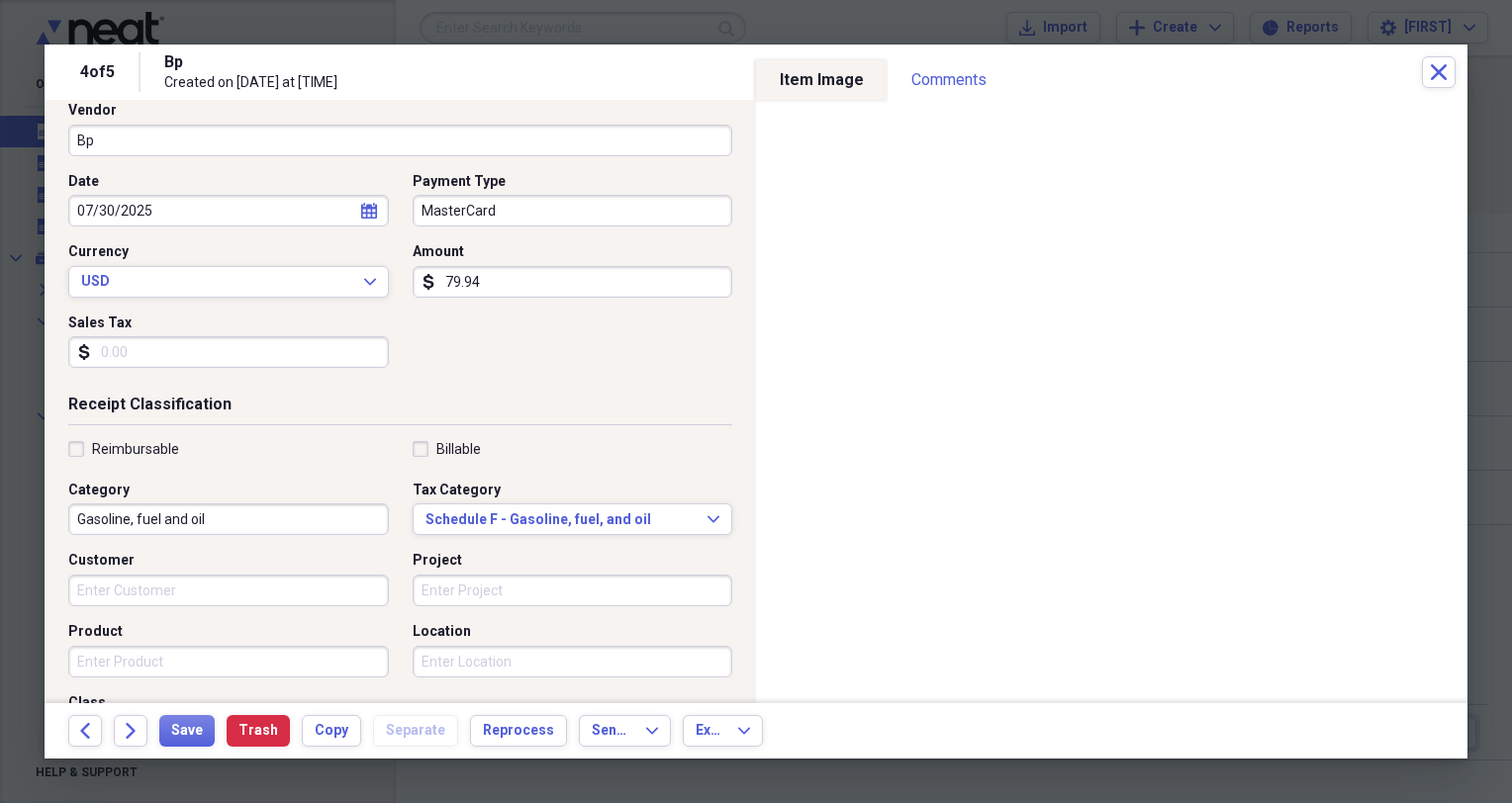 click on "Project" at bounding box center [573, 590] 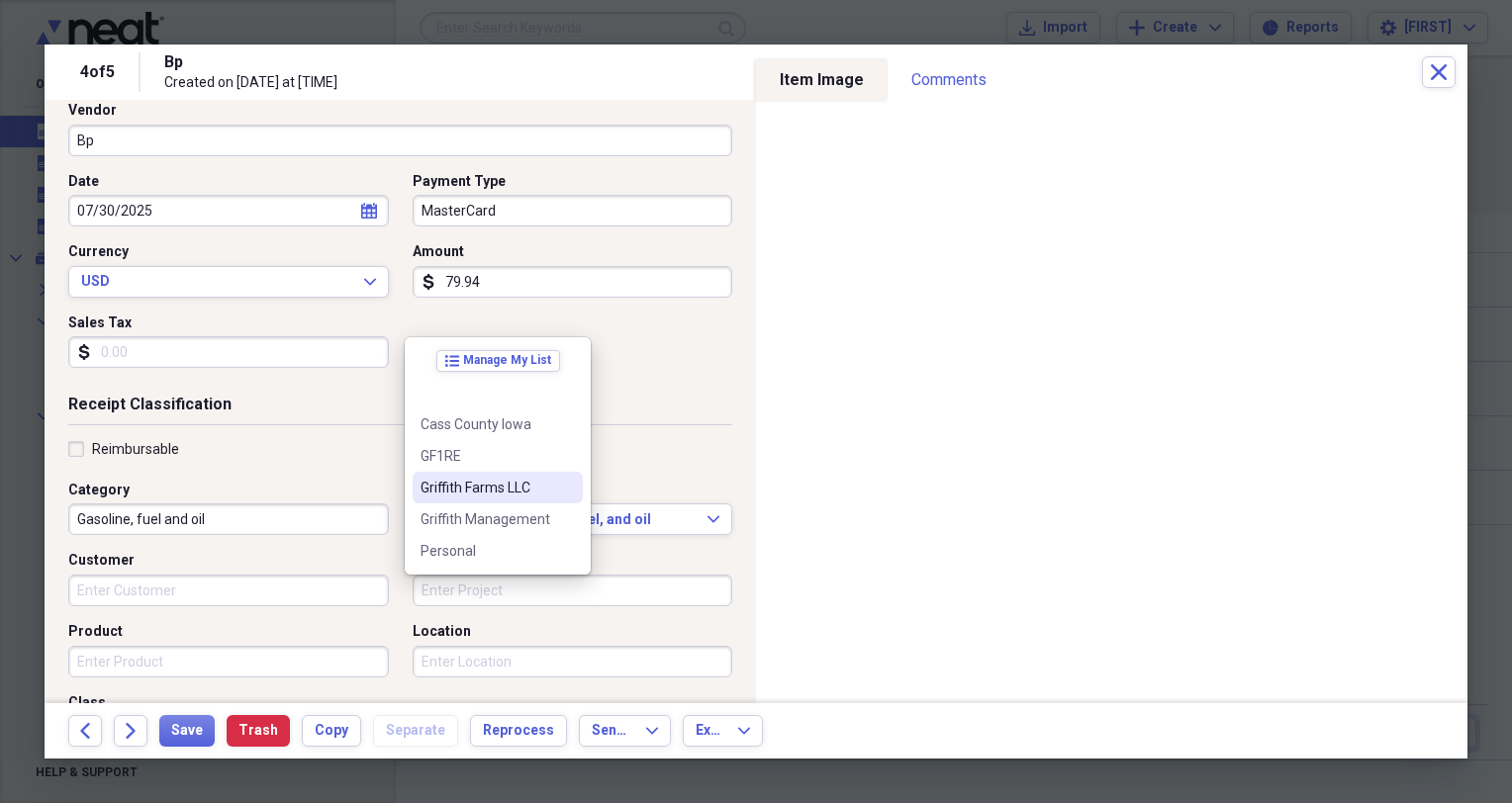 click on "Griffith Farms LLC" at bounding box center [486, 488] 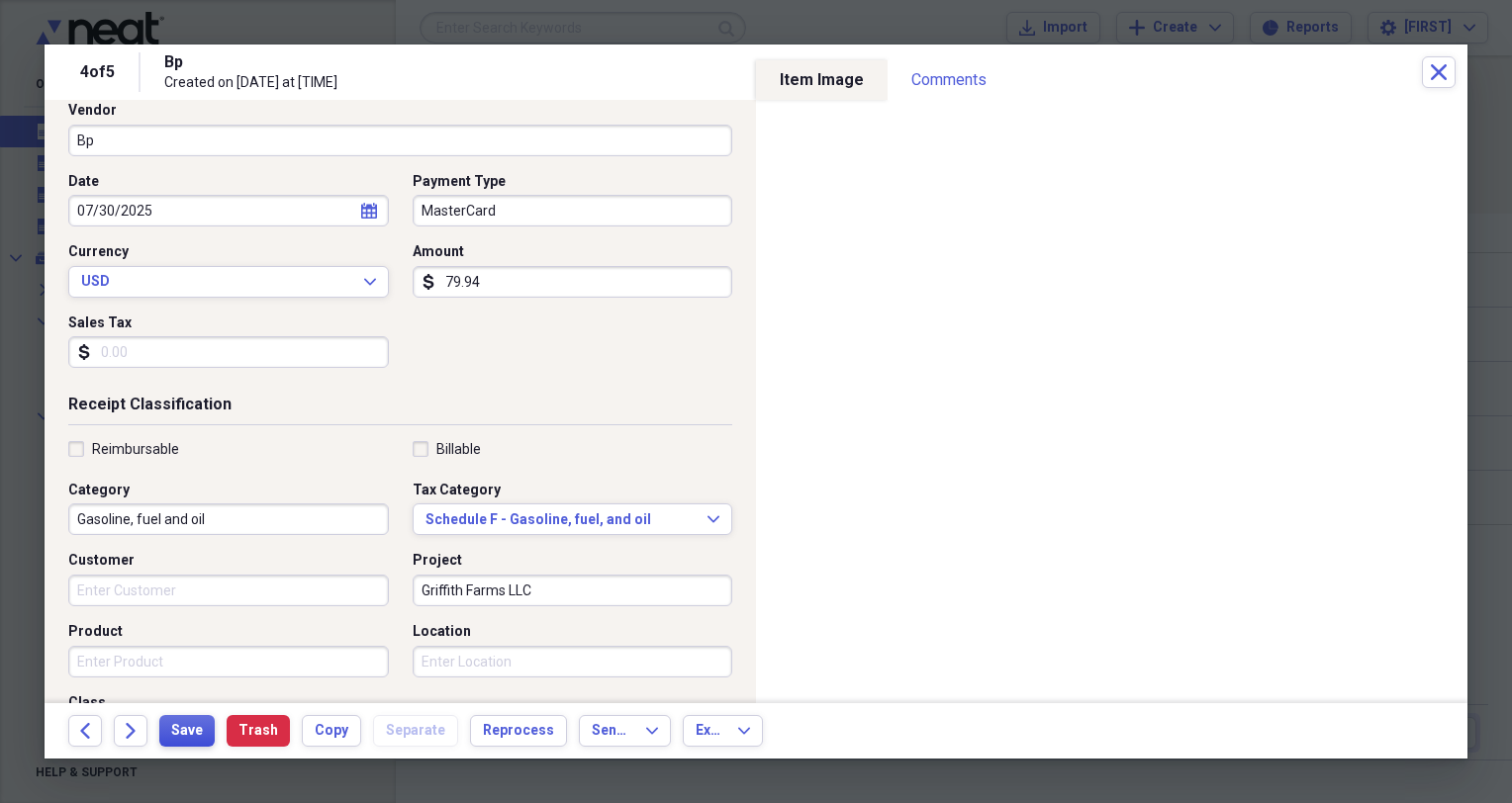 click on "Save" at bounding box center [187, 731] 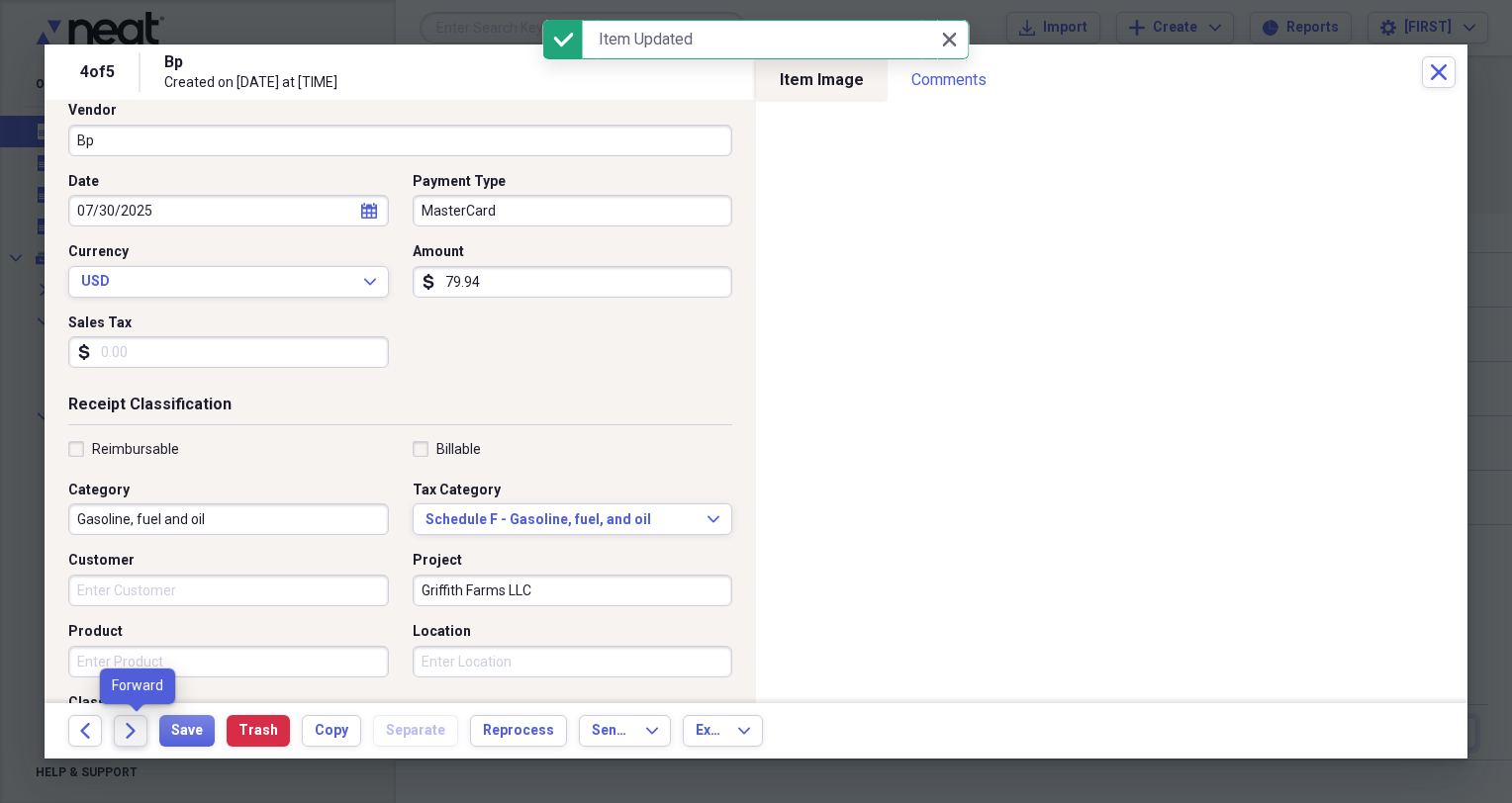 click on "Forward" at bounding box center [131, 731] 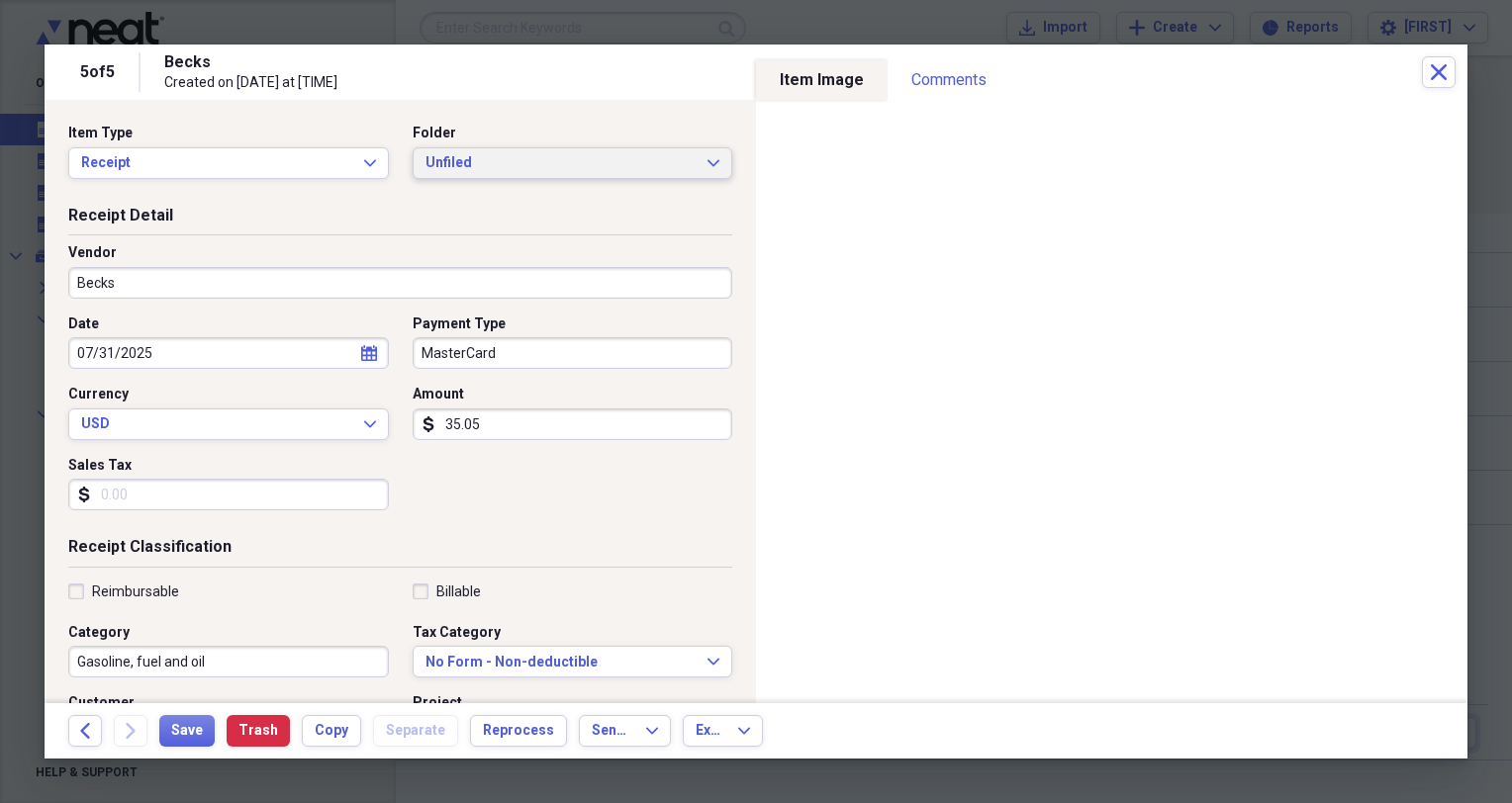 click on "Unfiled" at bounding box center [561, 163] 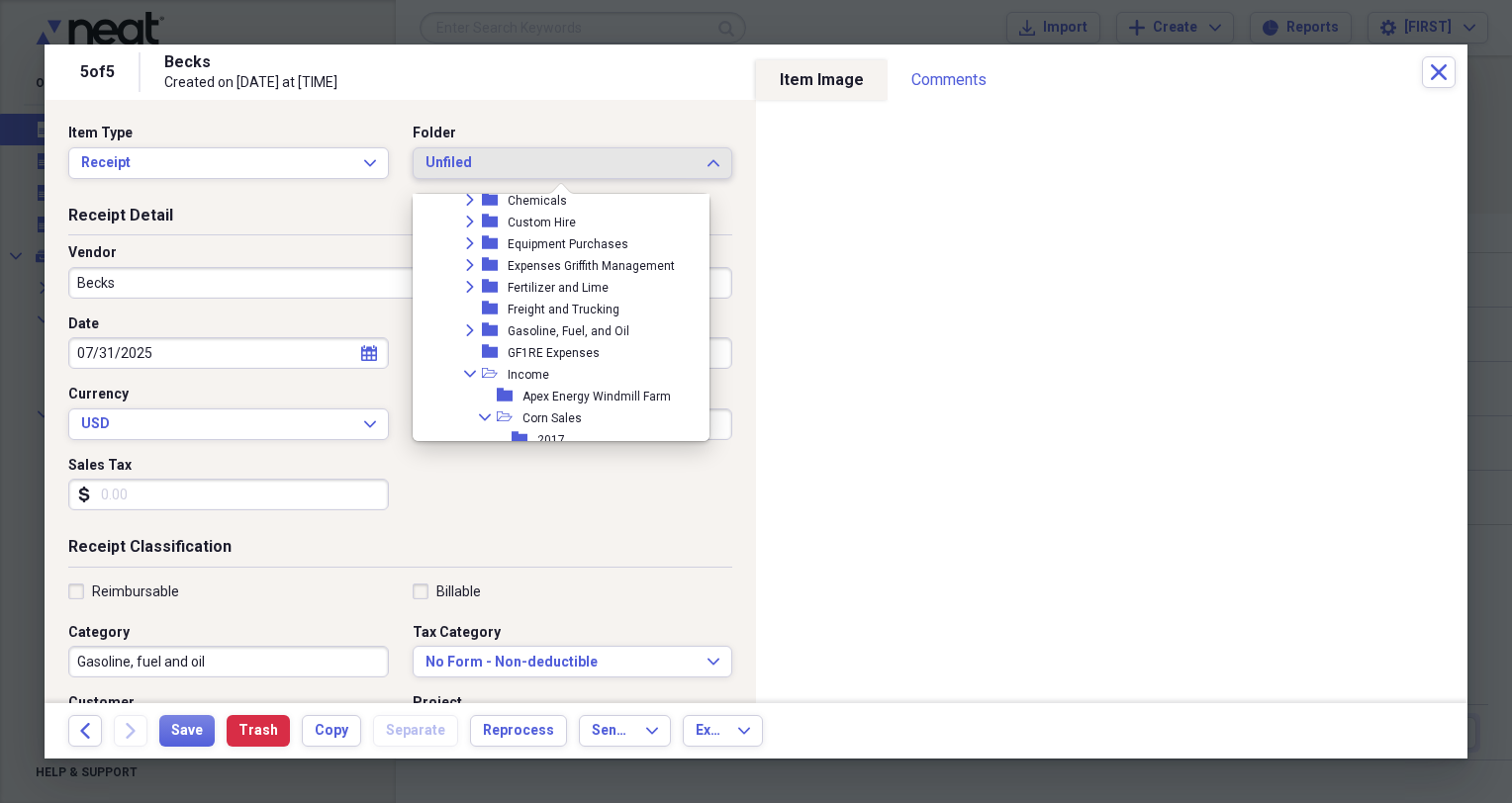 scroll, scrollTop: 207, scrollLeft: 0, axis: vertical 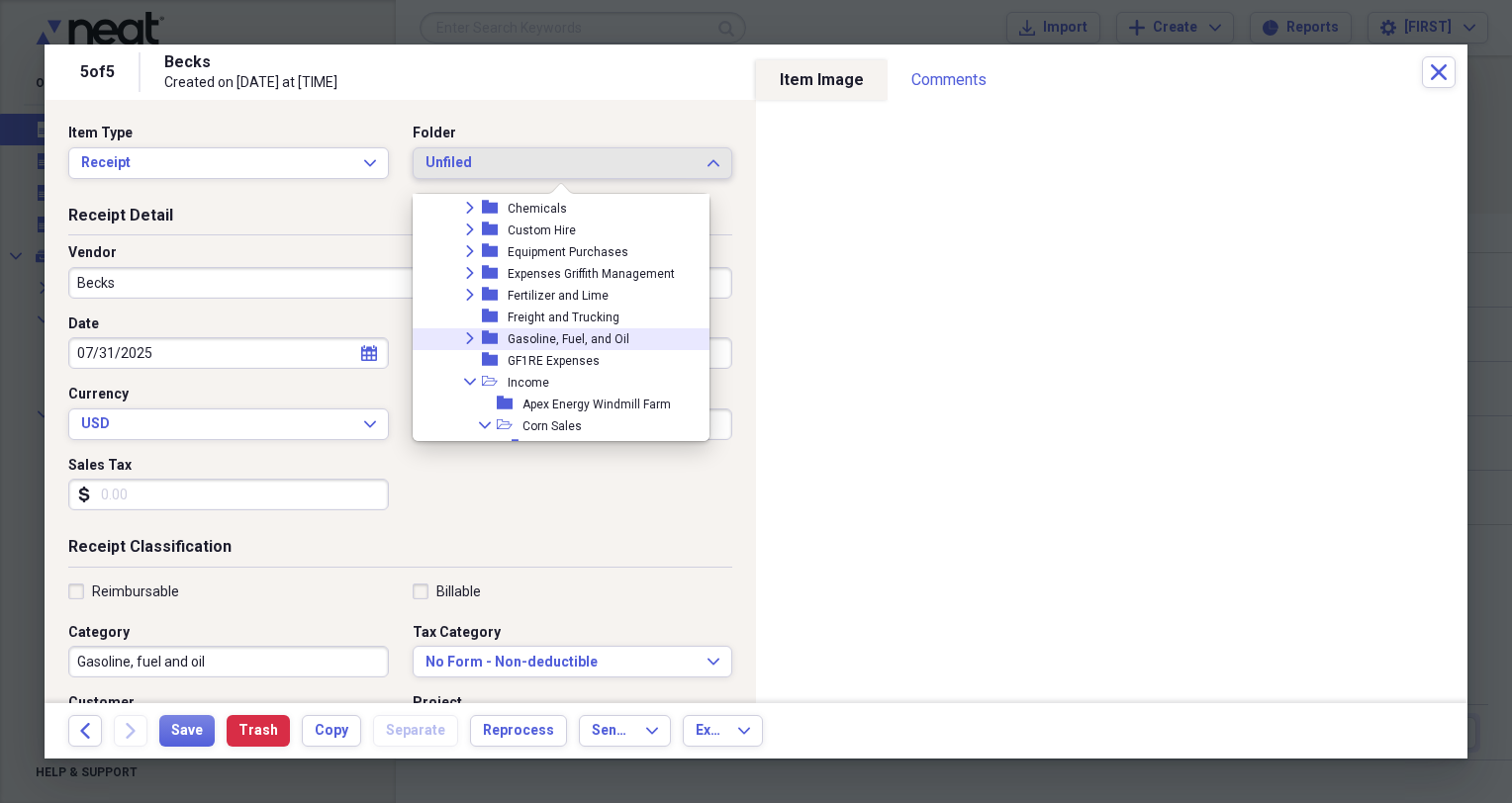 click on "Gasoline, Fuel, and Oil" at bounding box center (568, 339) 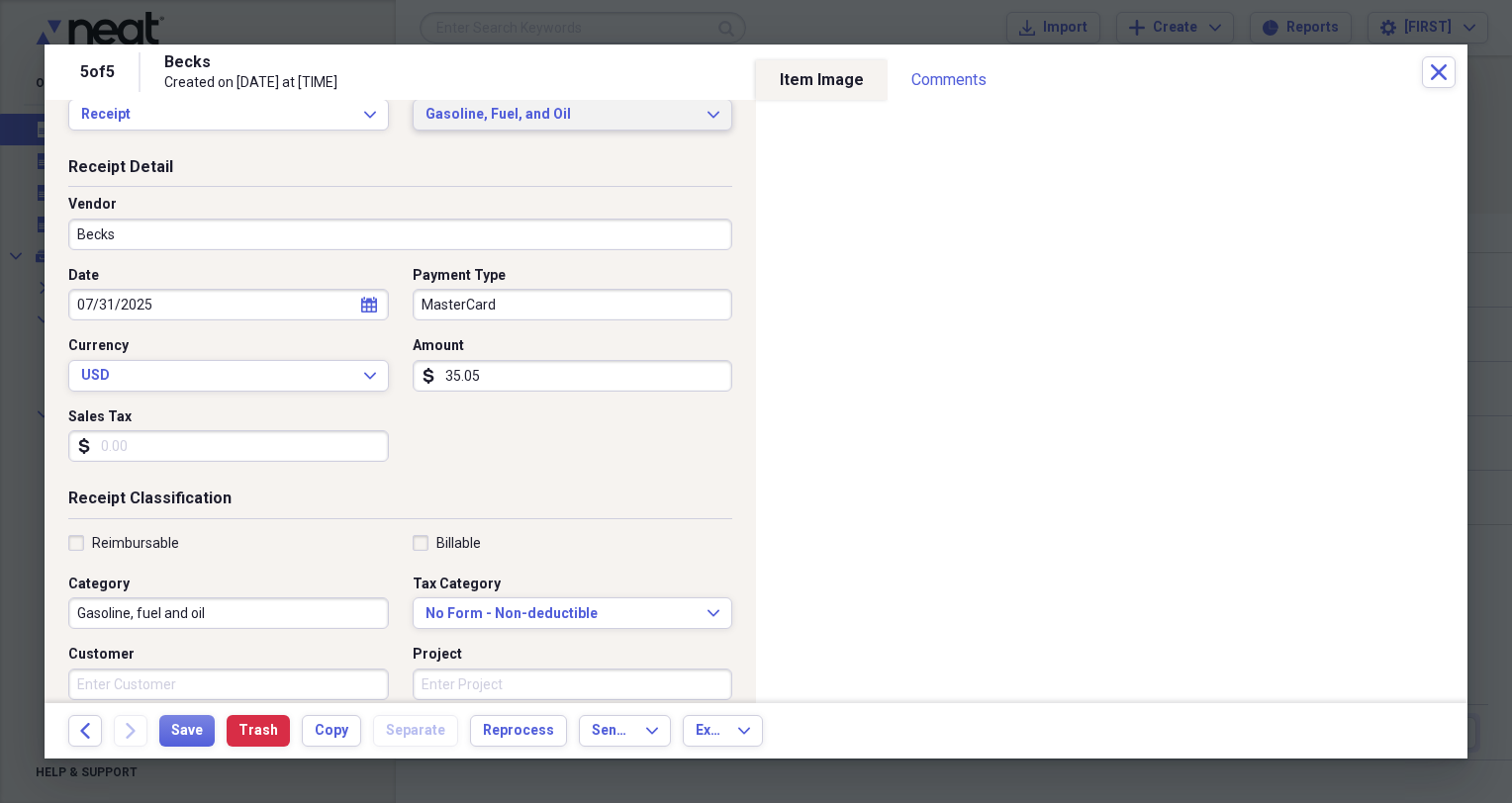 scroll, scrollTop: 132, scrollLeft: 0, axis: vertical 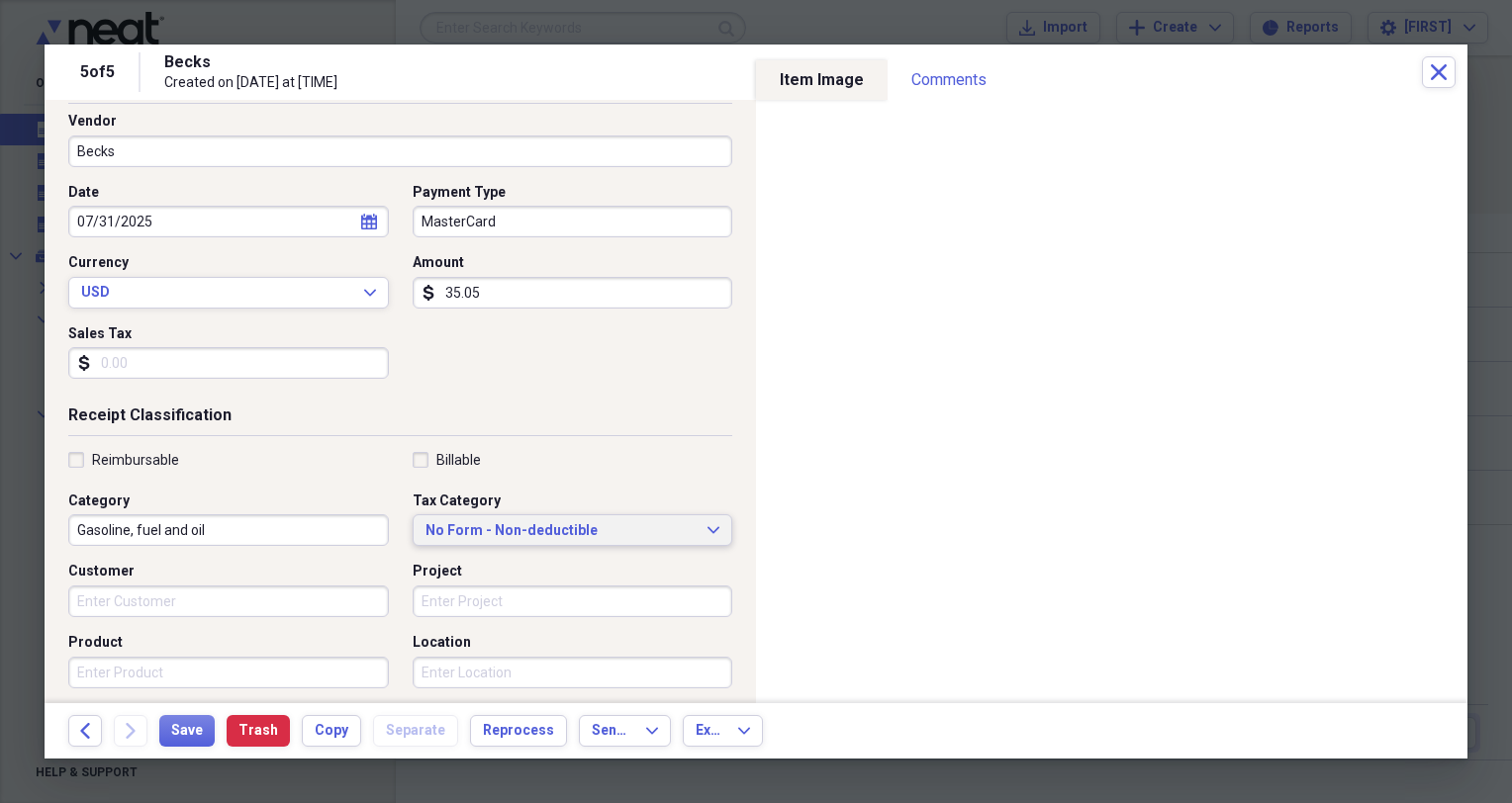 click on "No Form - Non-deductible" at bounding box center (561, 531) 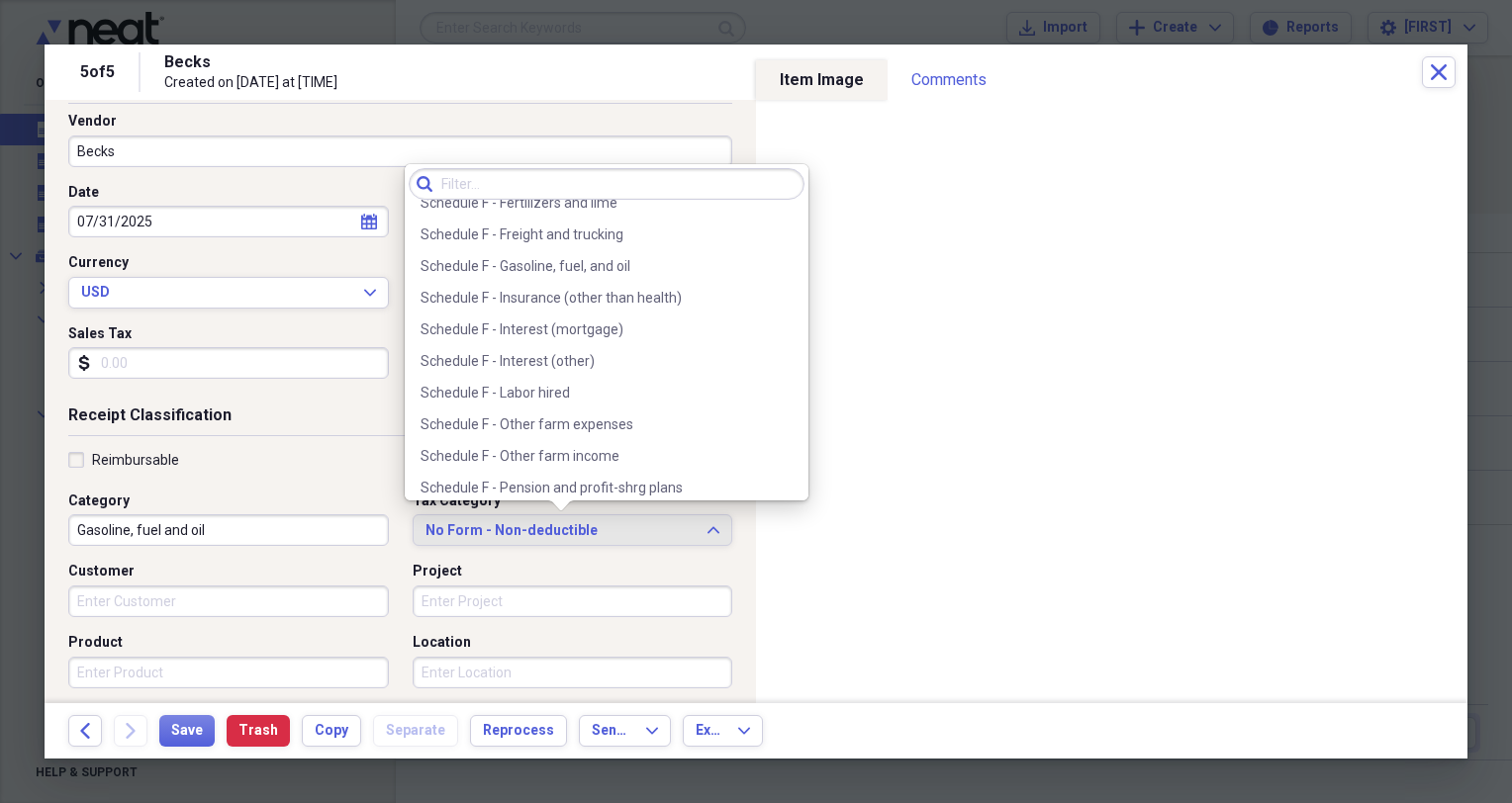scroll, scrollTop: 5497, scrollLeft: 0, axis: vertical 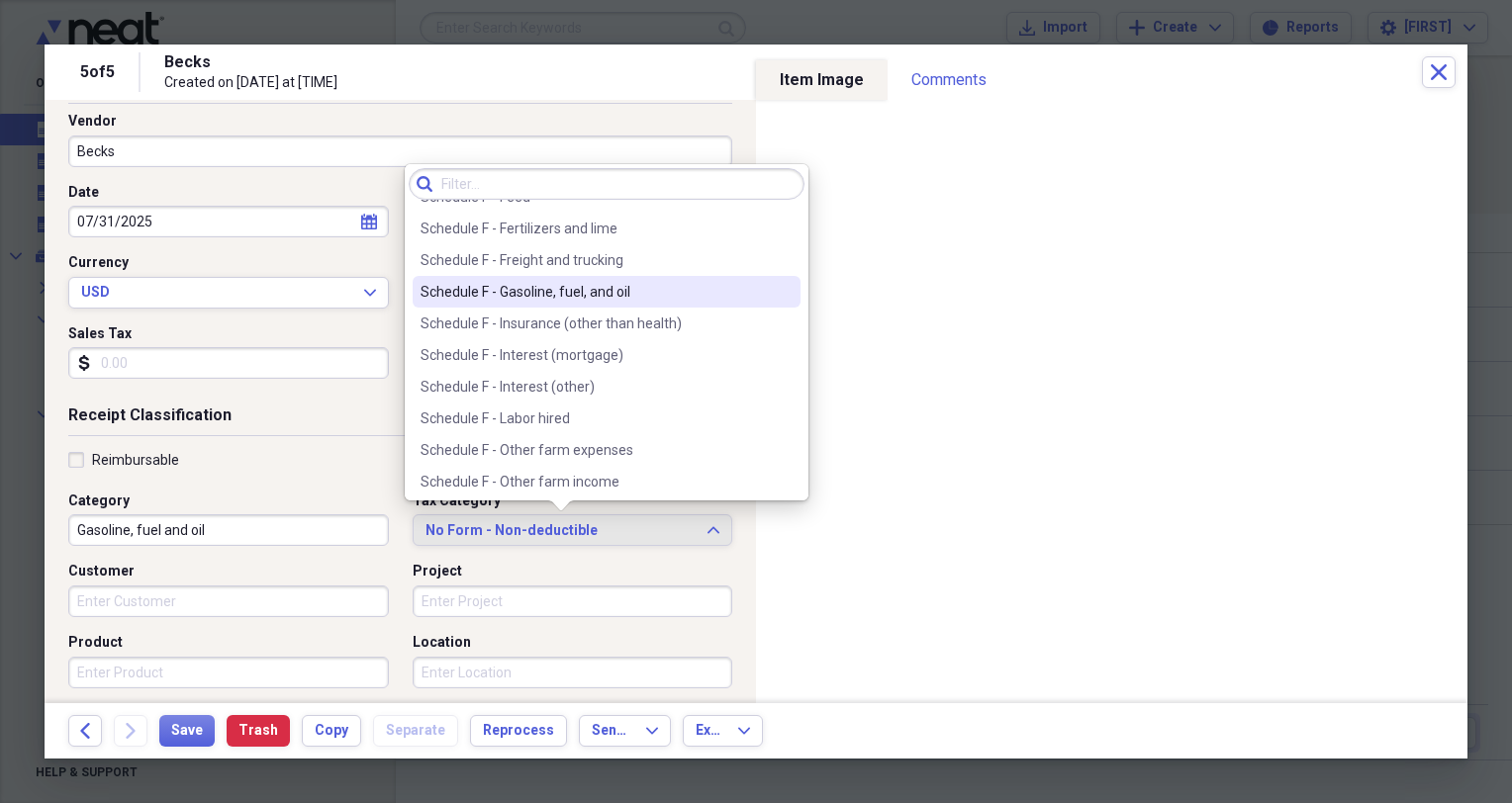 click on "Schedule F - Gasoline, fuel, and oil" at bounding box center [595, 292] 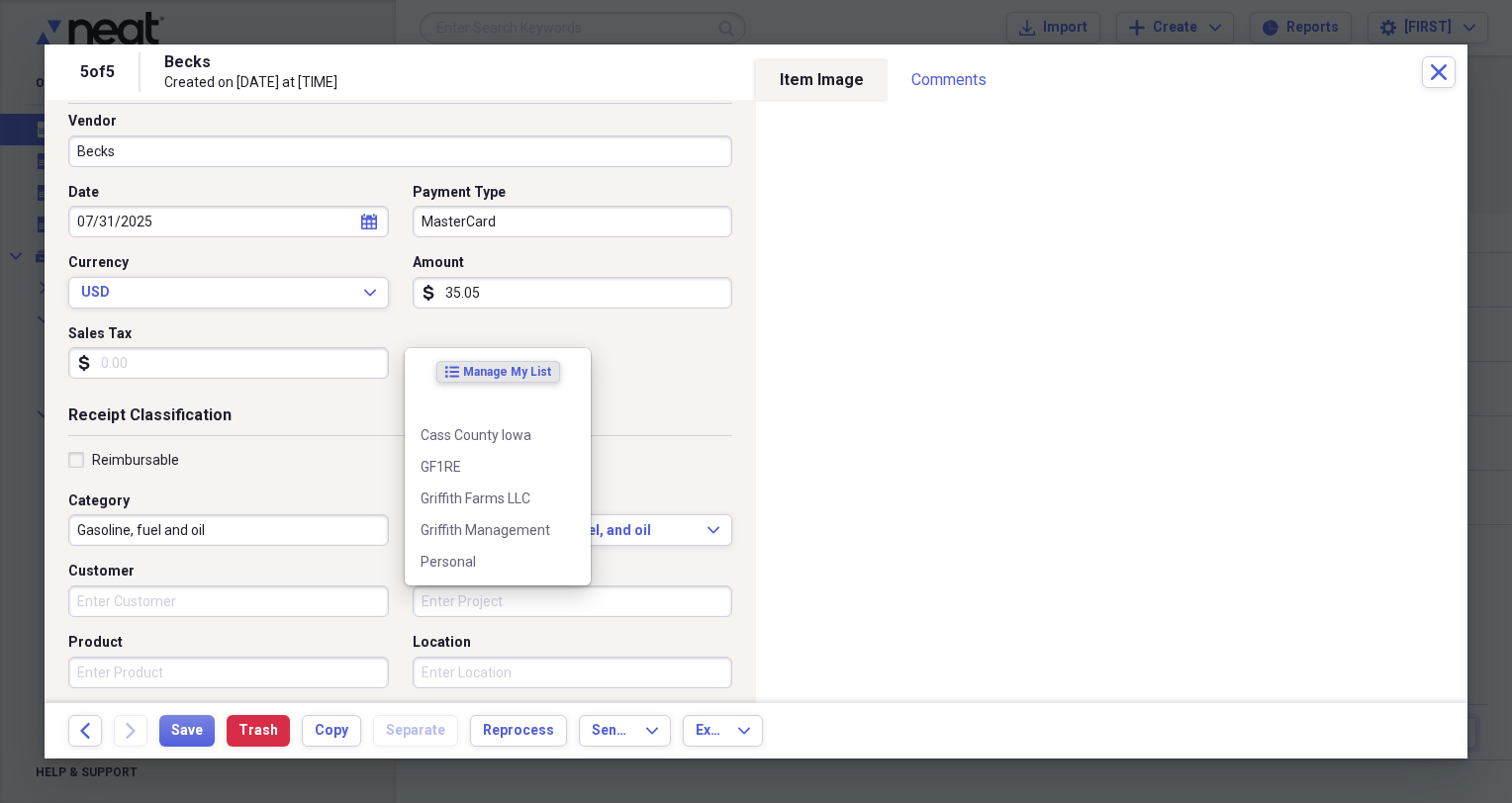 click on "Project" at bounding box center (573, 601) 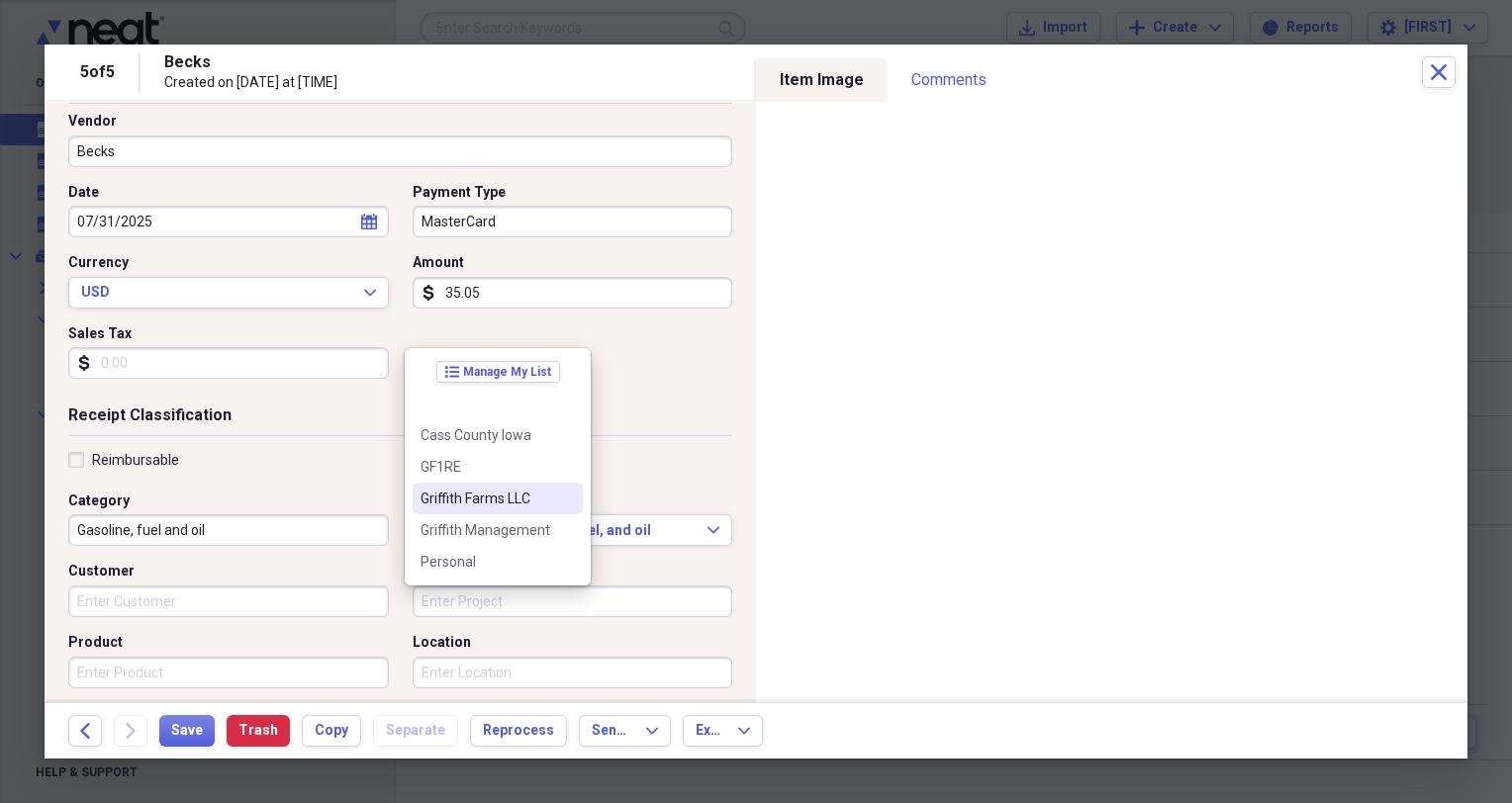 click on "Griffith Farms LLC" at bounding box center [486, 498] 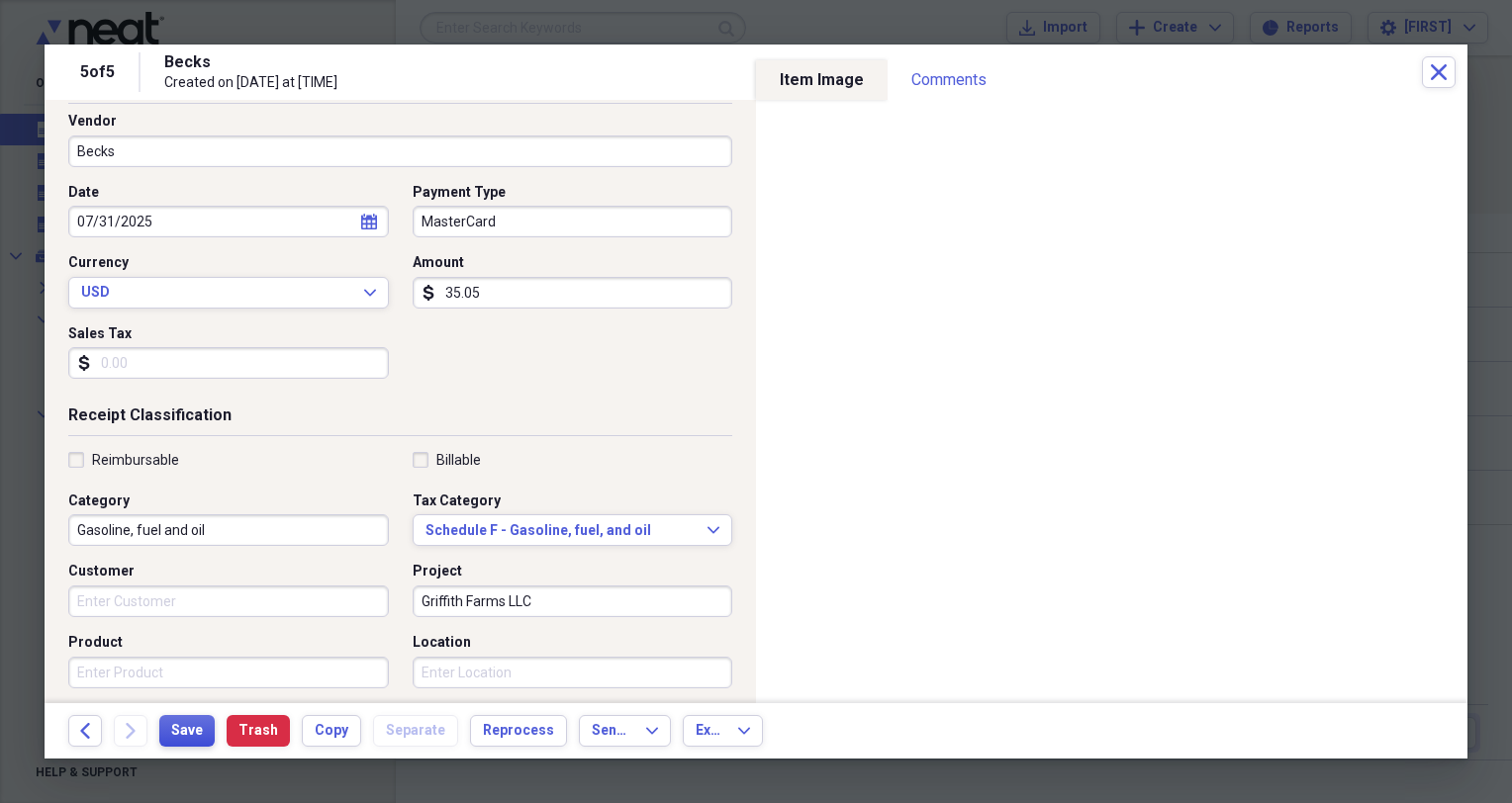 click on "Save" at bounding box center [187, 731] 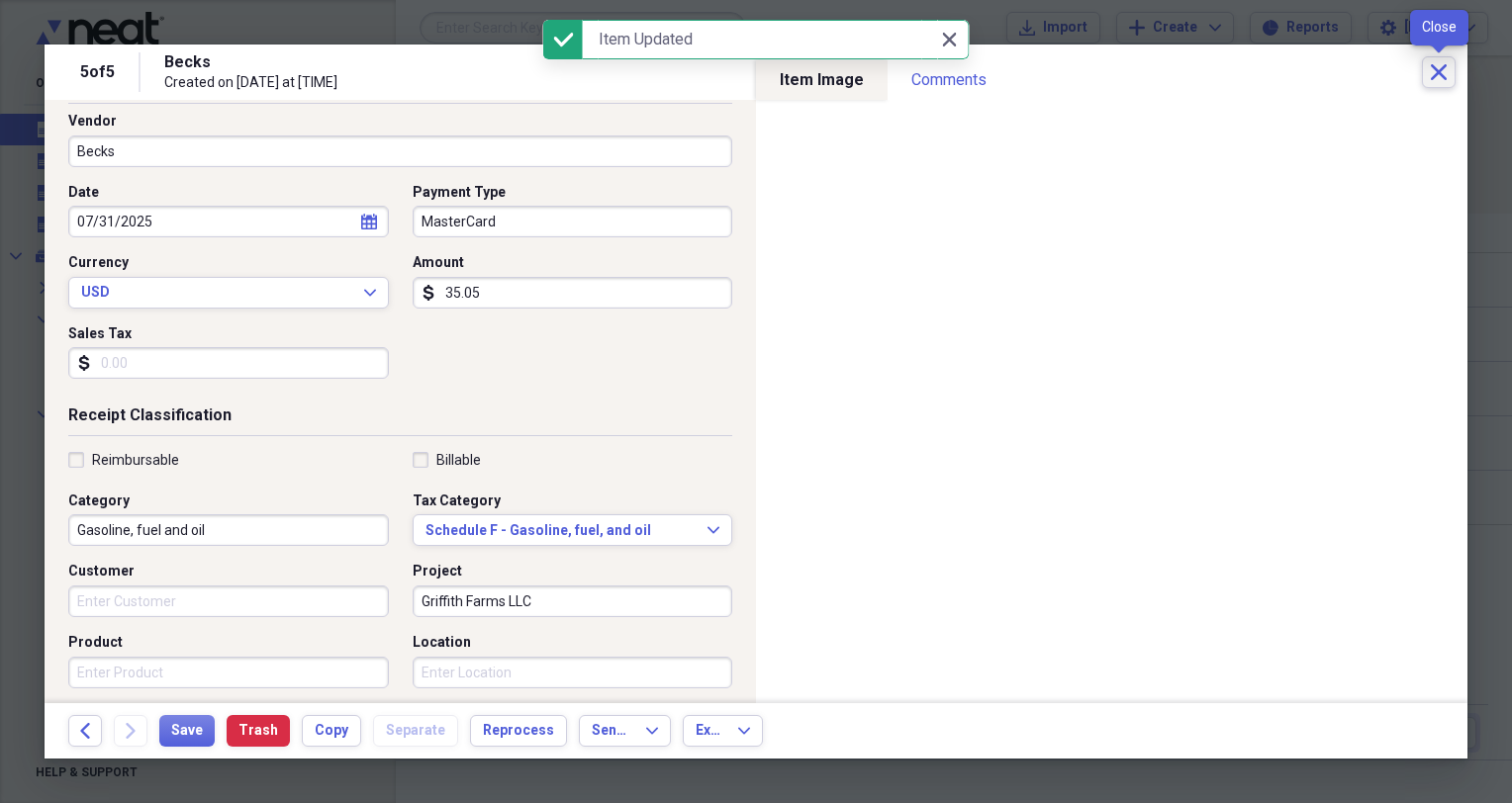 click 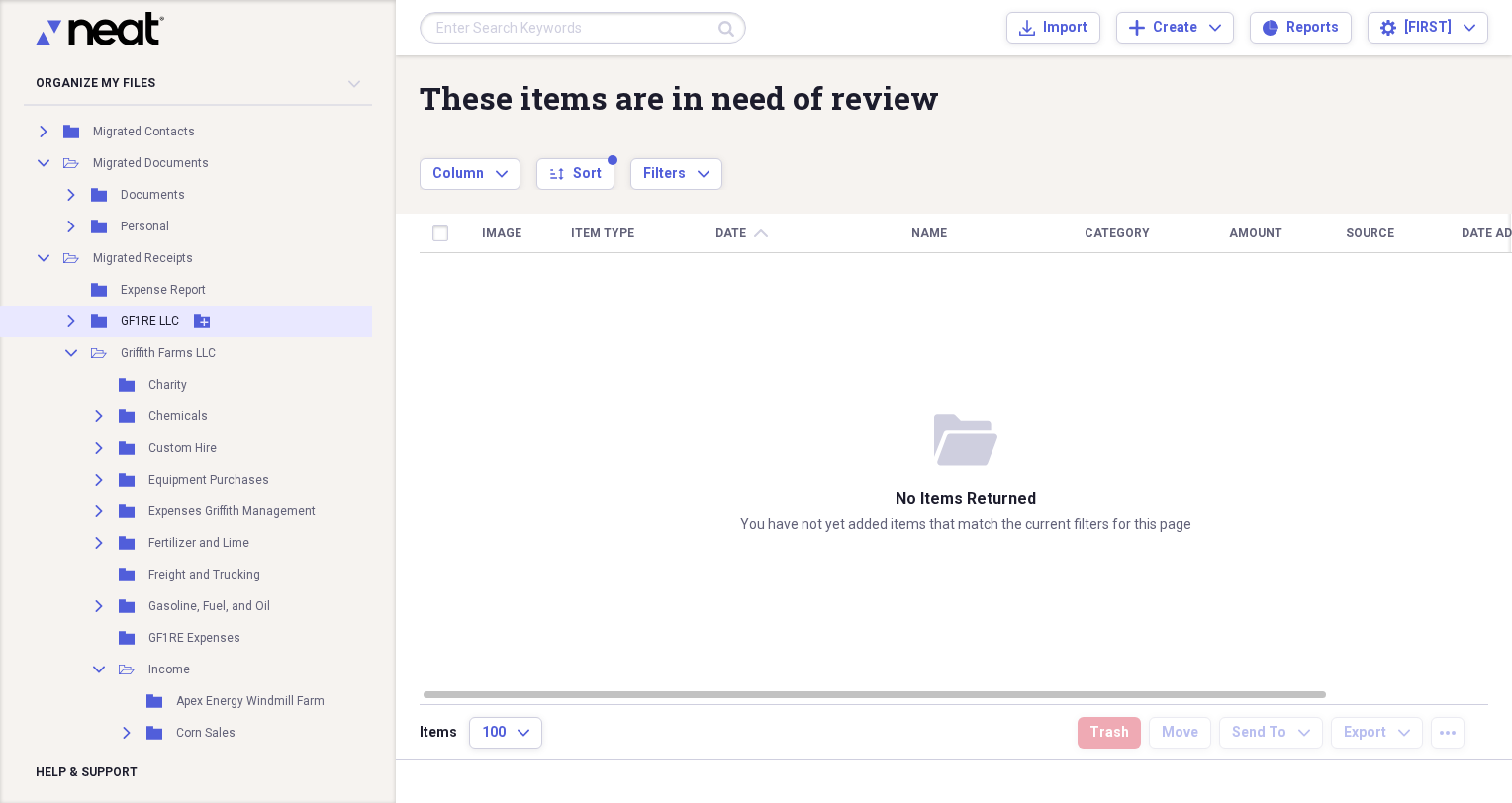 scroll, scrollTop: 171, scrollLeft: 0, axis: vertical 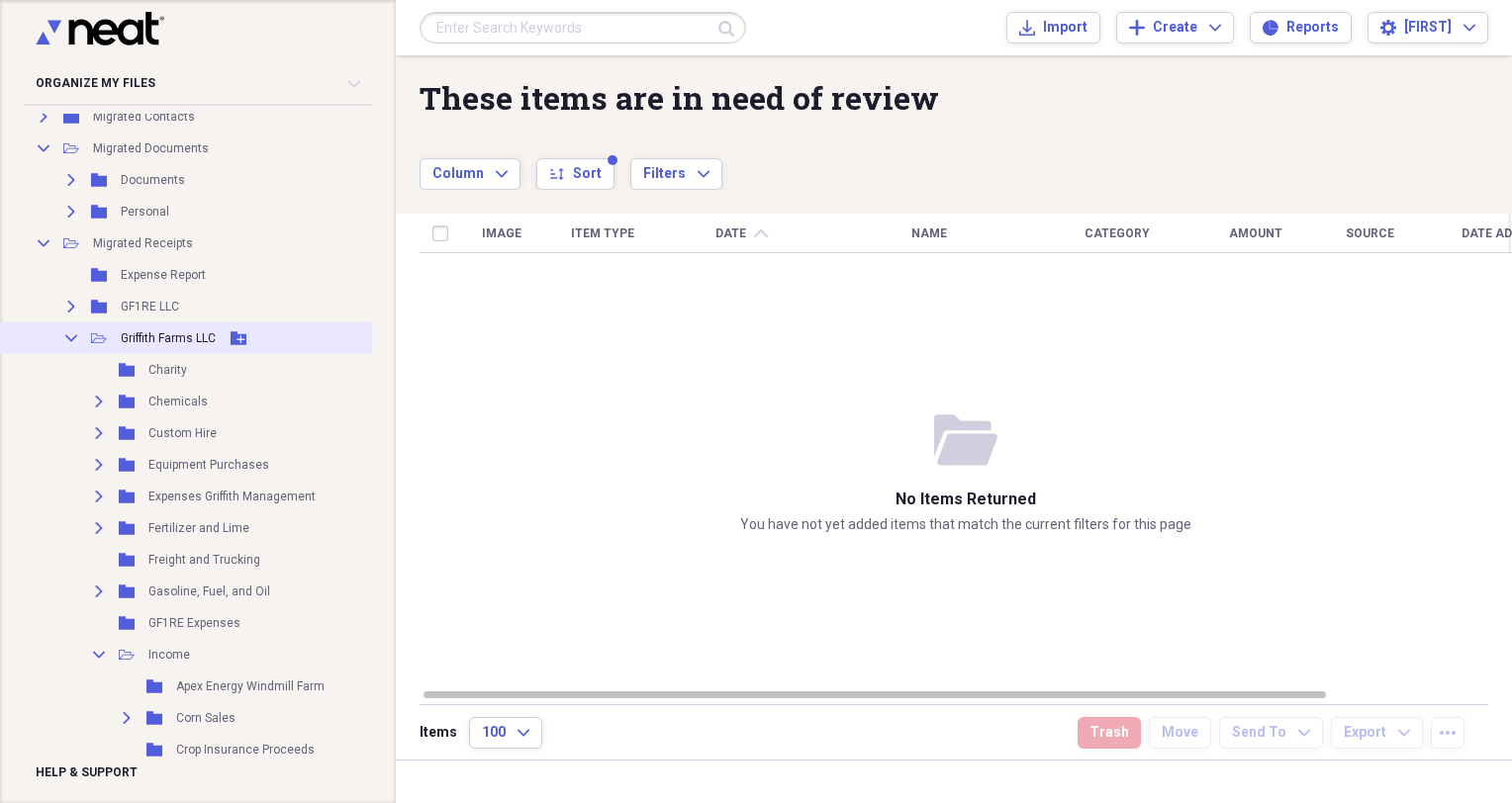 drag, startPoint x: 83, startPoint y: 328, endPoint x: 73, endPoint y: 333, distance: 11.18034 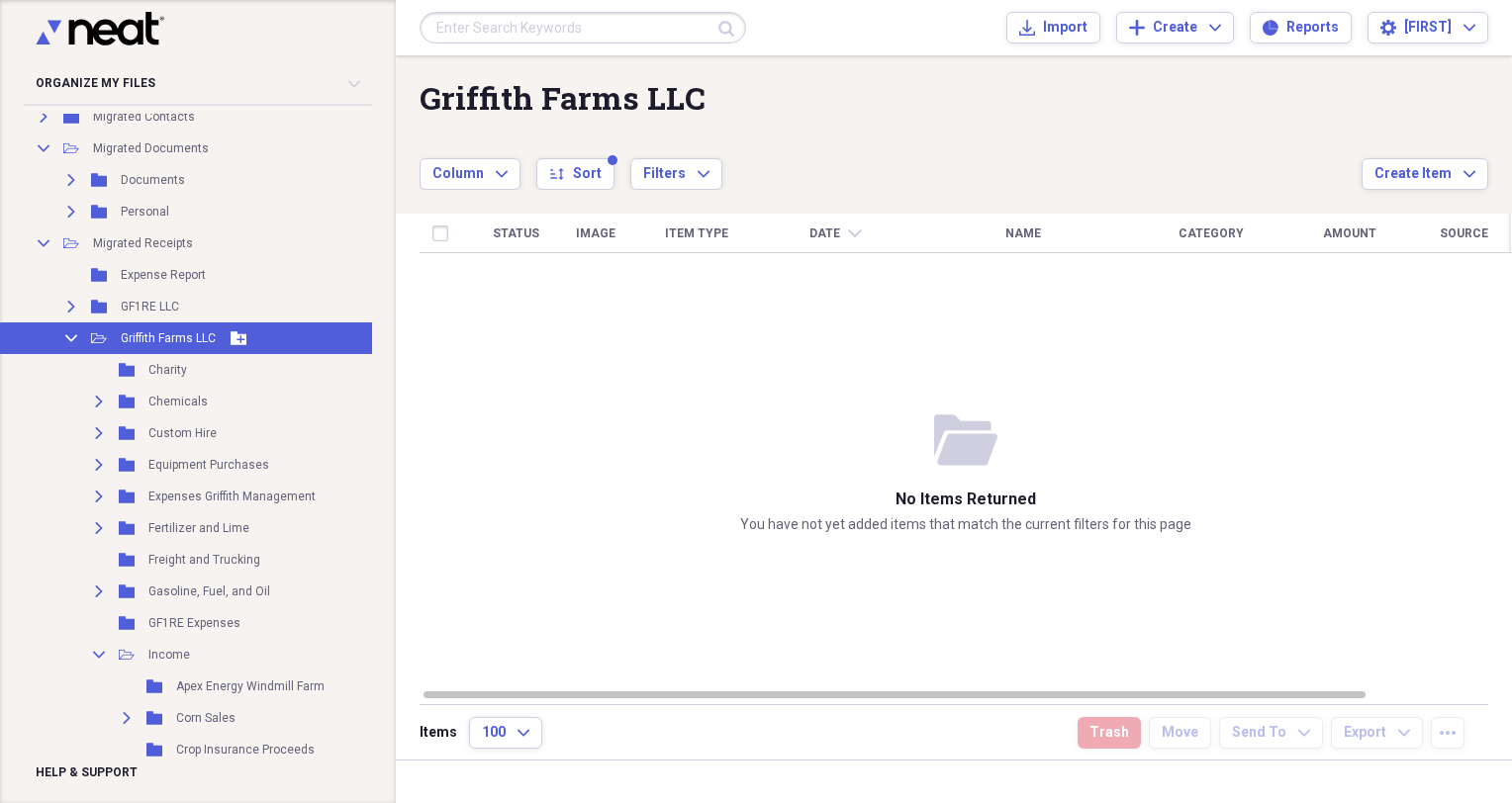 click on "Collapse" 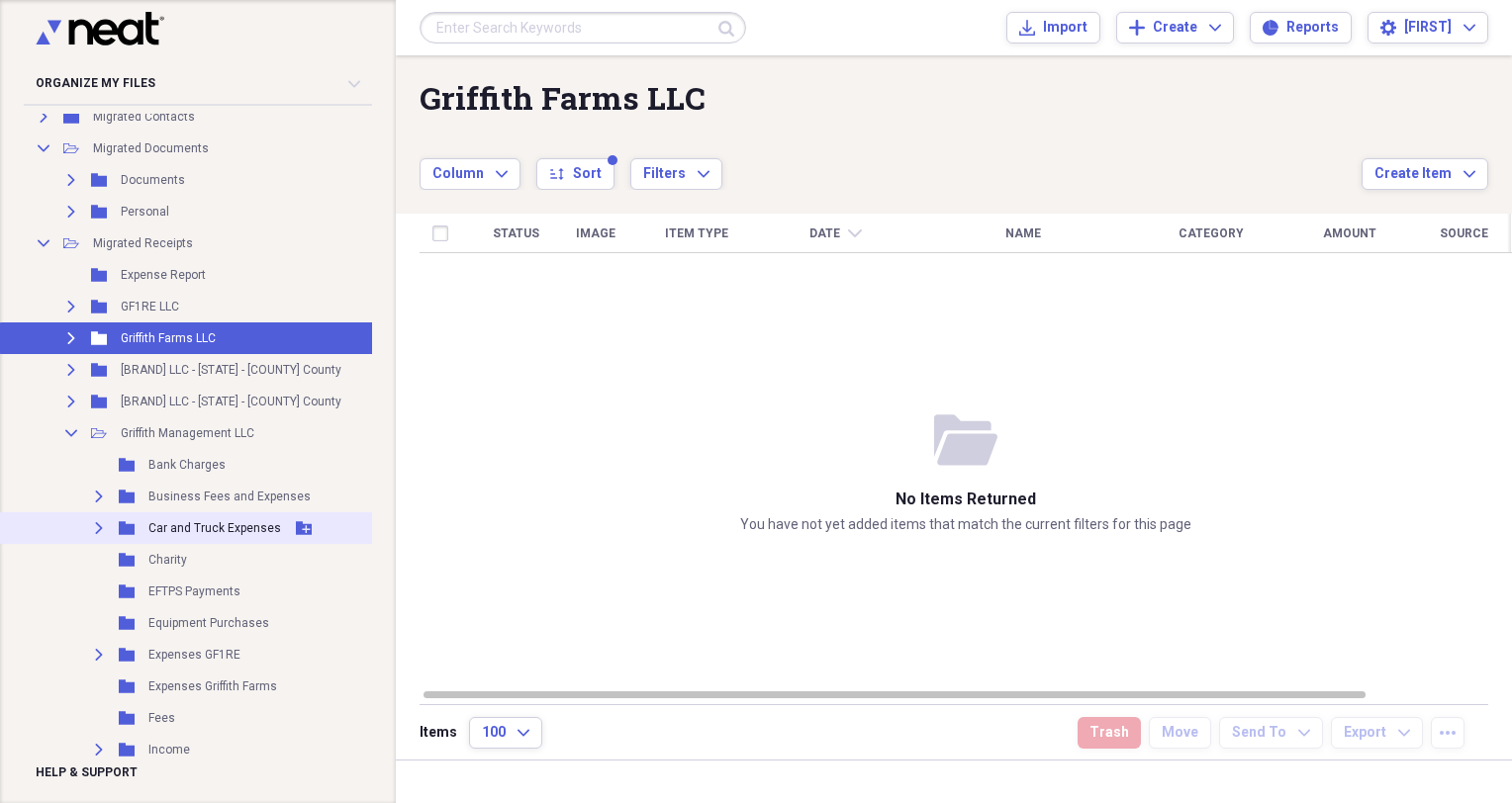 click on "Car and Truck Expenses" at bounding box center (215, 528) 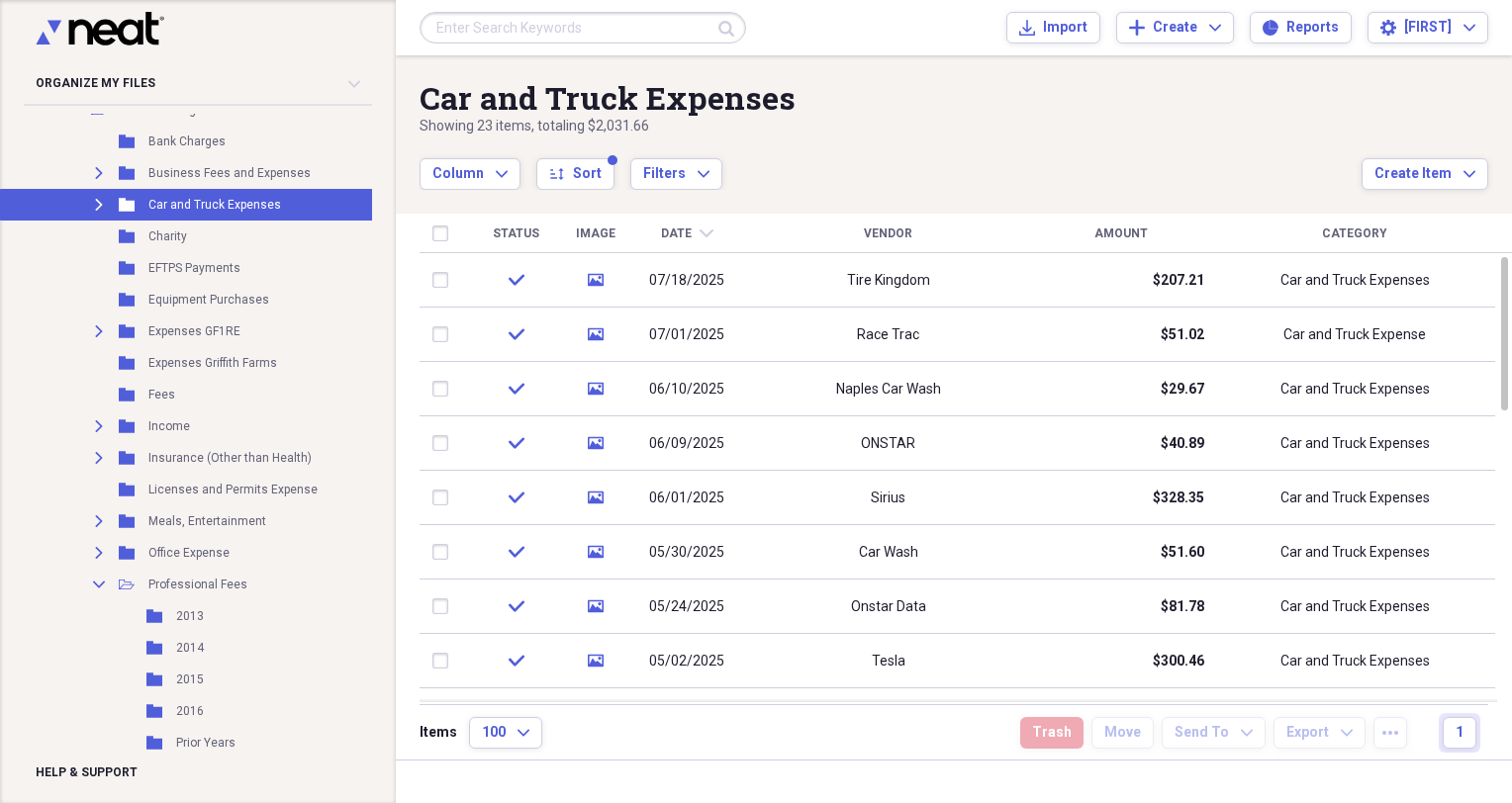 scroll, scrollTop: 504, scrollLeft: 0, axis: vertical 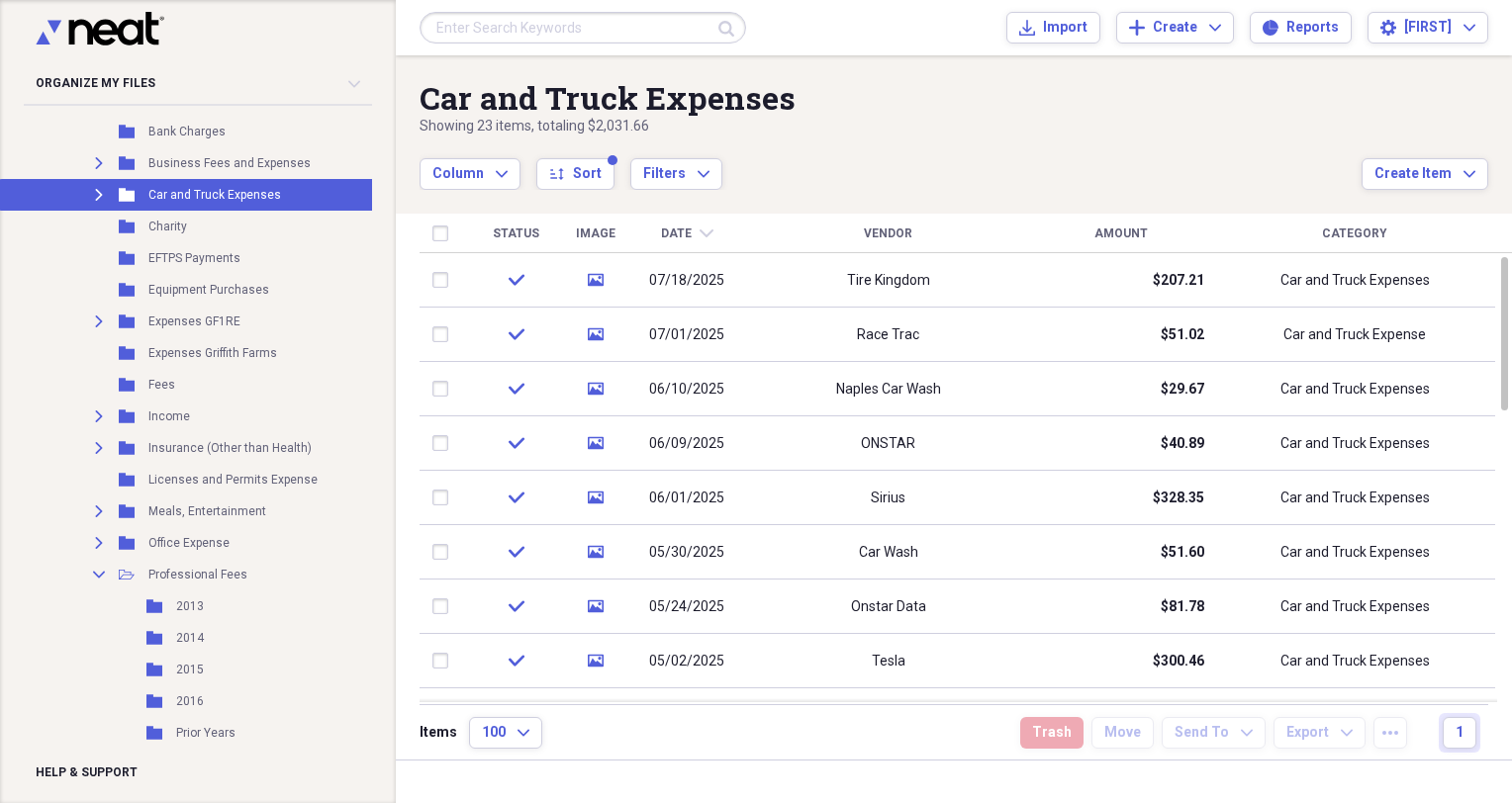 drag, startPoint x: 372, startPoint y: 377, endPoint x: 378, endPoint y: 448, distance: 71.25307 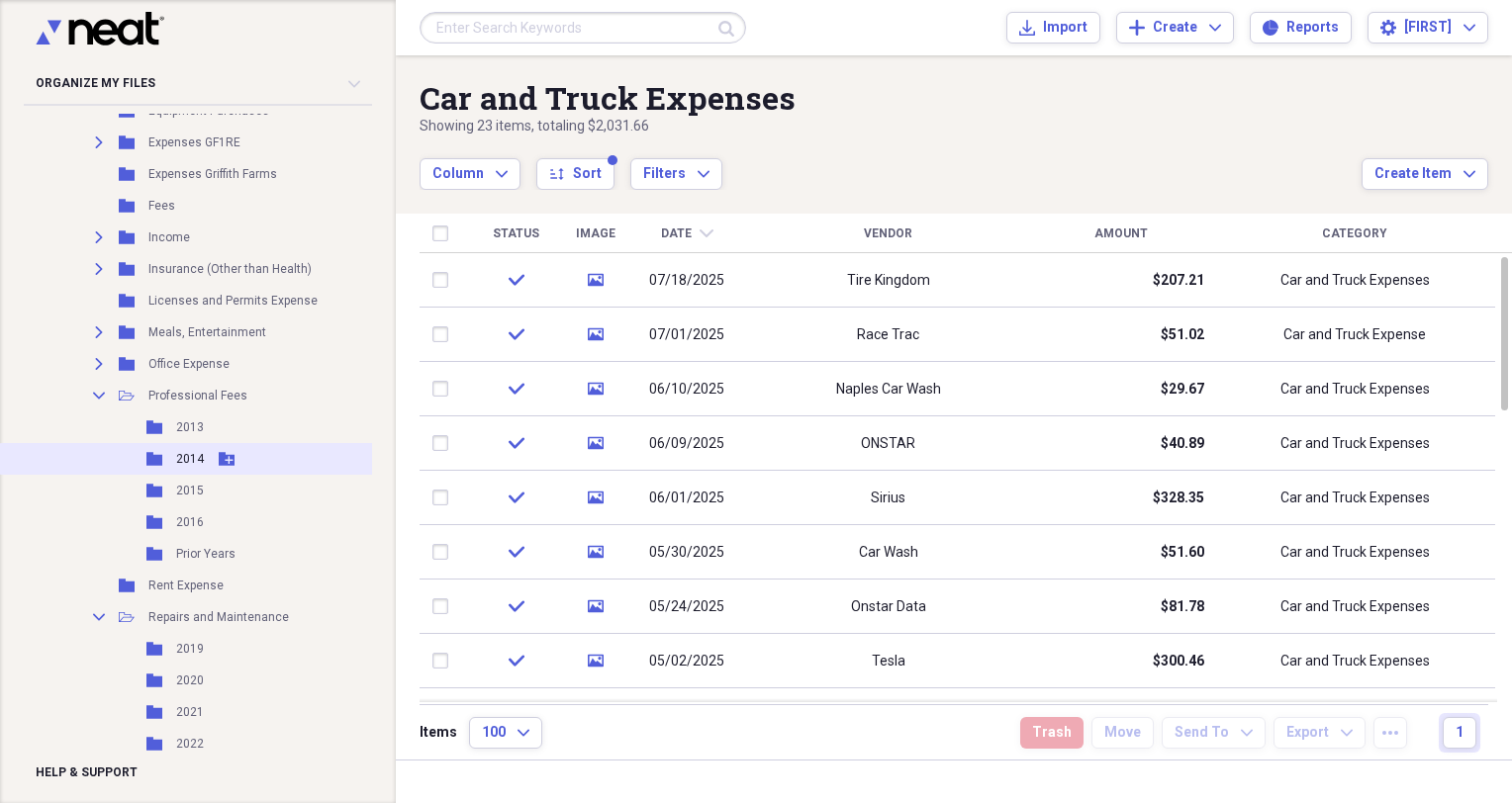 scroll, scrollTop: 679, scrollLeft: 0, axis: vertical 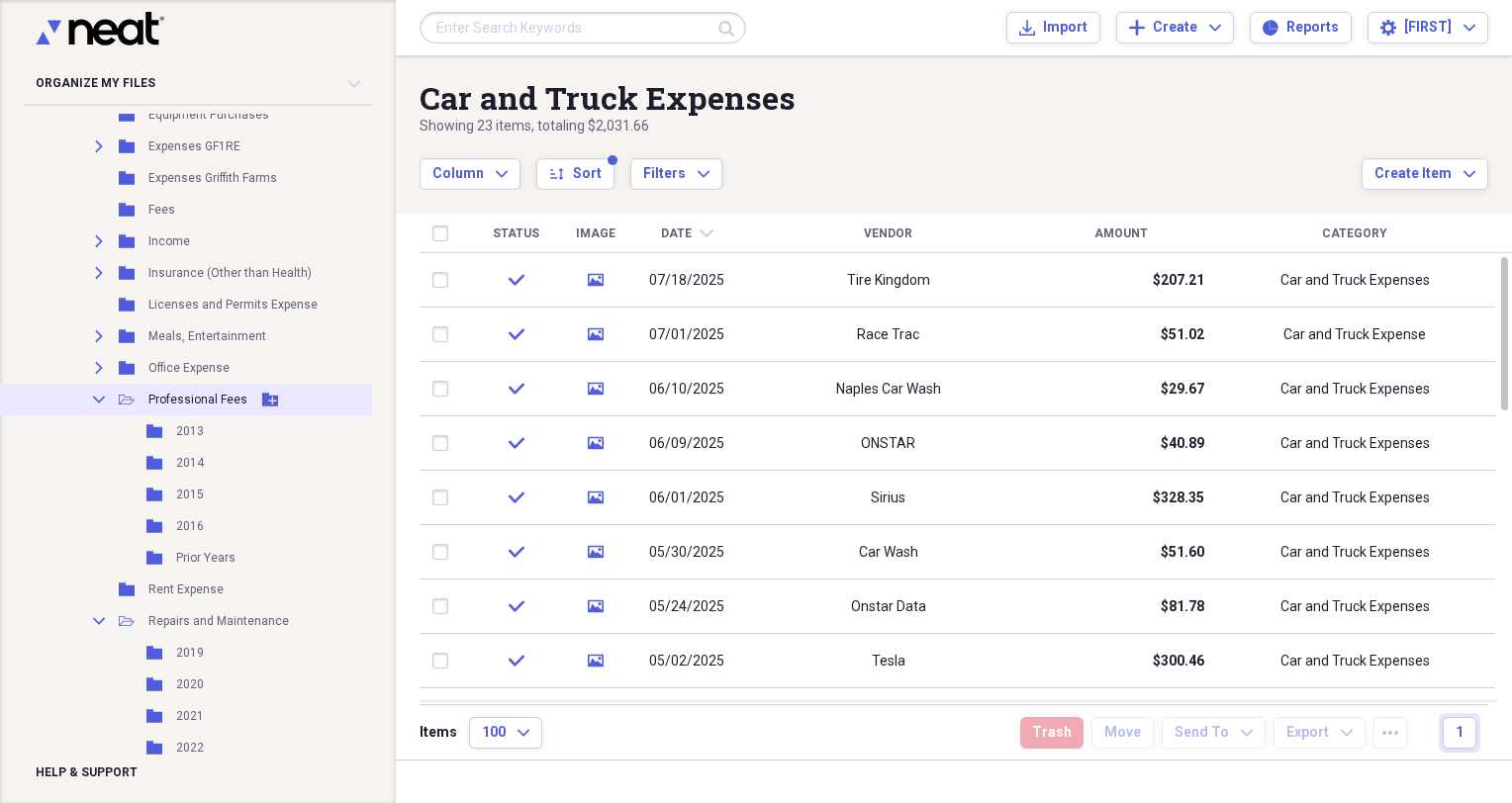 click on "Collapse" 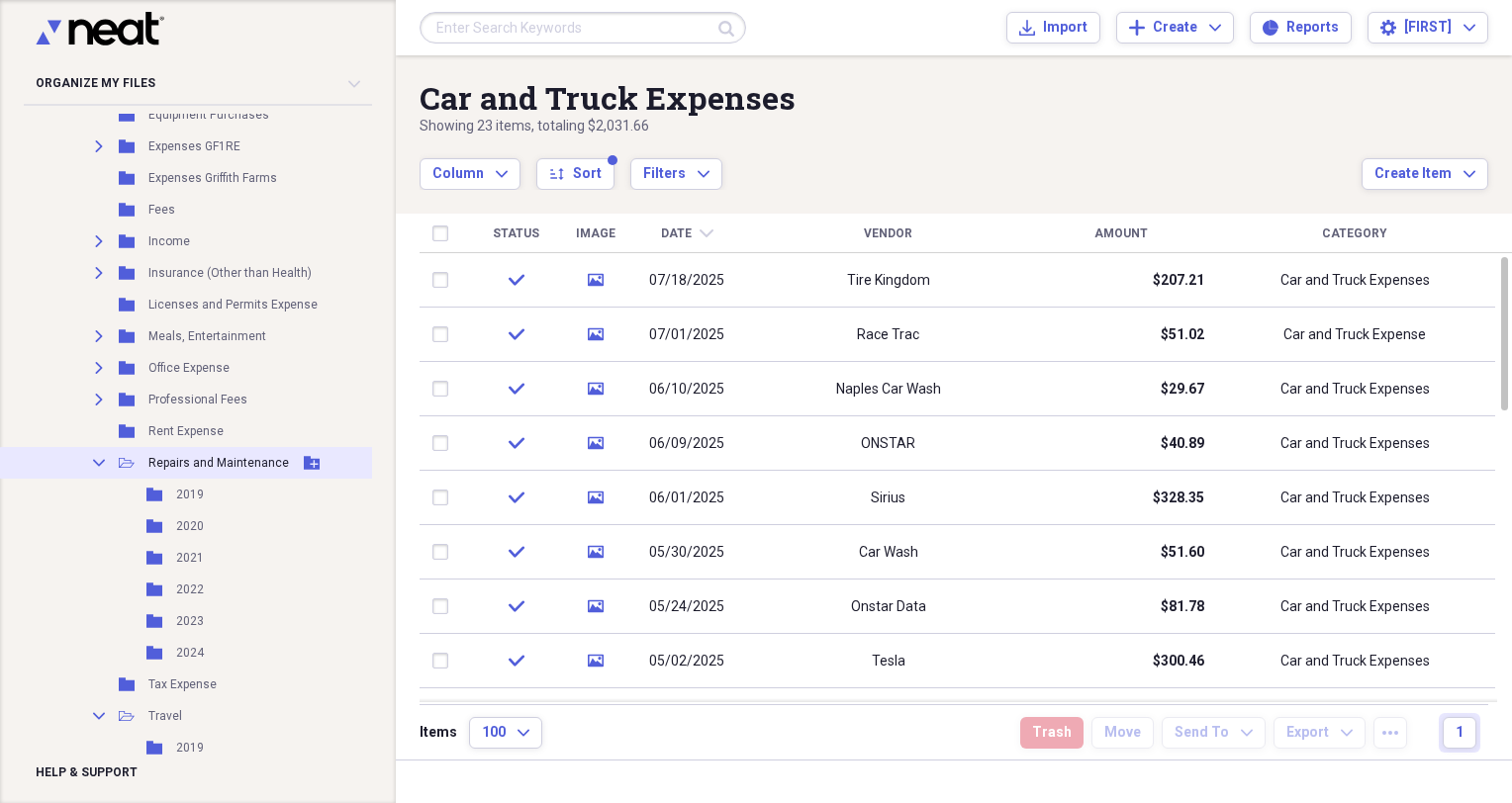 click on "Collapse" 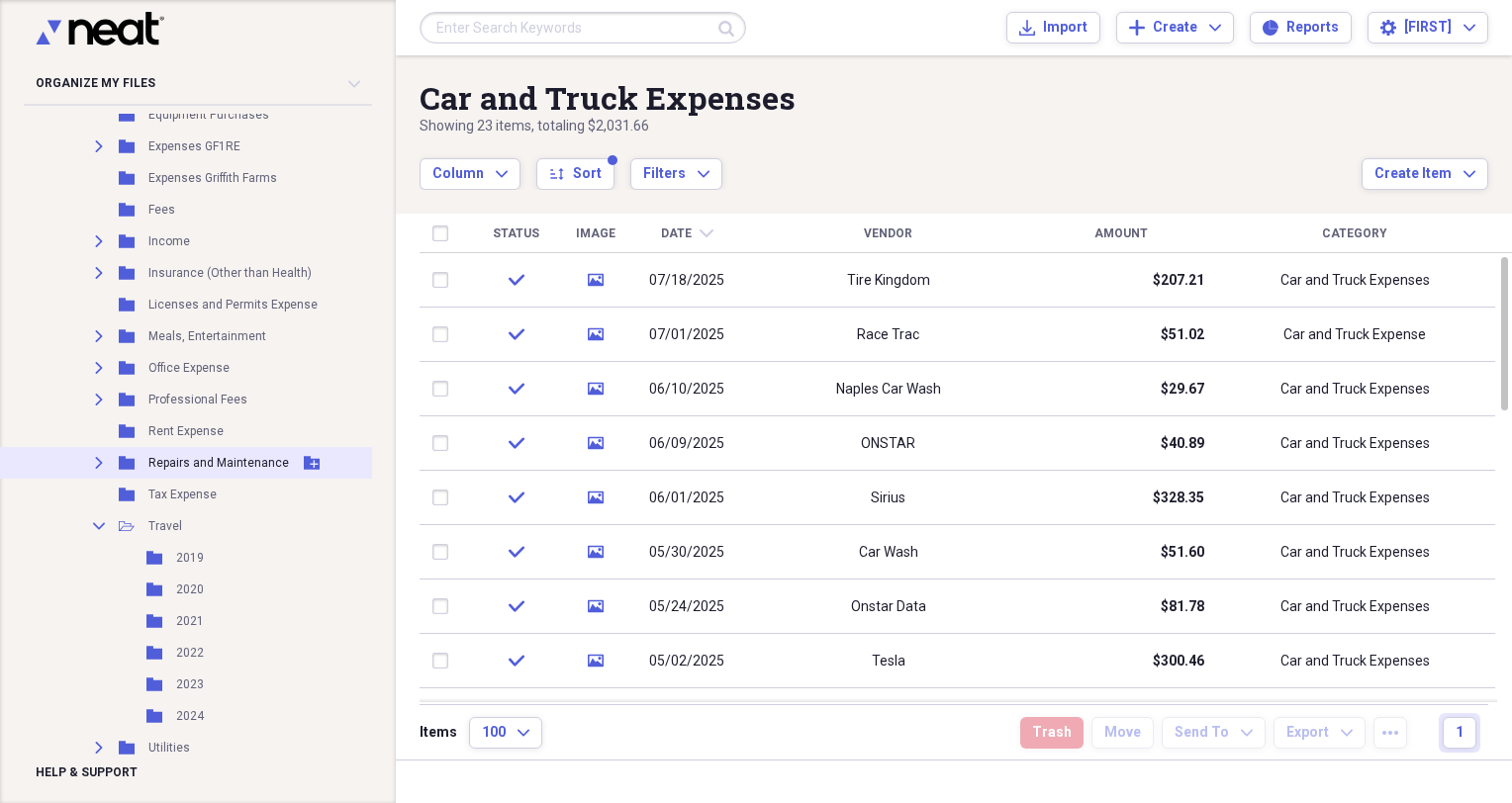 click on "Repairs and Maintenance" at bounding box center (219, 463) 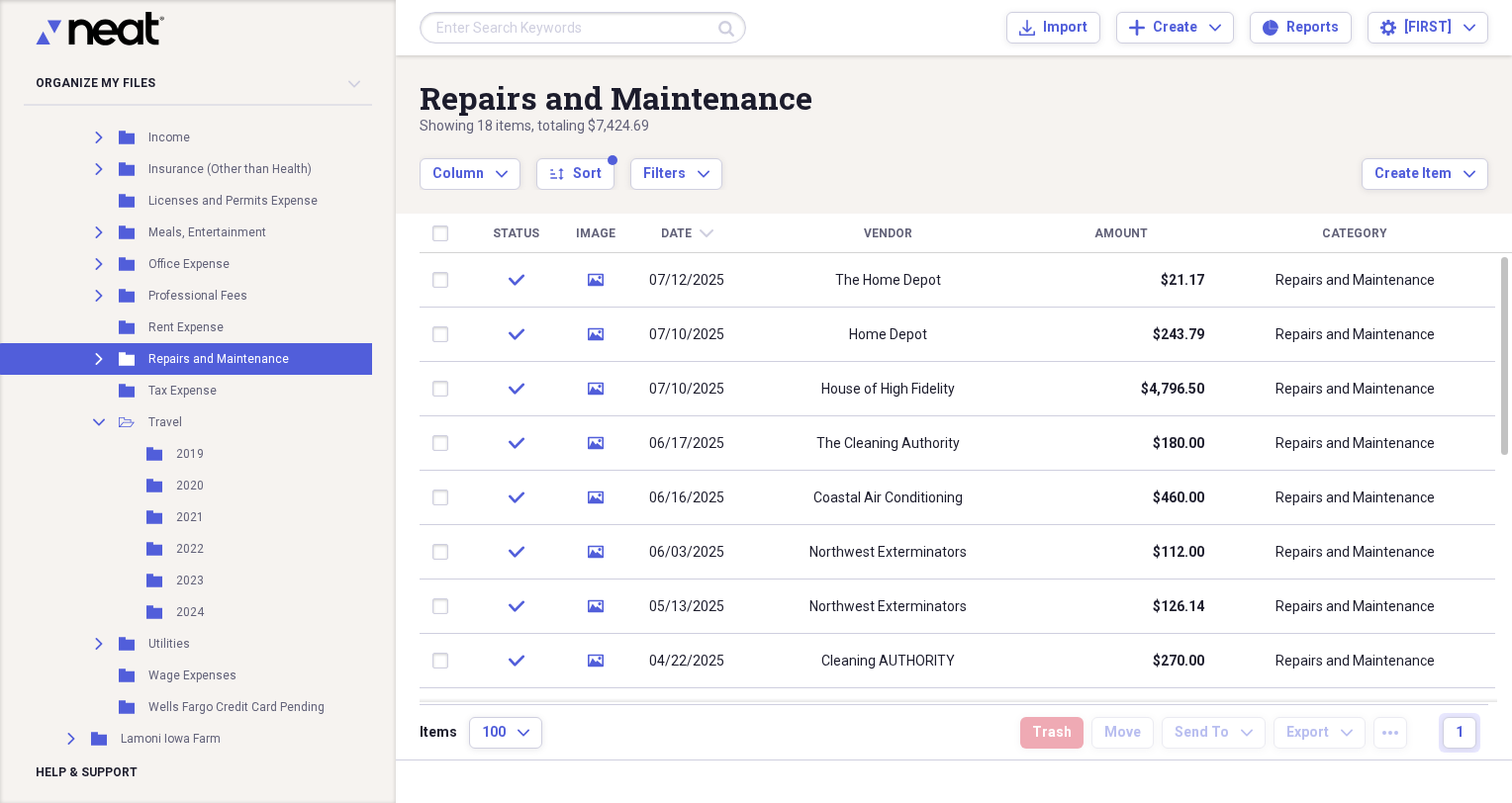 scroll, scrollTop: 1006, scrollLeft: 0, axis: vertical 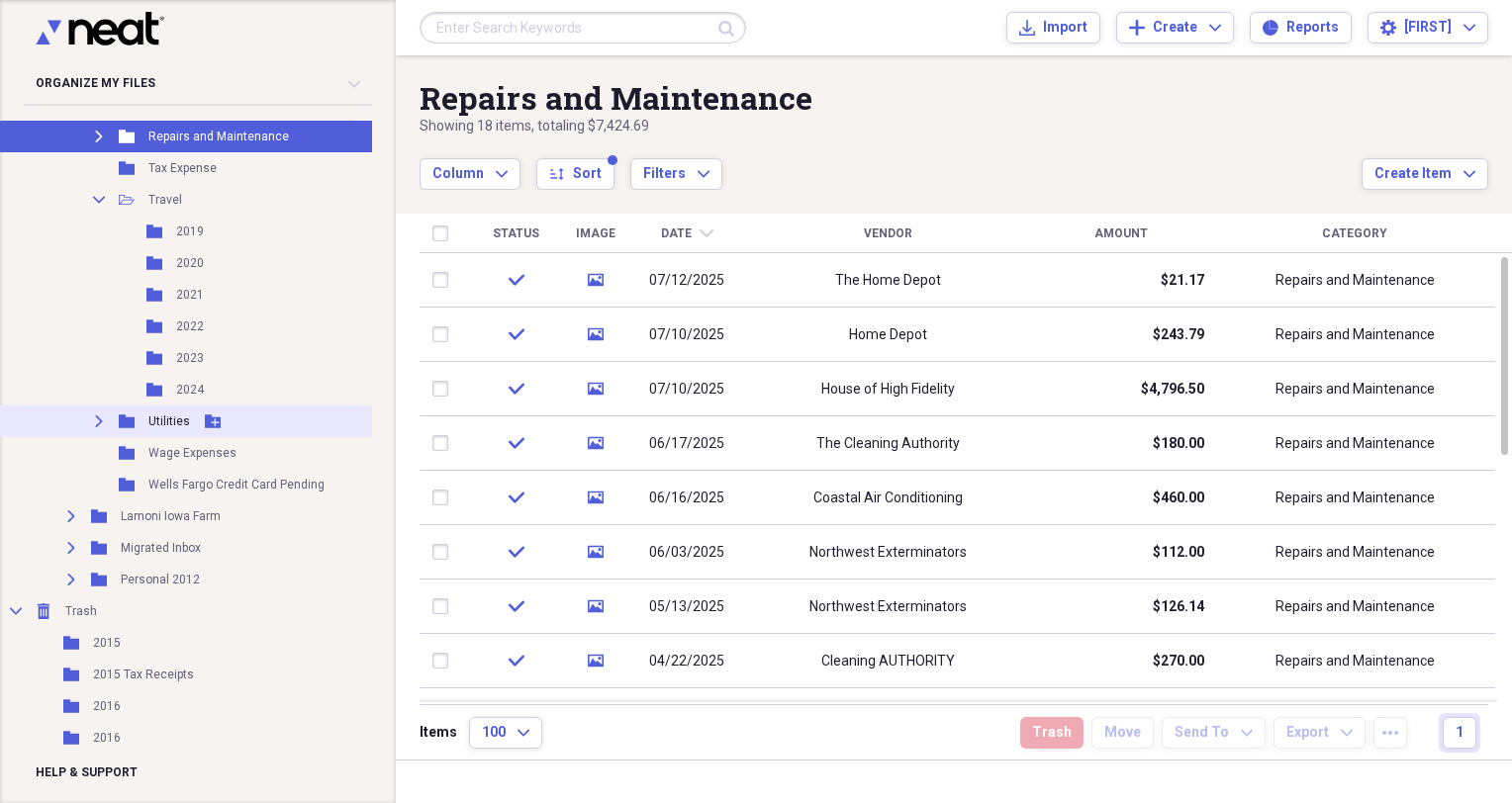 click on "Utilities" at bounding box center (169, 421) 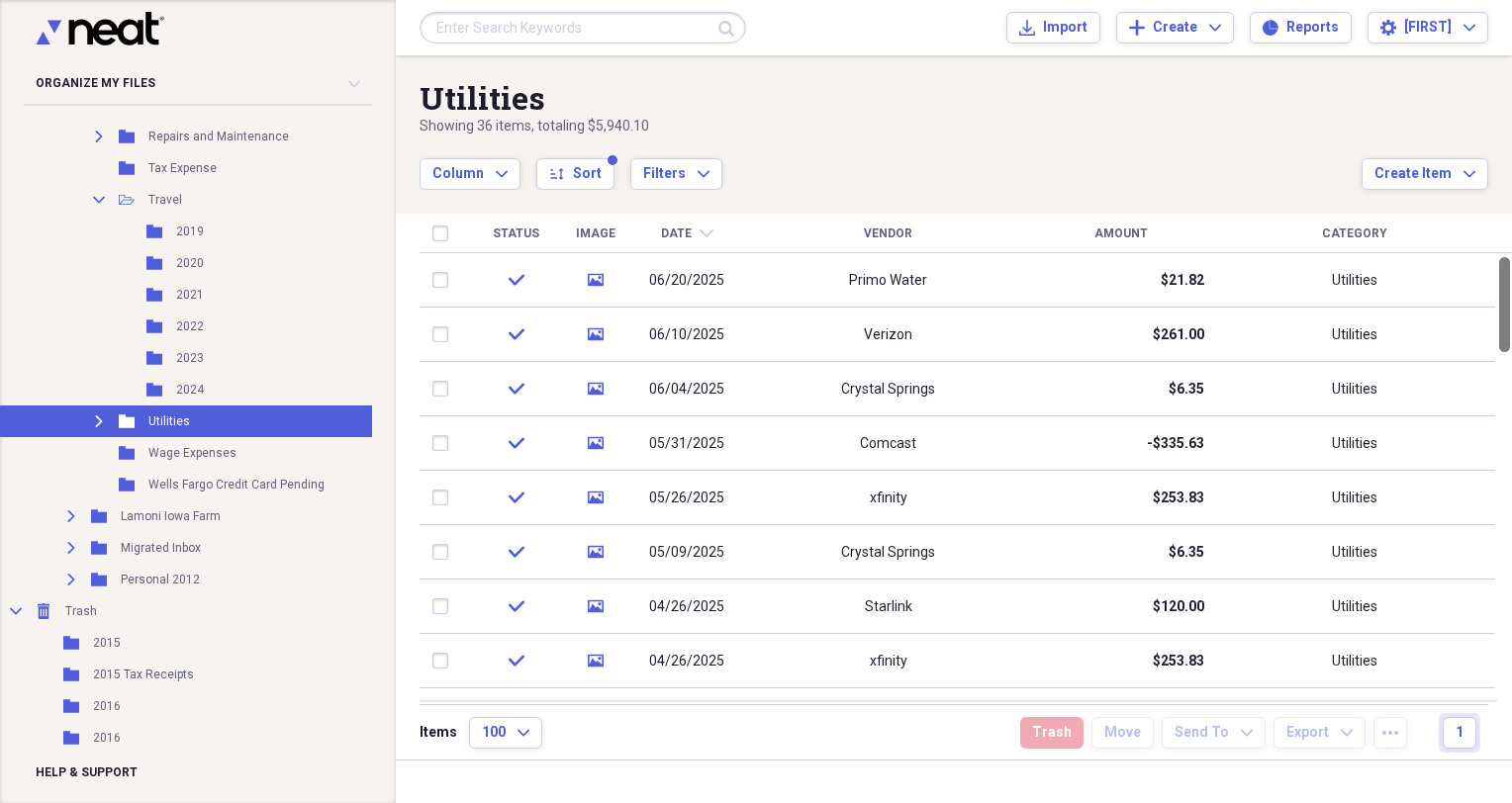 drag, startPoint x: 1503, startPoint y: 322, endPoint x: 1499, endPoint y: 266, distance: 56.14268 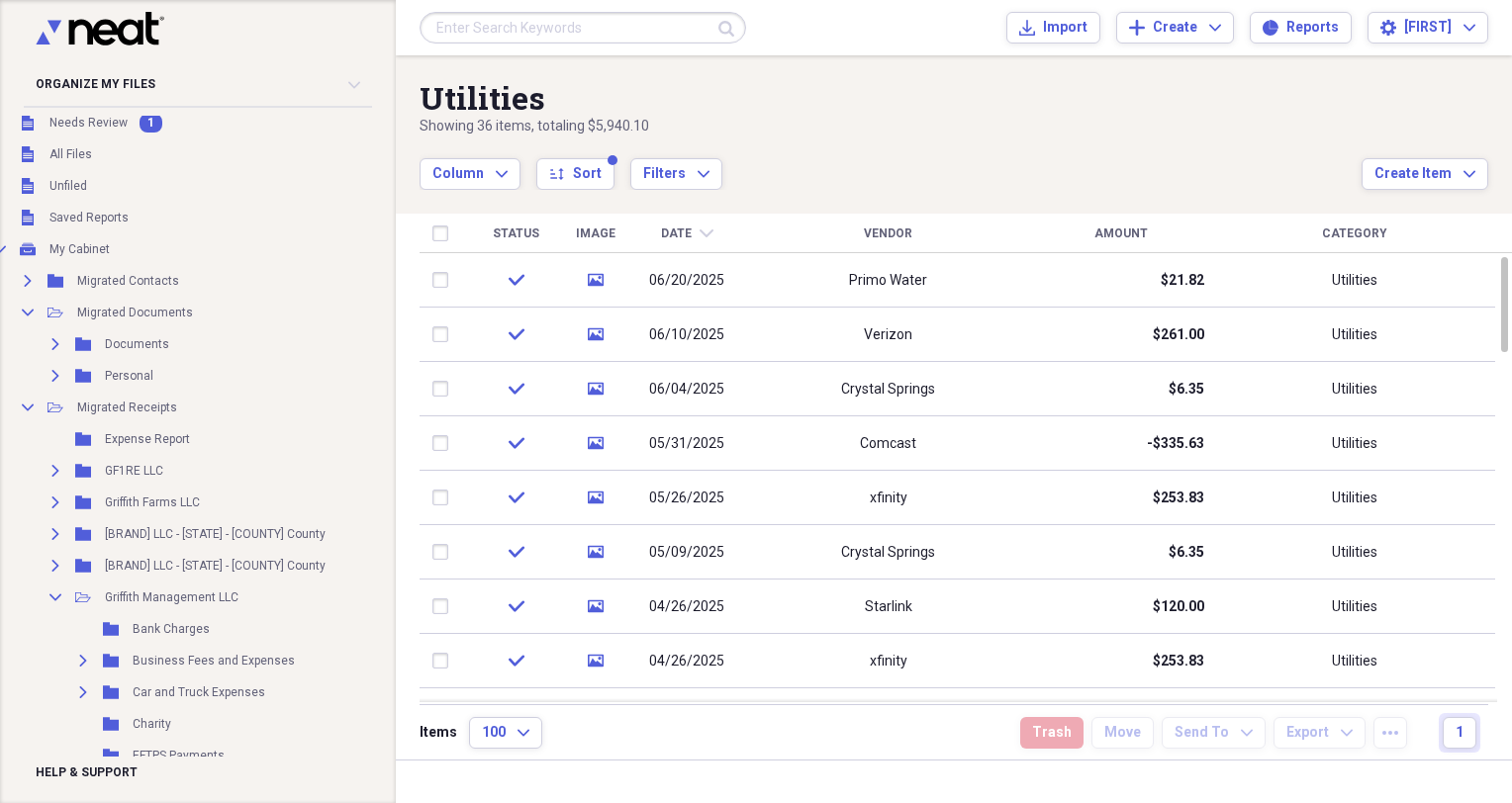 scroll, scrollTop: 0, scrollLeft: 16, axis: horizontal 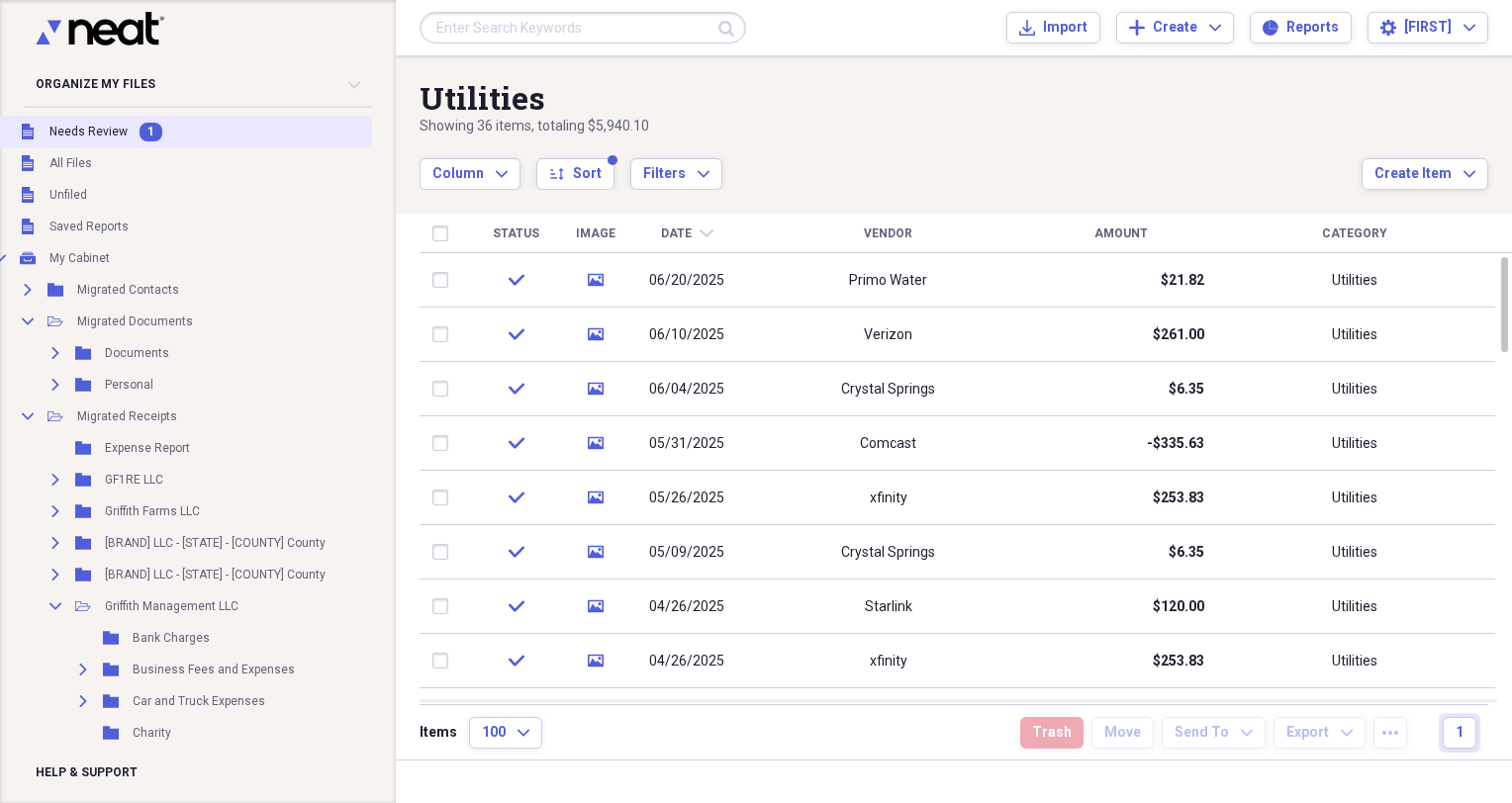 click on "Needs Review" at bounding box center (88, 132) 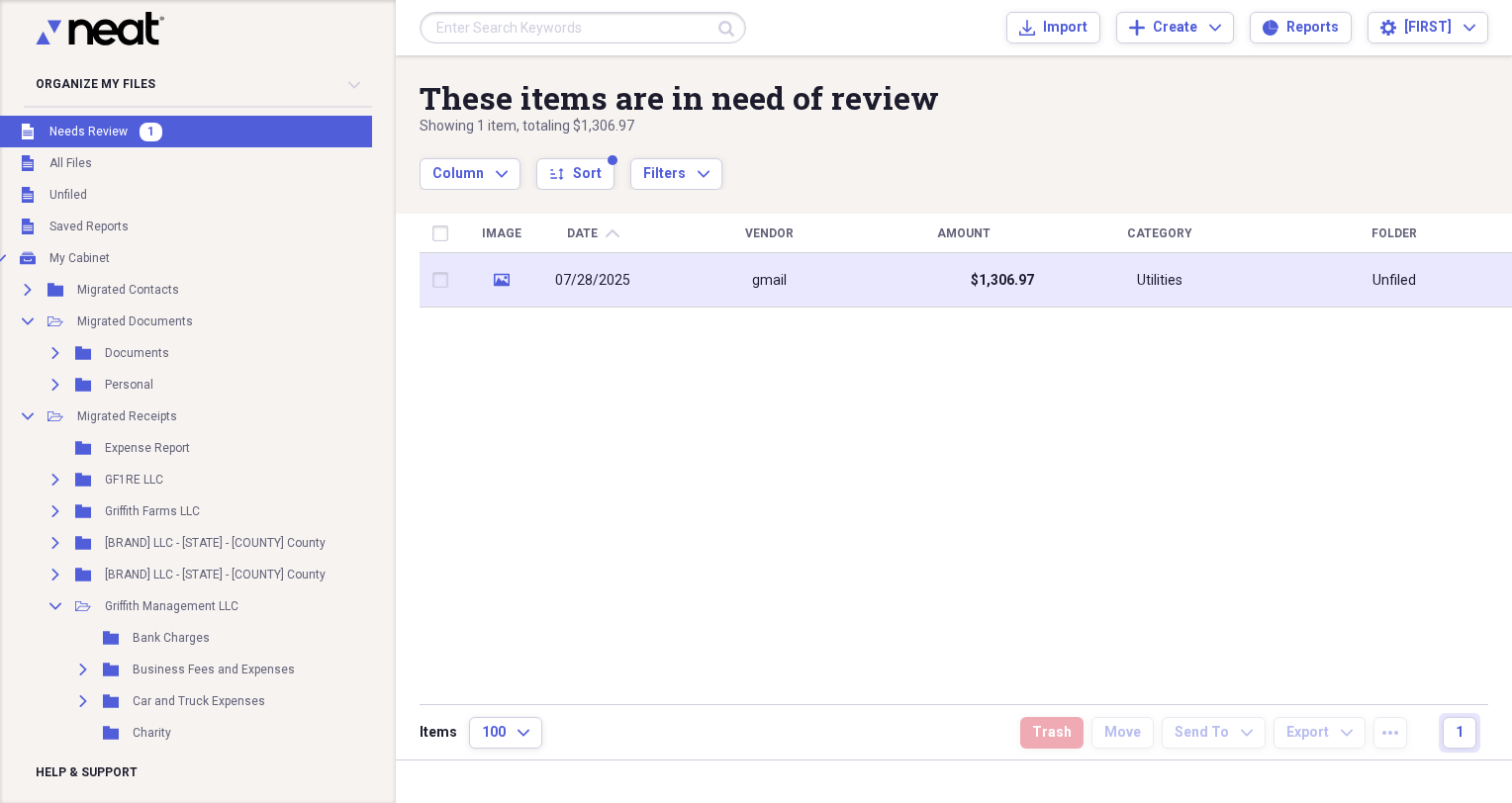 click on "gmail" at bounding box center [769, 280] 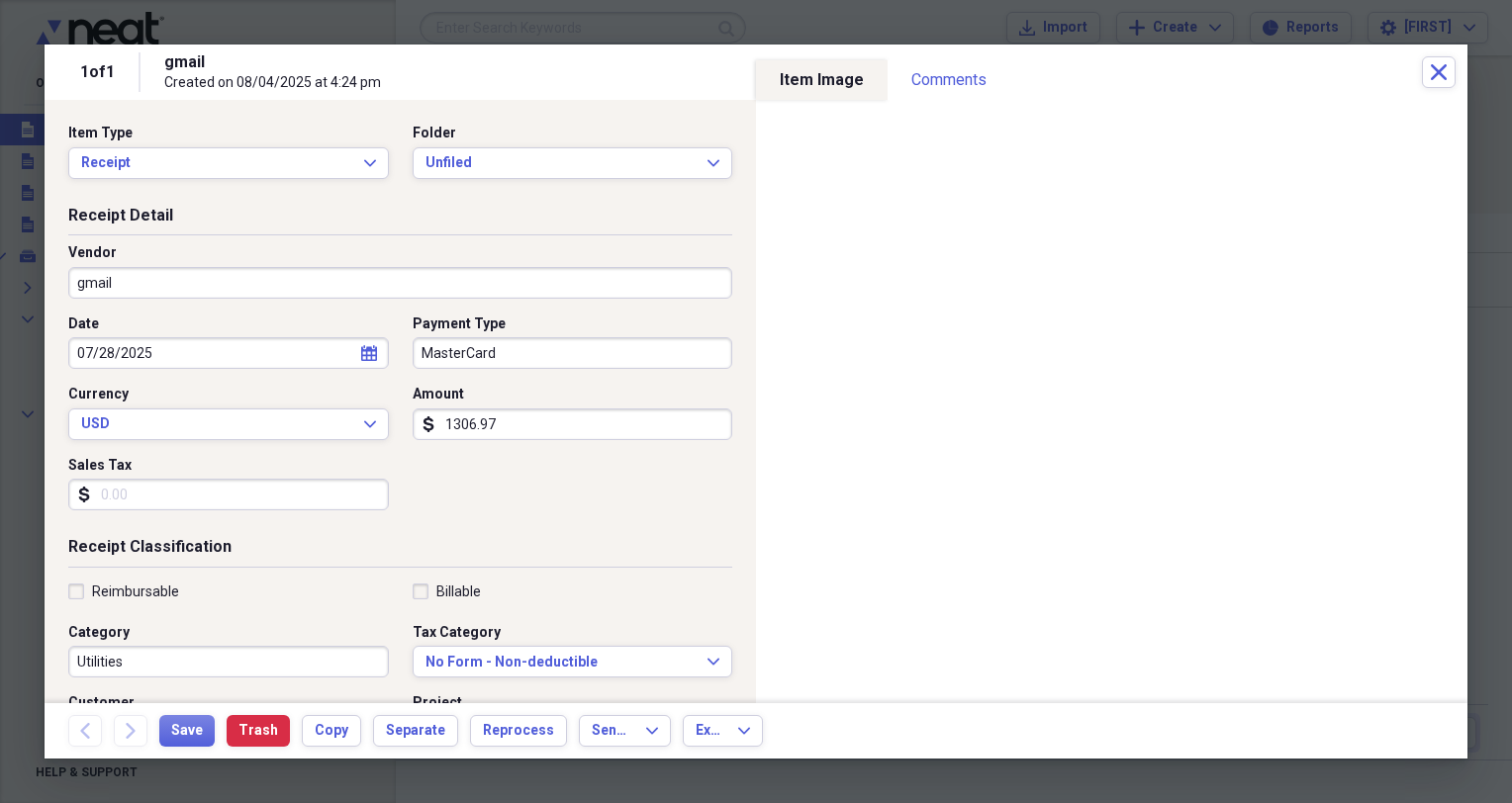 click on "1306.97" at bounding box center [573, 424] 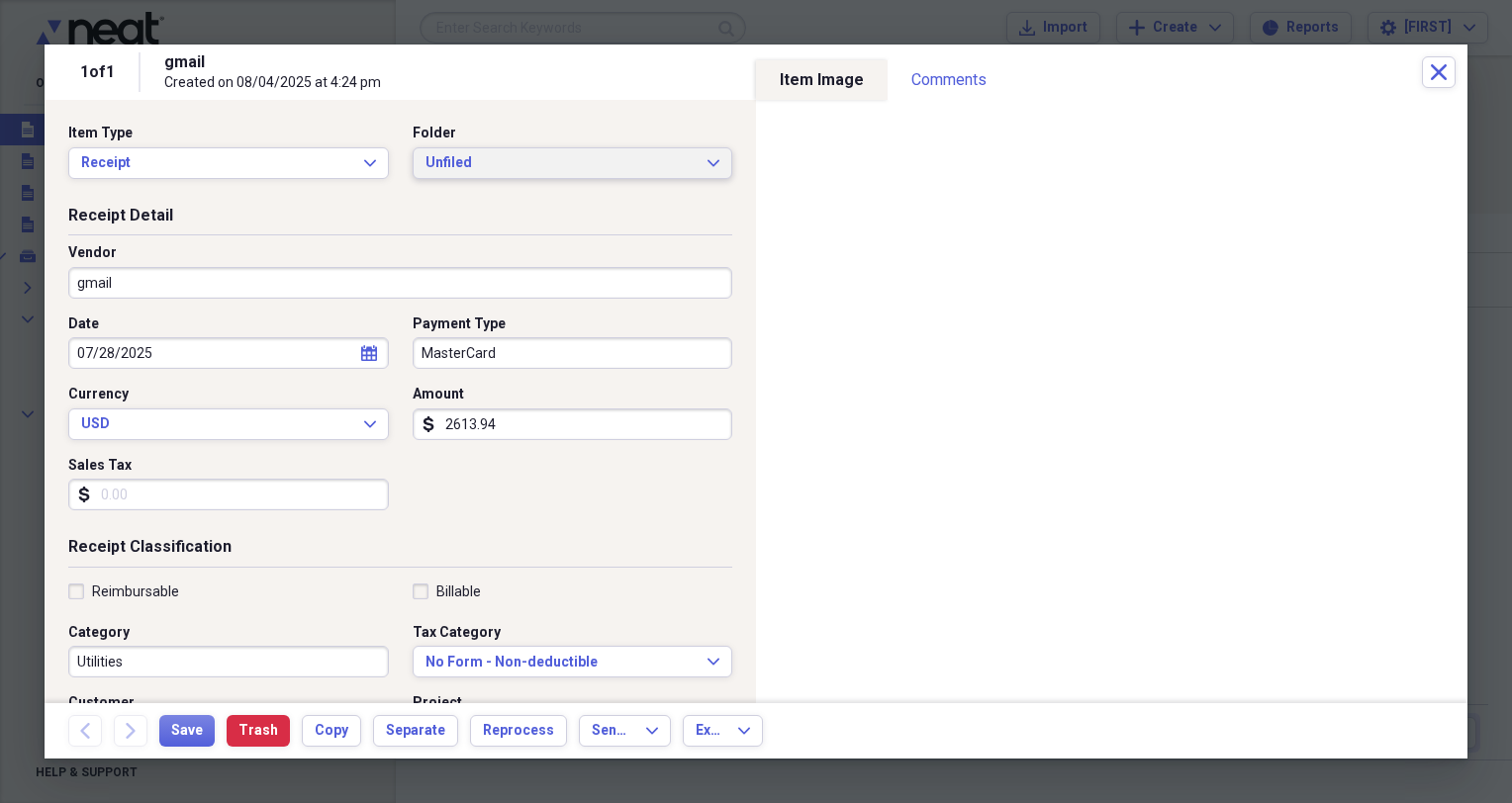 type on "2613.94" 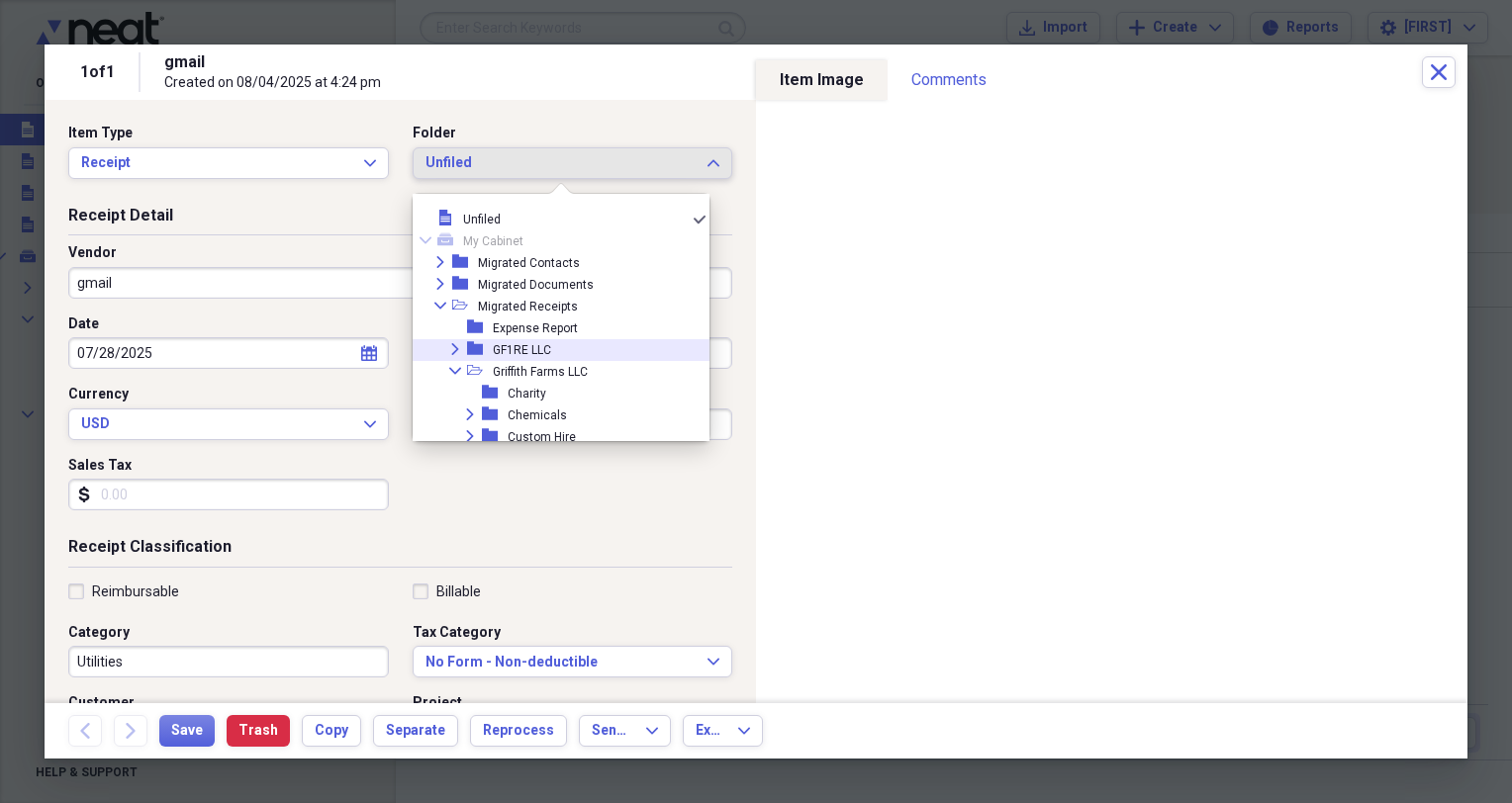click 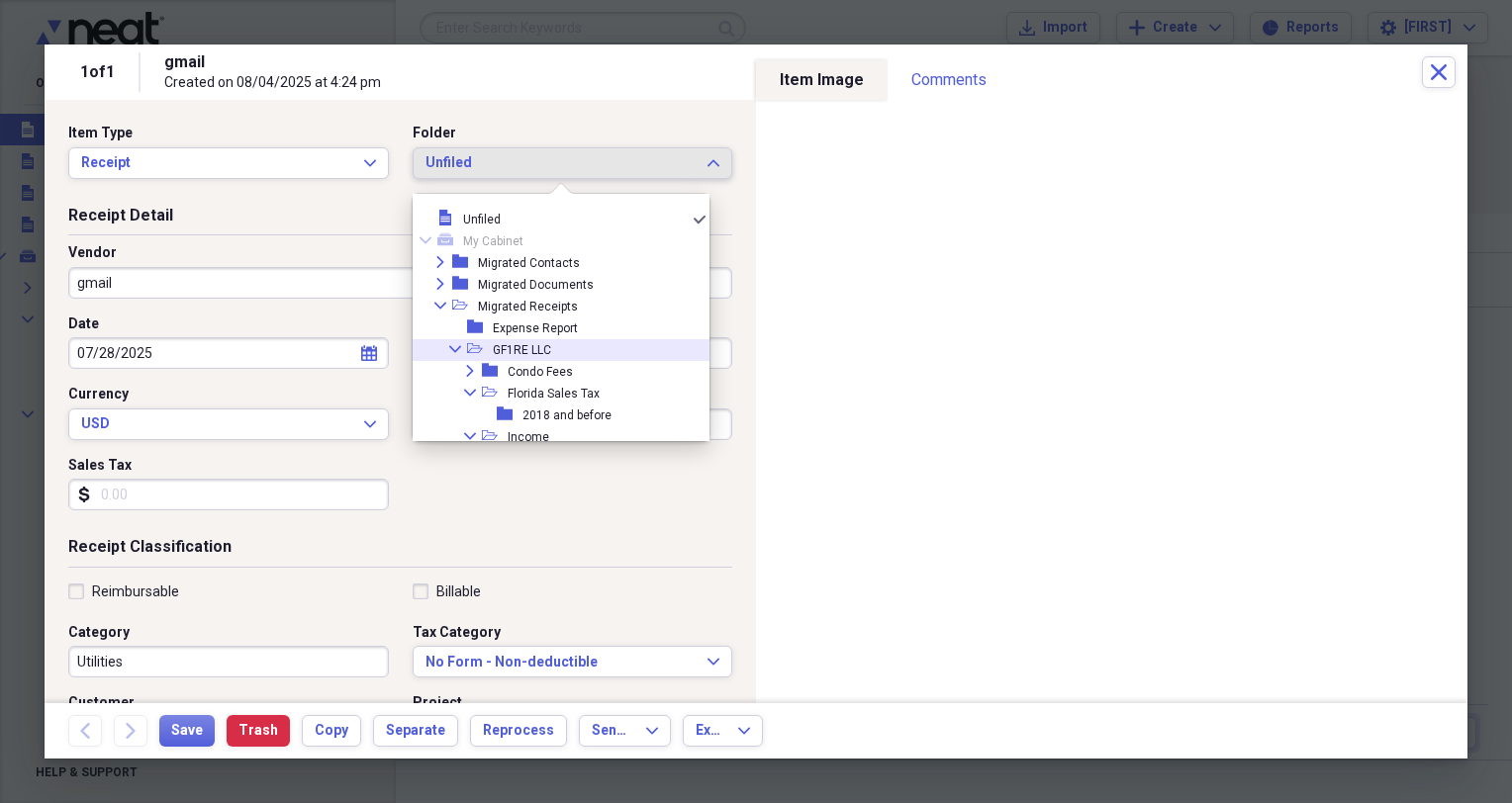 click on "Collapse" 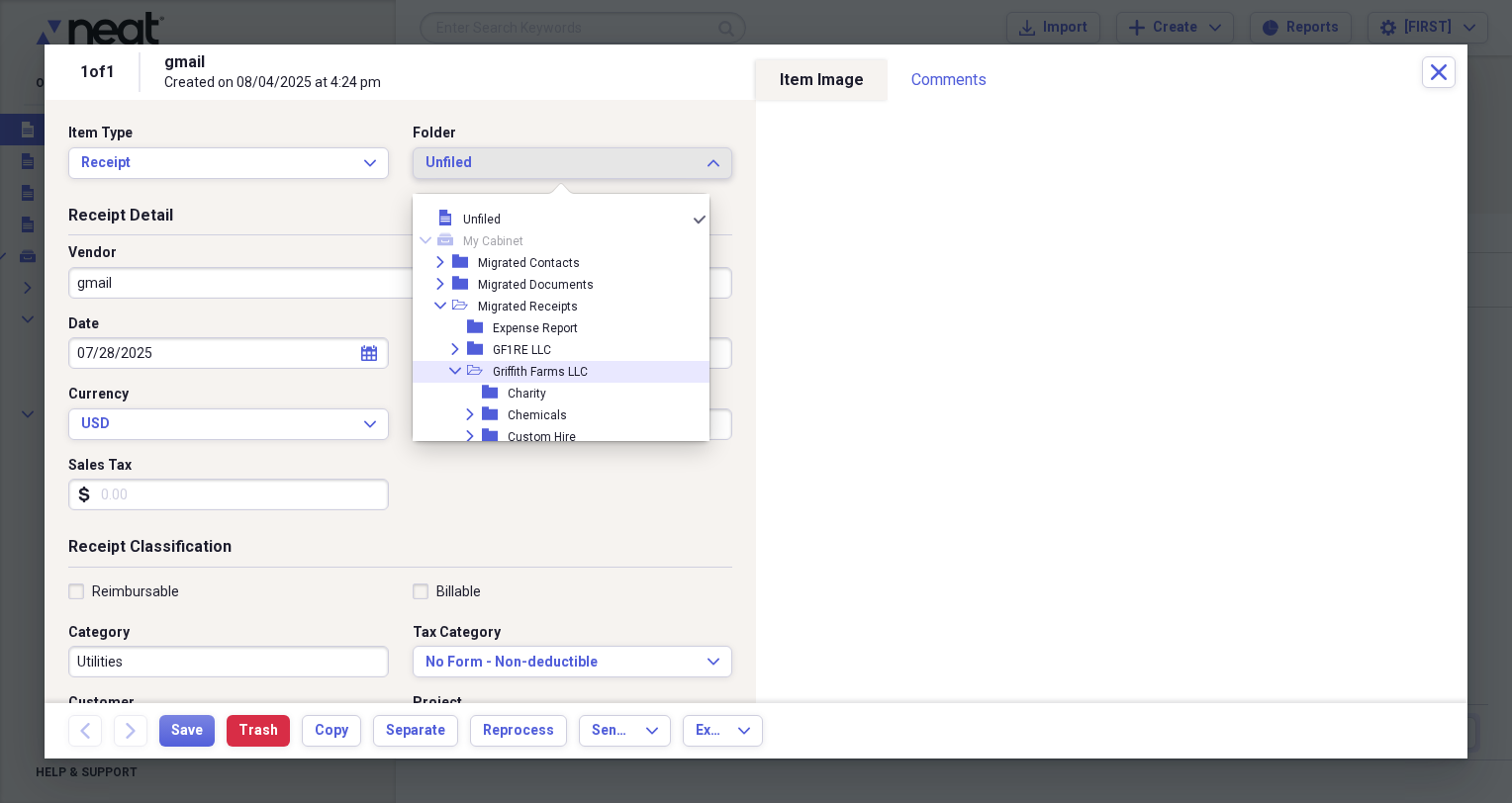 click on "Collapse" 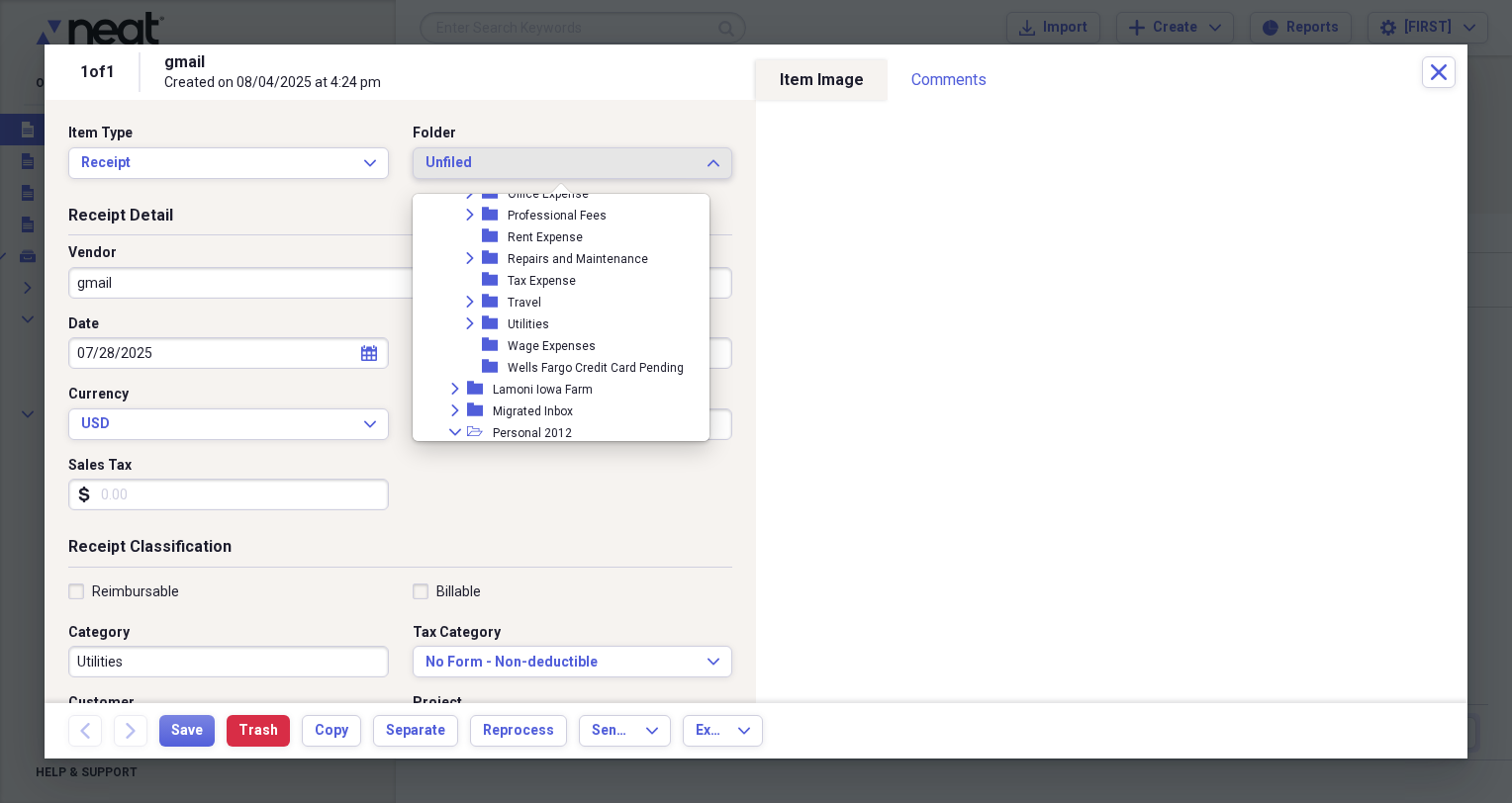 scroll, scrollTop: 544, scrollLeft: 0, axis: vertical 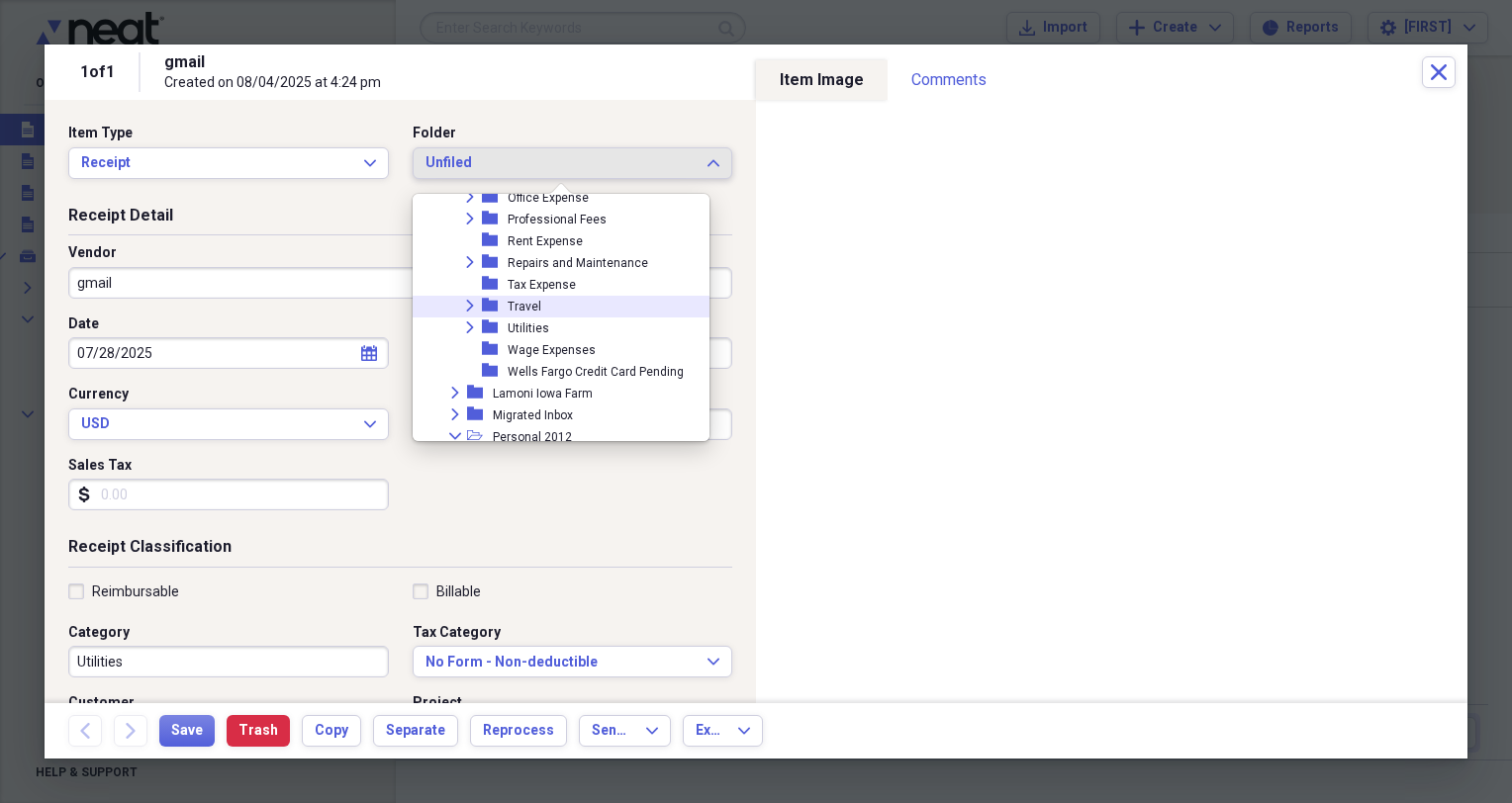 click on "Expand folder Travel" at bounding box center (553, 307) 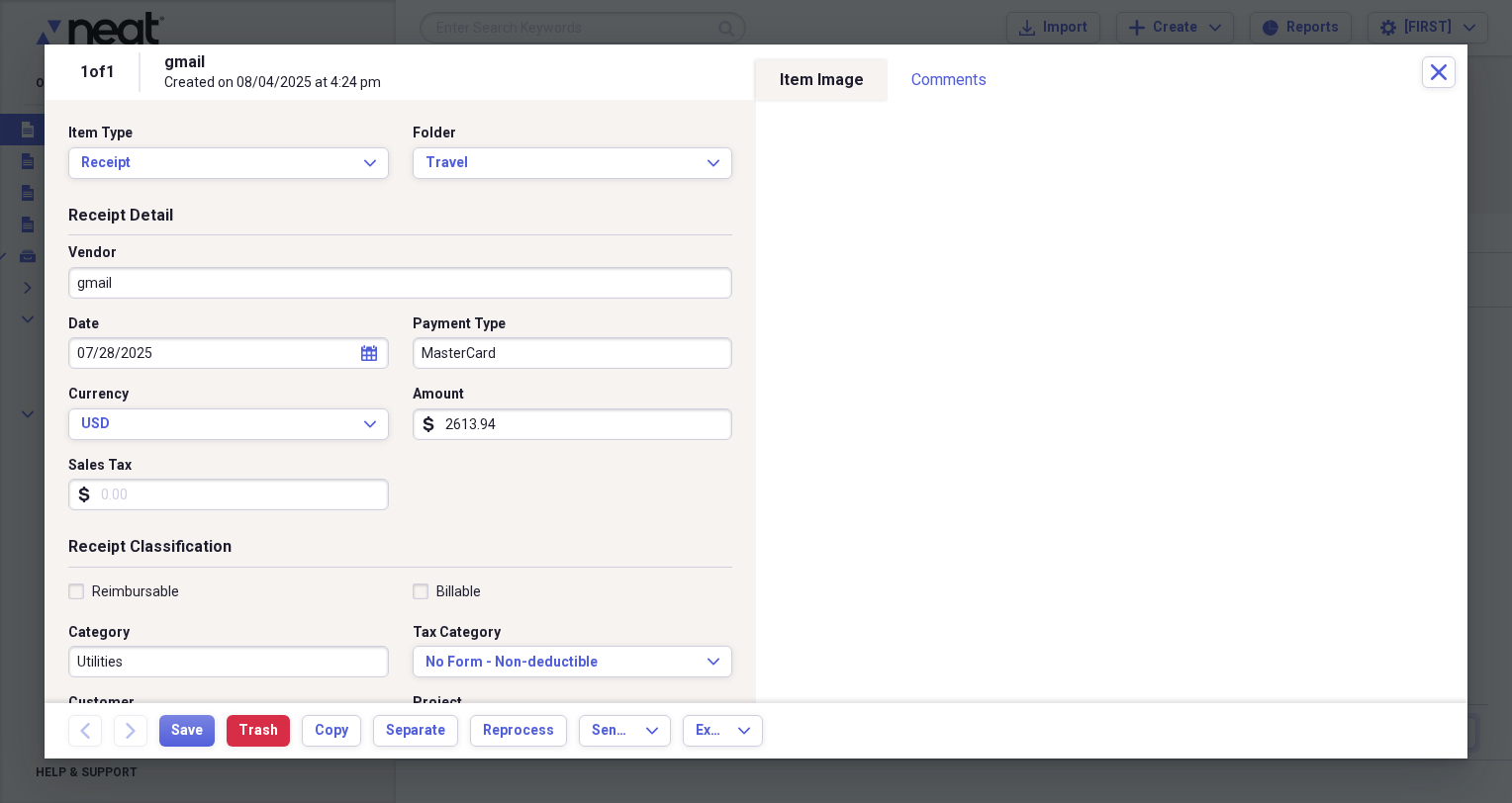 click on "gmail" at bounding box center [400, 283] 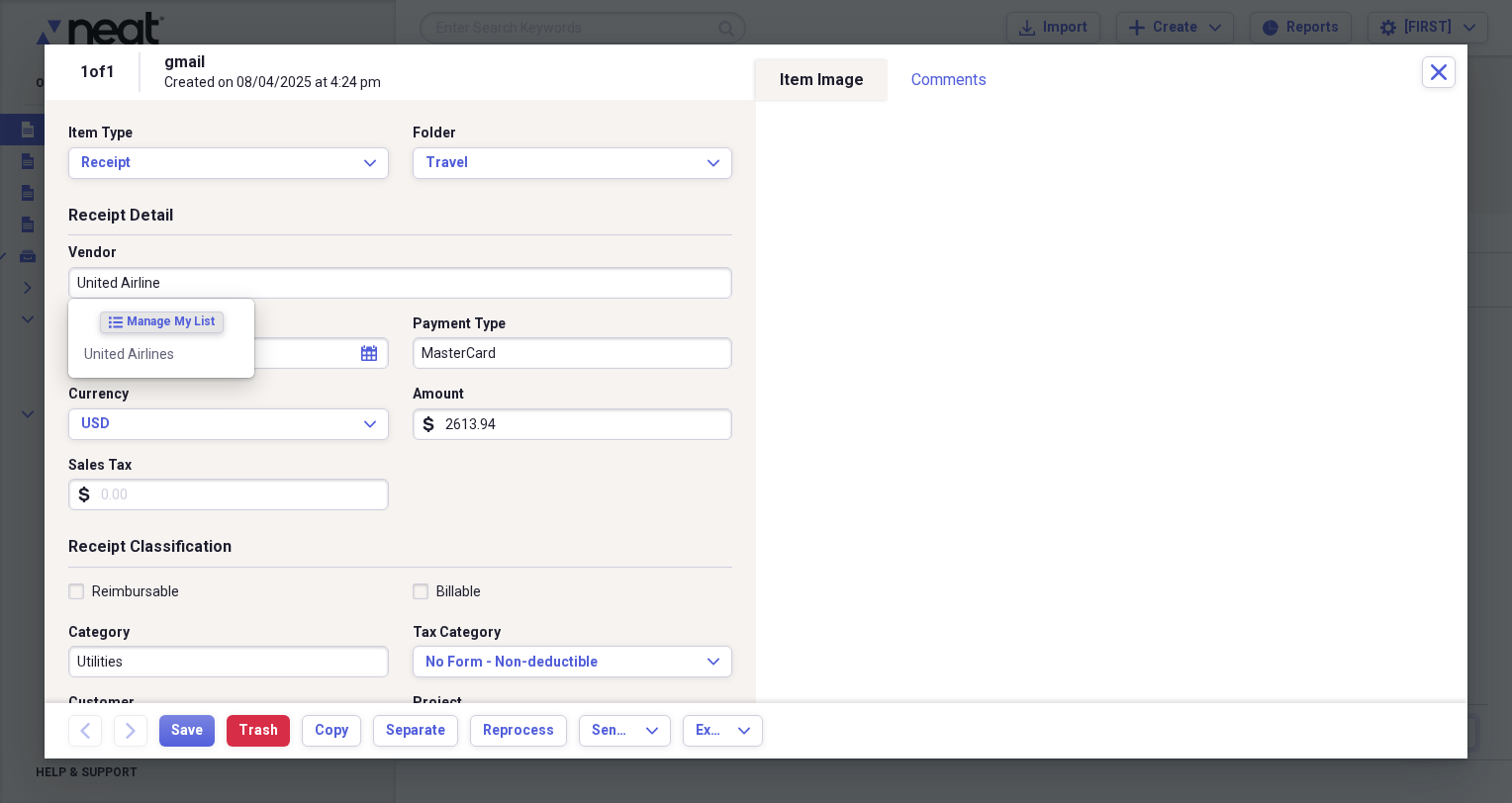 type on "United Airlines" 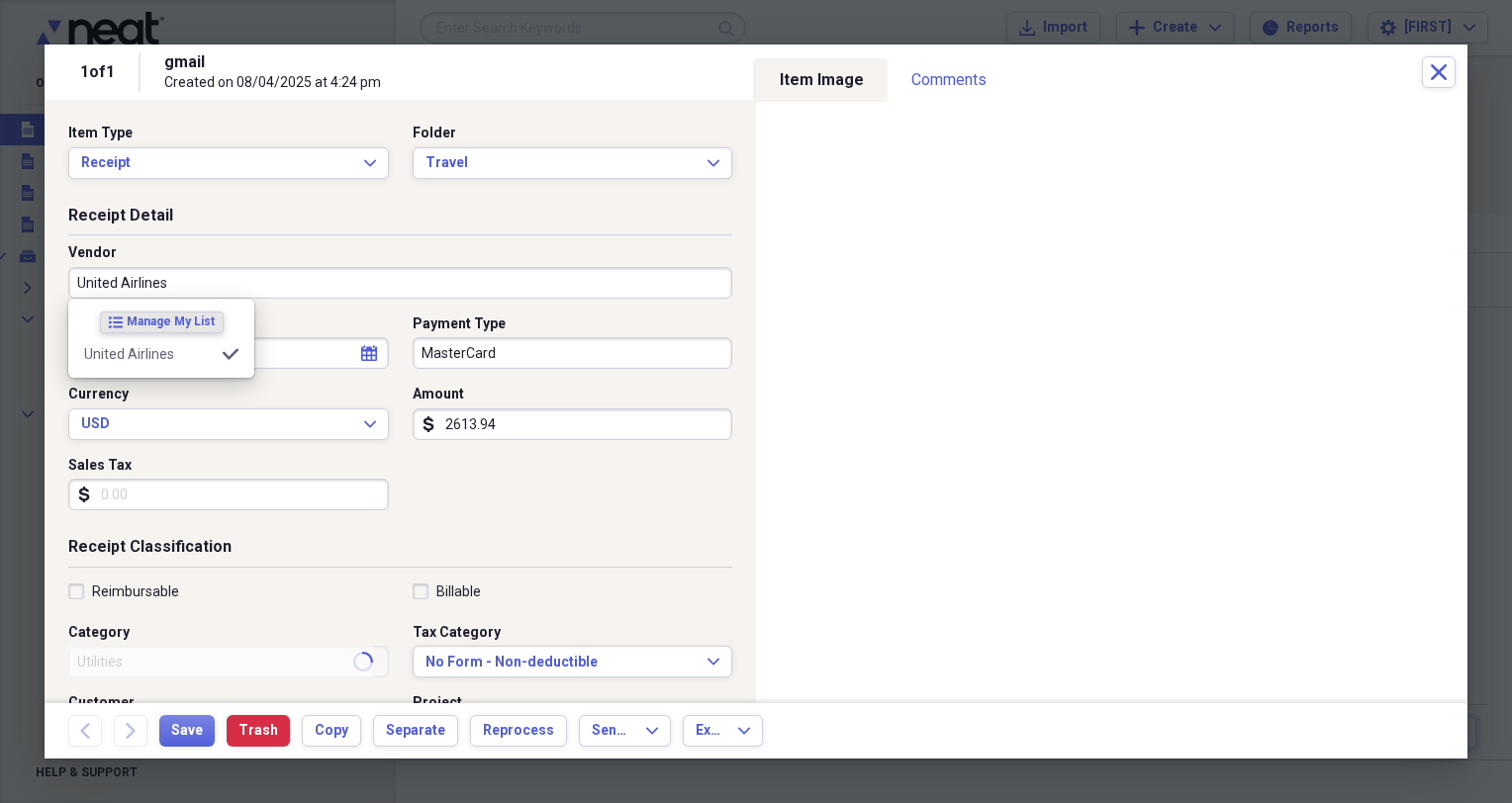 type on "Travel" 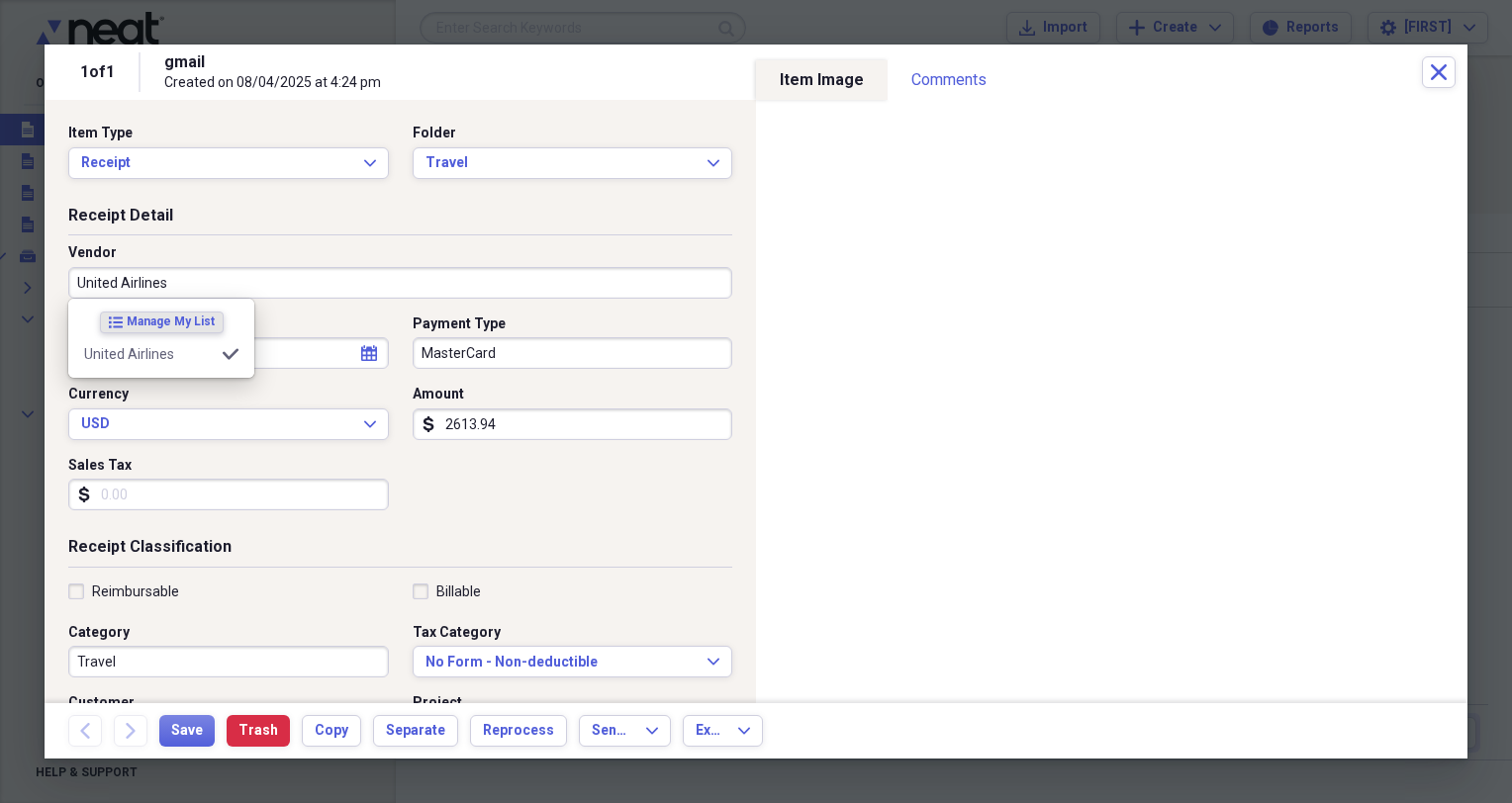 type on "United Airlines" 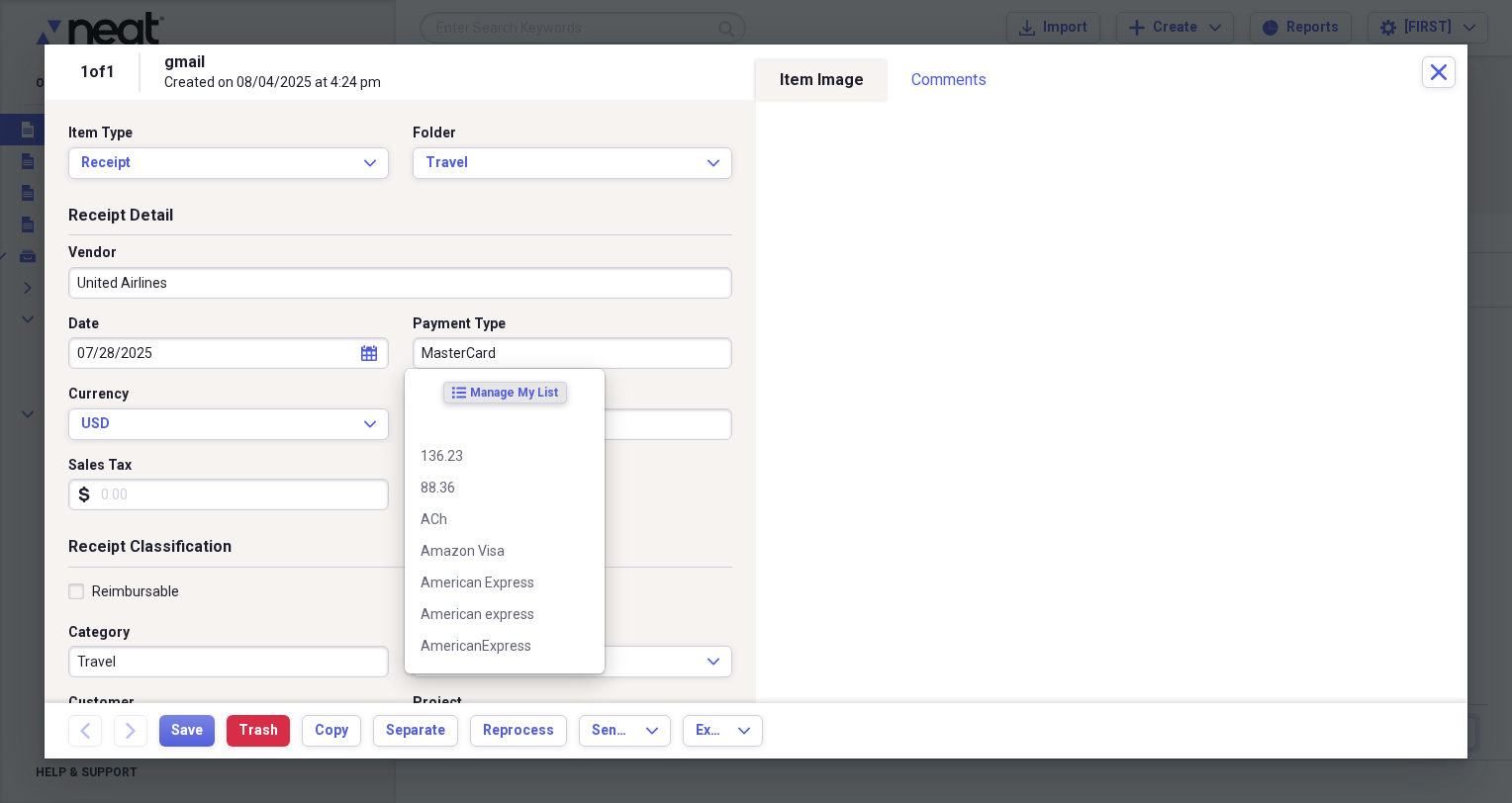 click on "MasterCard" at bounding box center [573, 353] 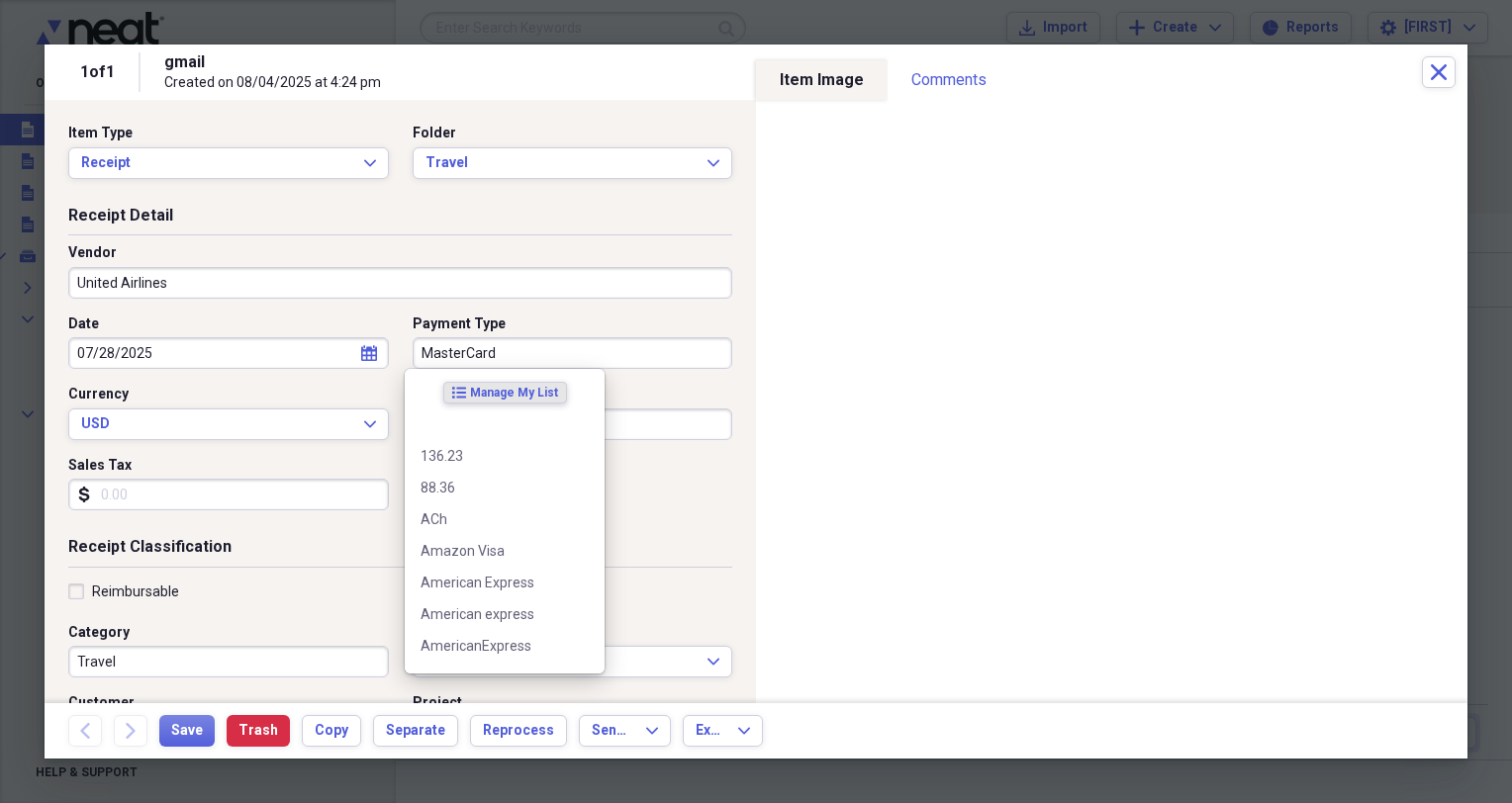 click on "2613.94" at bounding box center (573, 424) 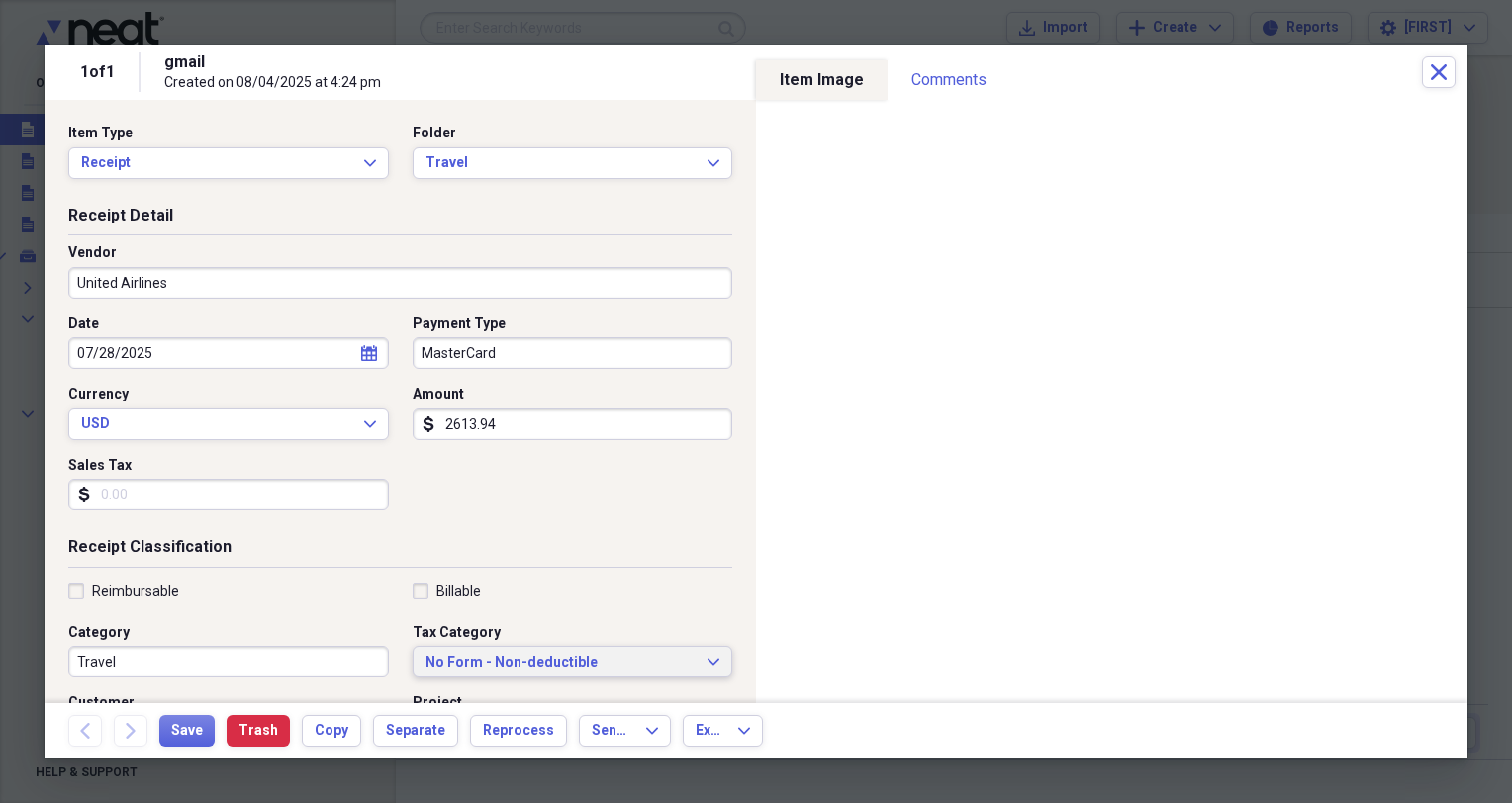 click on "No Form - Non-deductible" at bounding box center (561, 663) 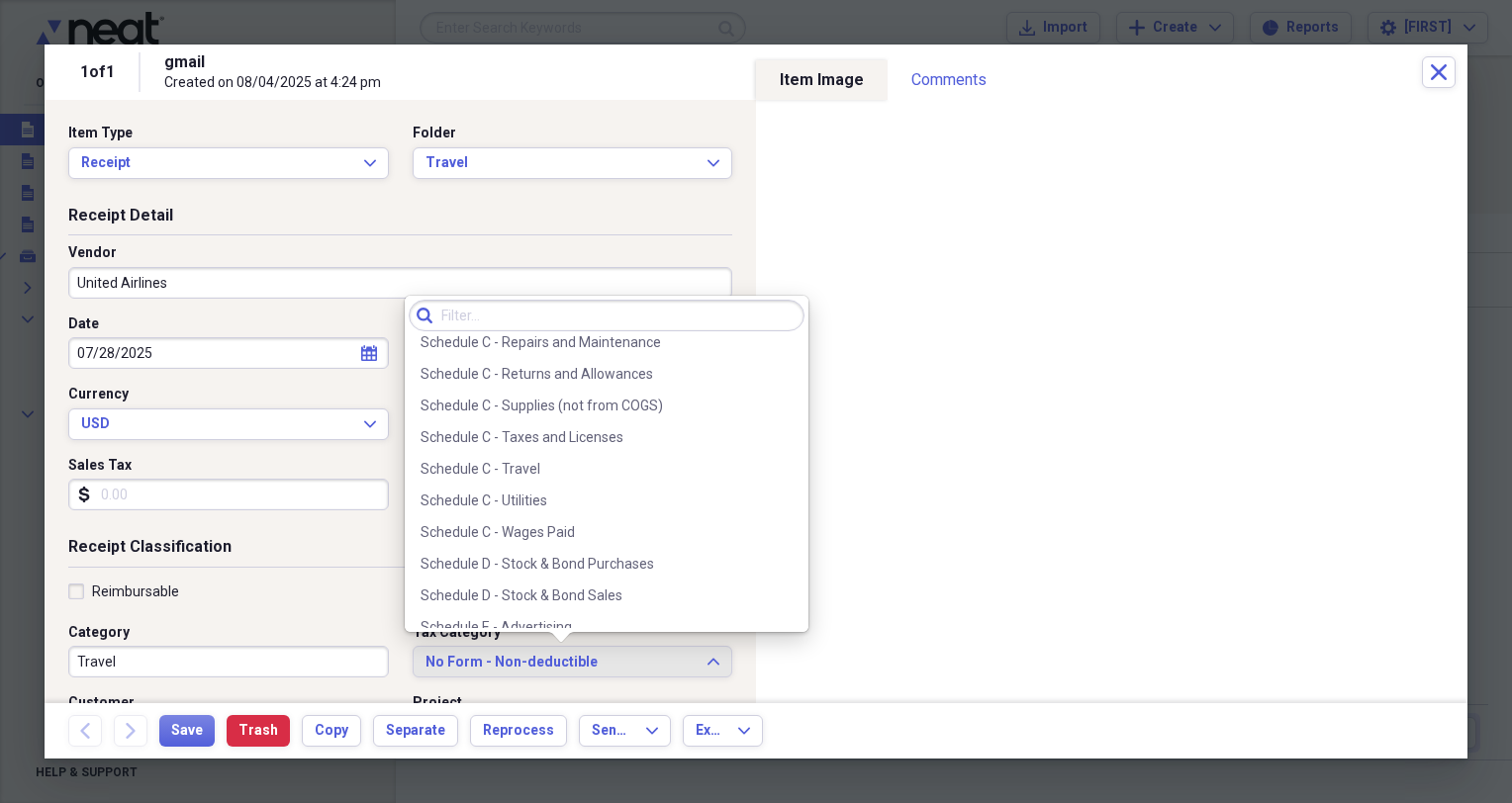 scroll, scrollTop: 4212, scrollLeft: 0, axis: vertical 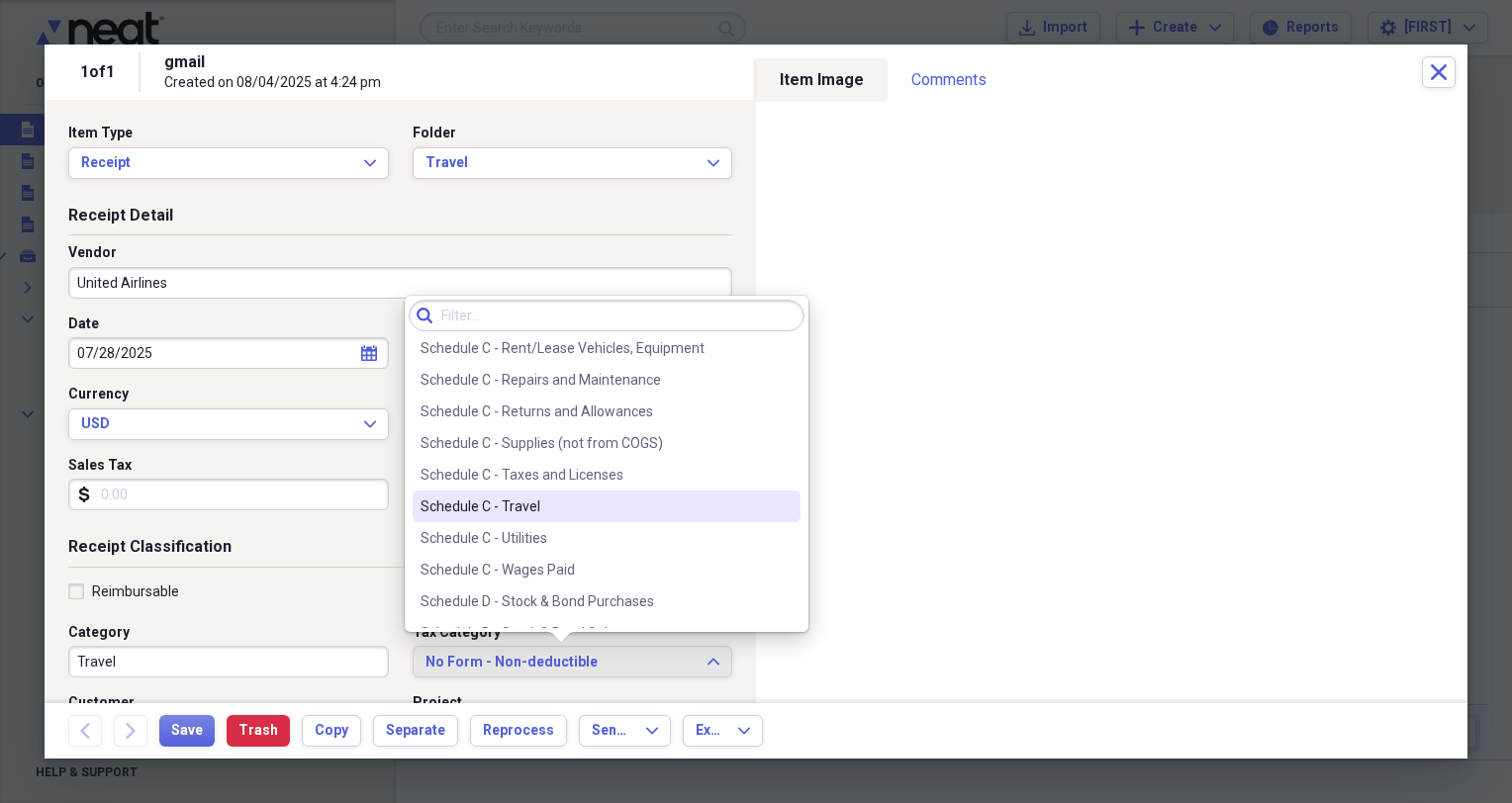 click on "Schedule C - Travel" at bounding box center [595, 506] 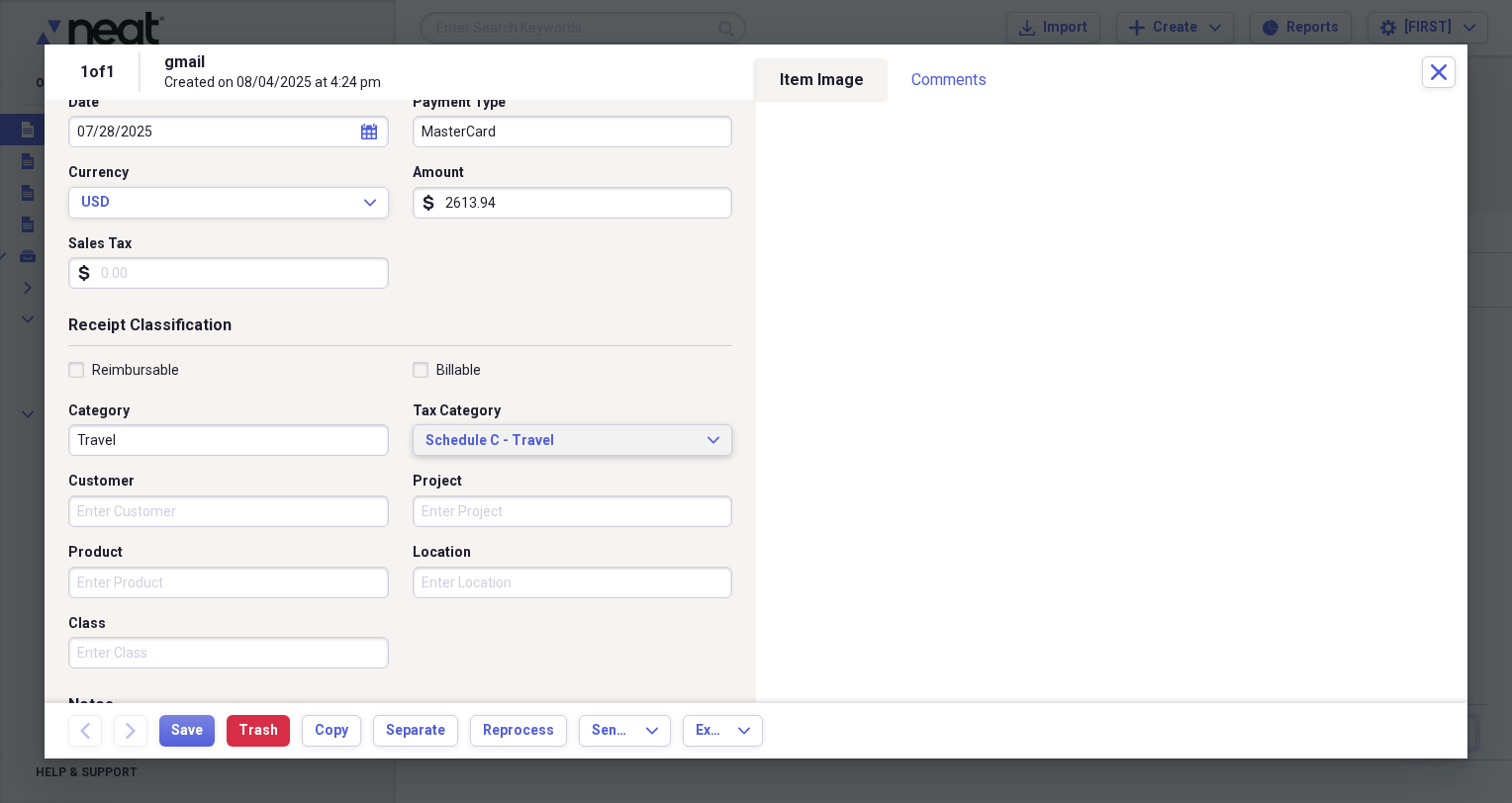 scroll, scrollTop: 235, scrollLeft: 0, axis: vertical 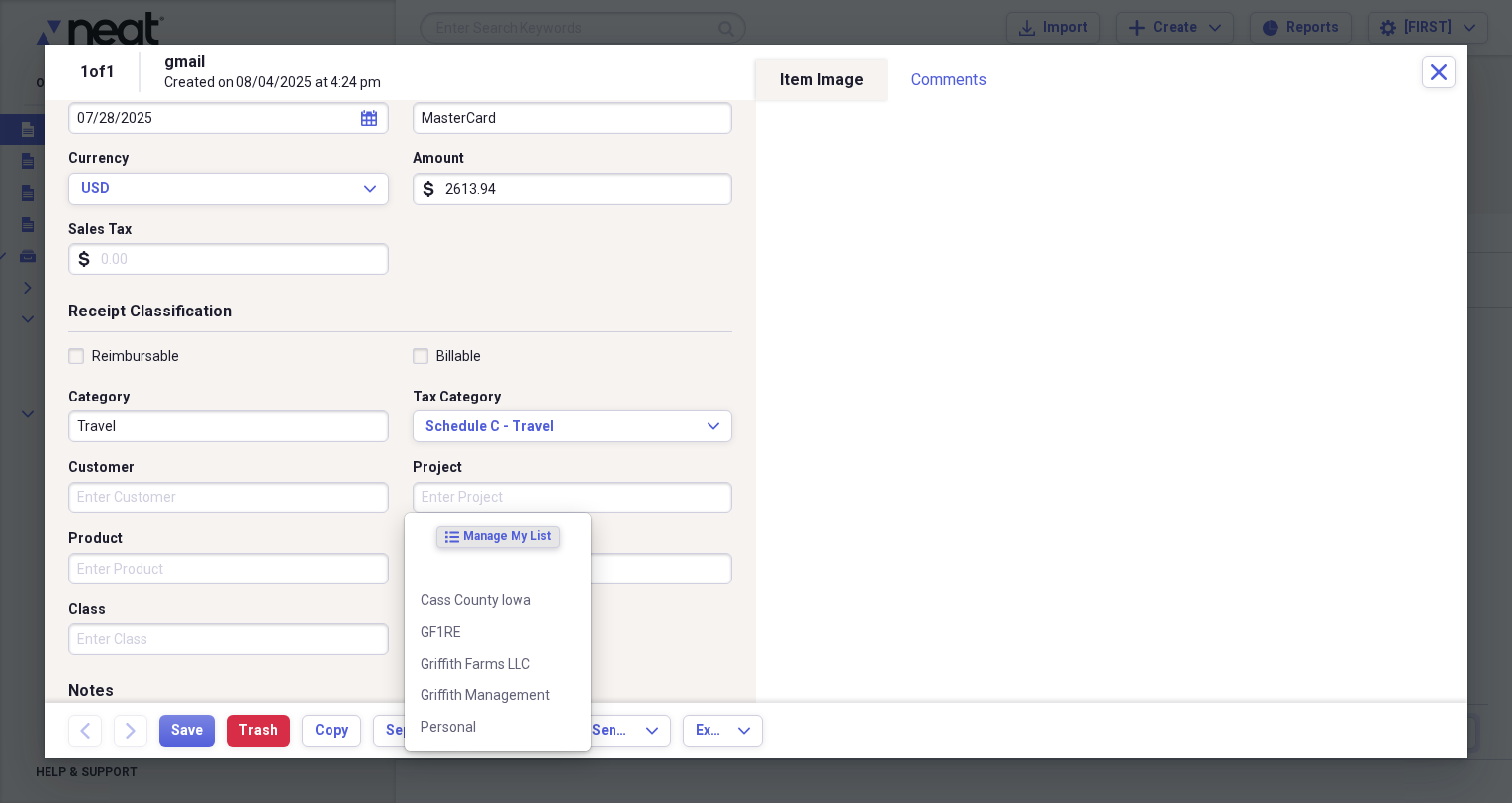 click on "Project" at bounding box center [573, 497] 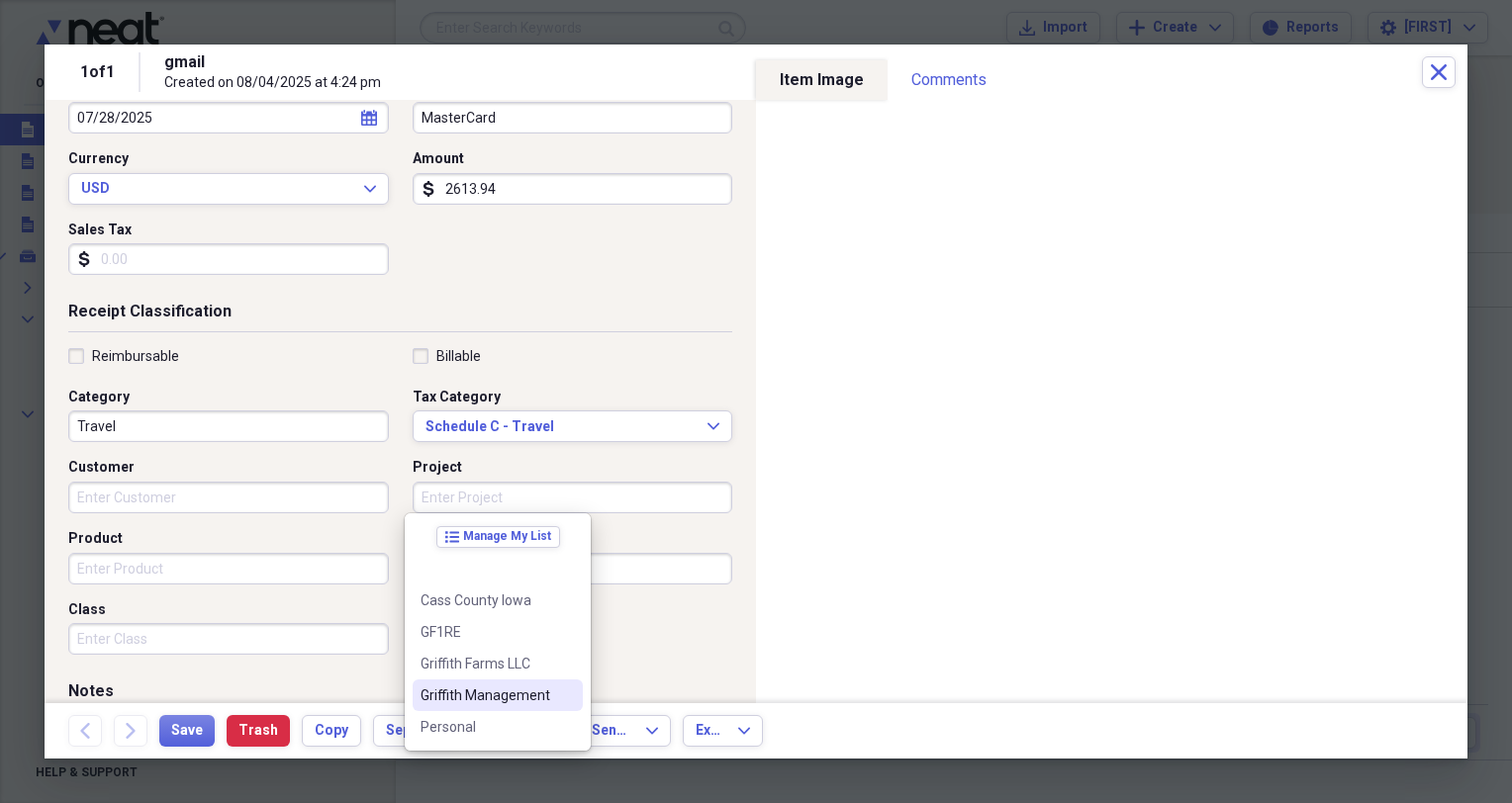 click on "Griffith Management" at bounding box center (498, 695) 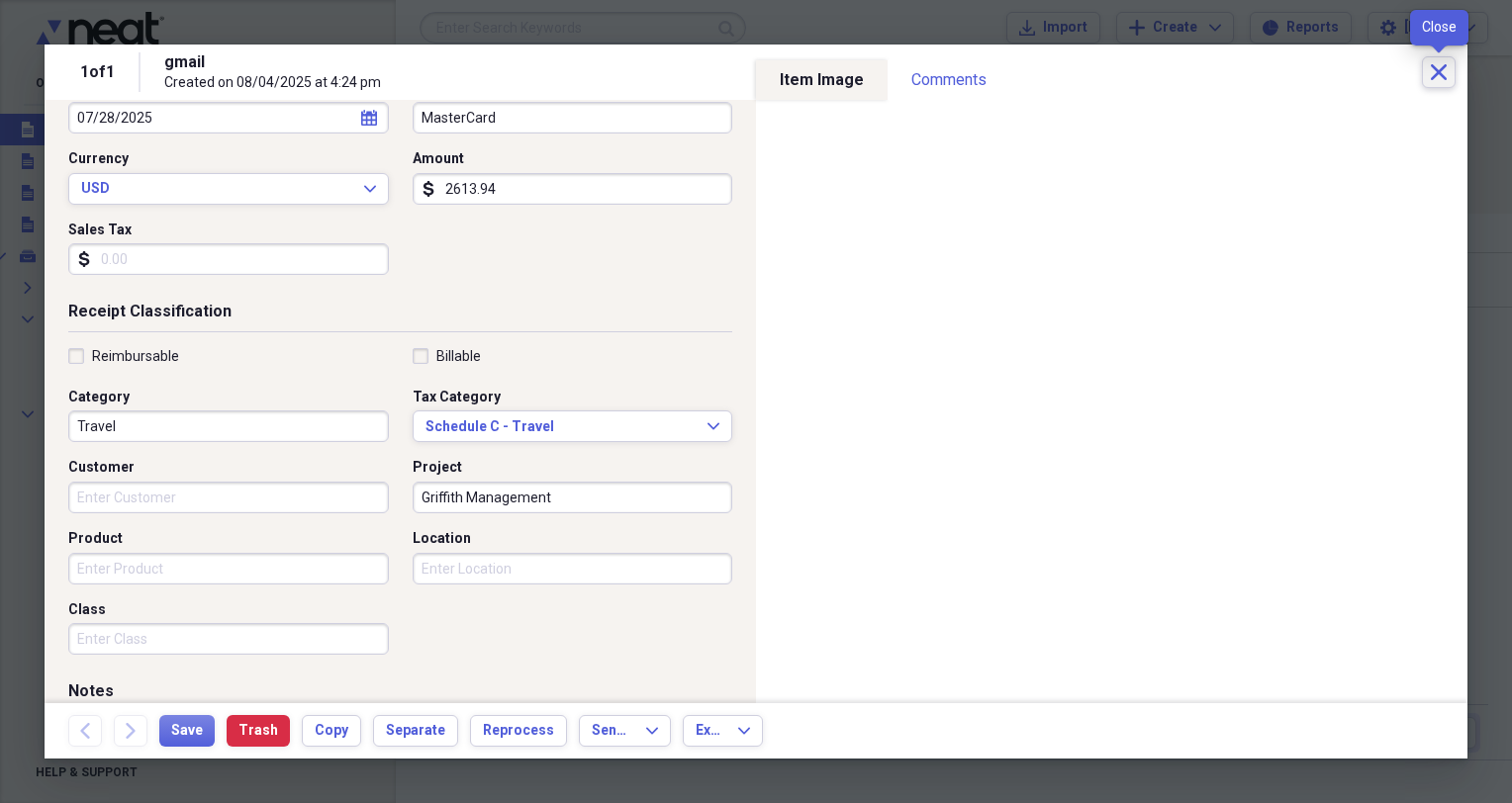 click on "Close" 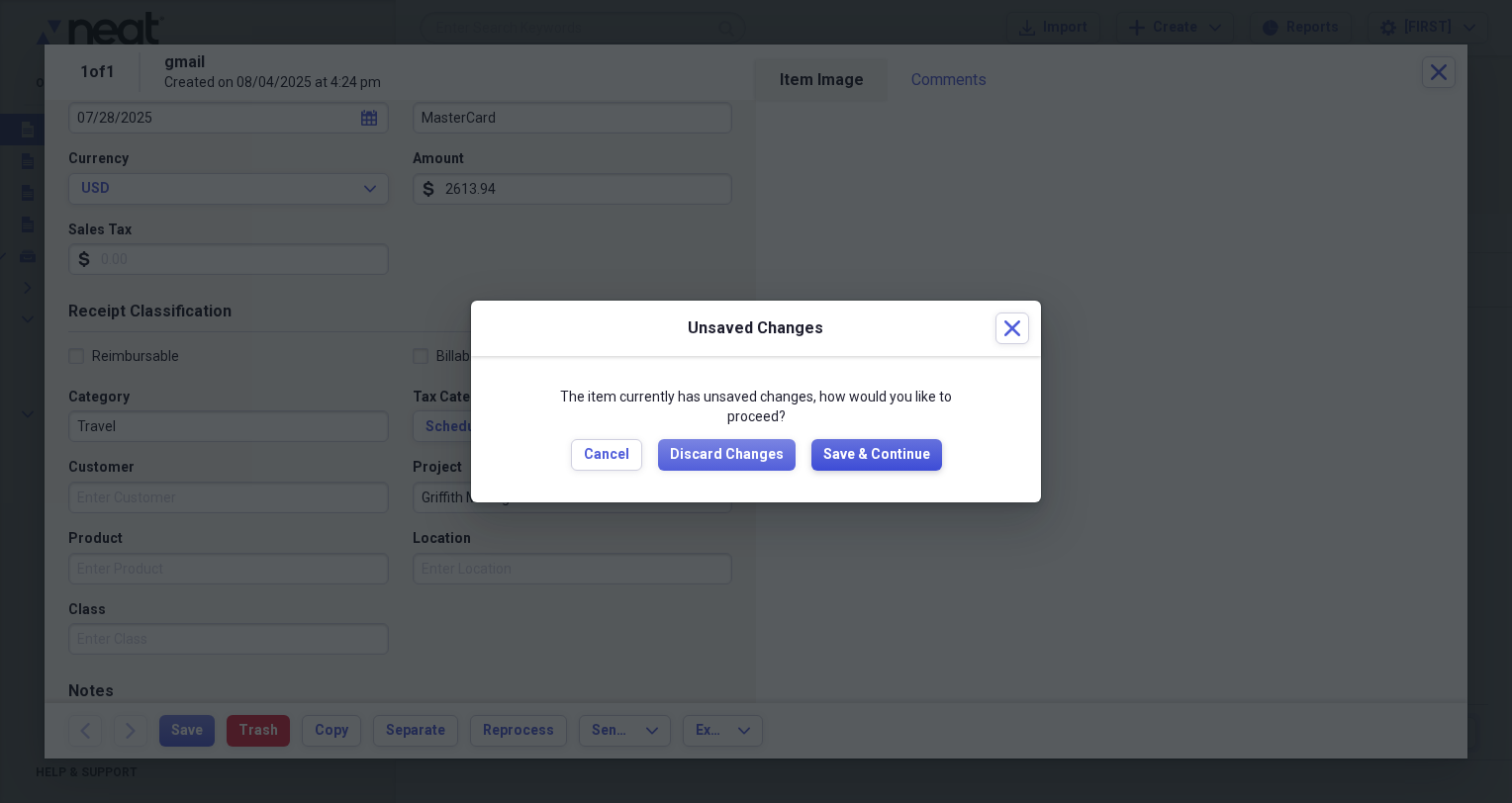 click on "Save & Continue" at bounding box center (877, 455) 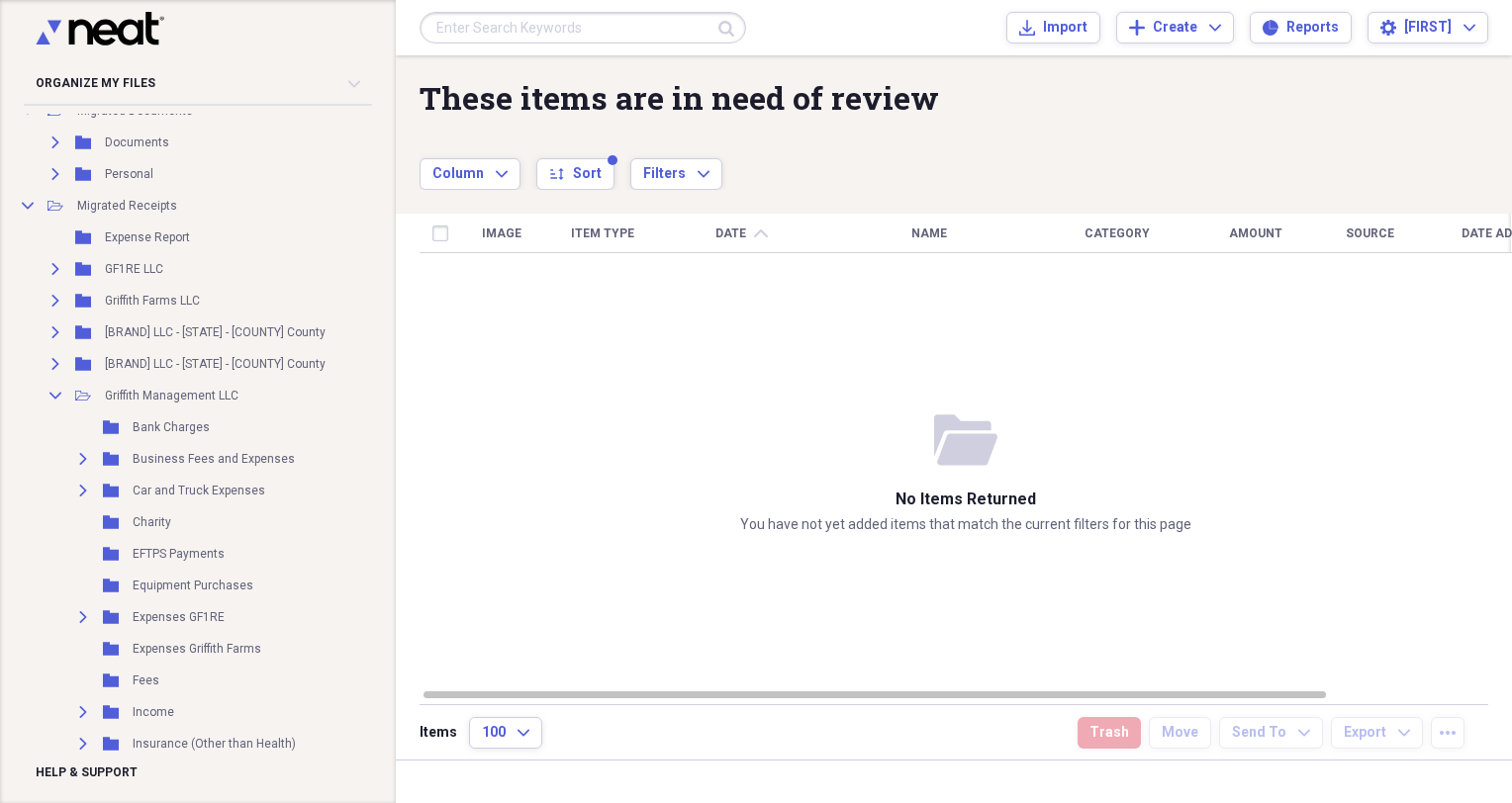 scroll, scrollTop: 231, scrollLeft: 16, axis: both 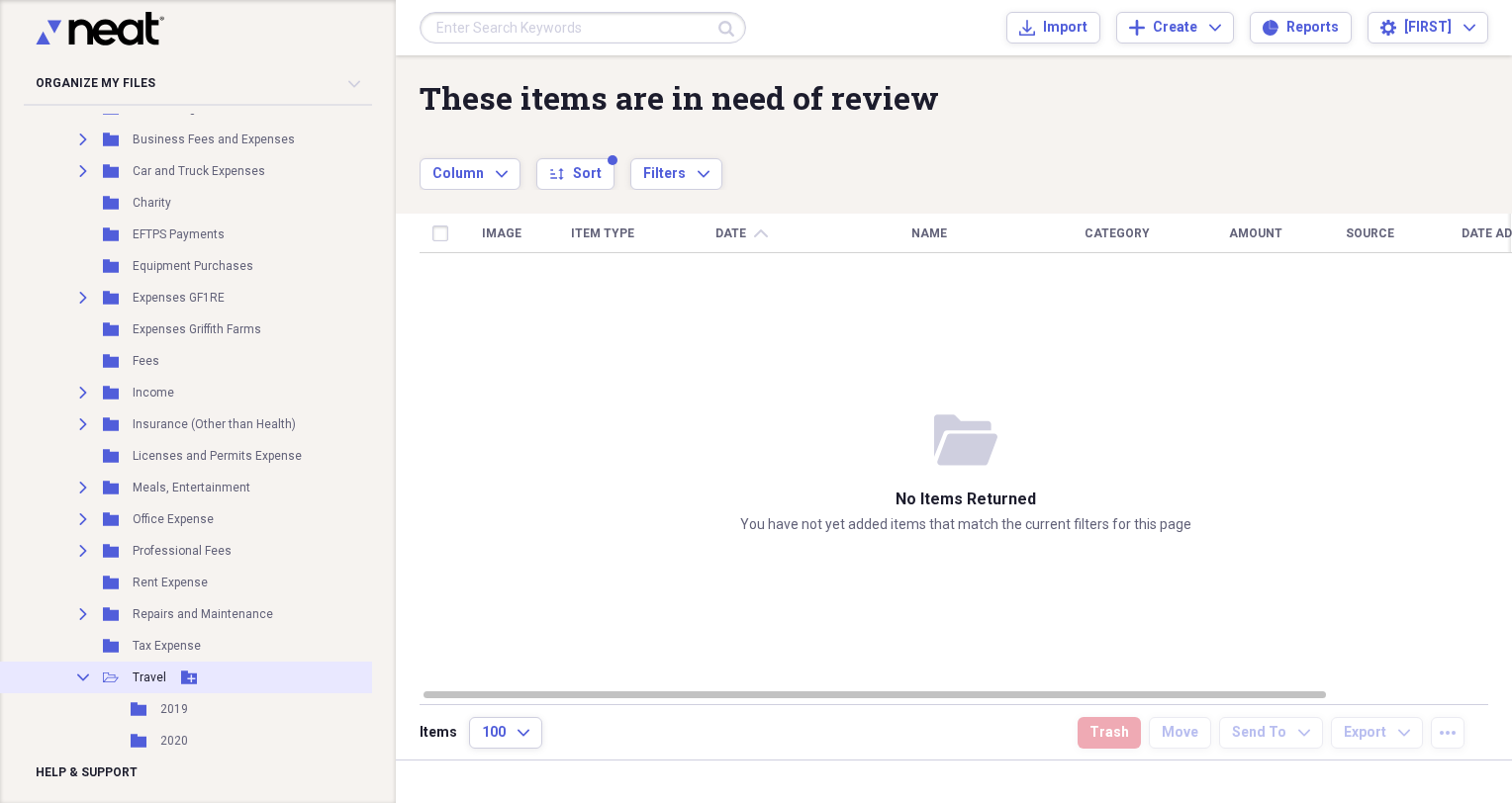 click on "Collapse Open Folder Travel Add Folder" at bounding box center (185, 677) 